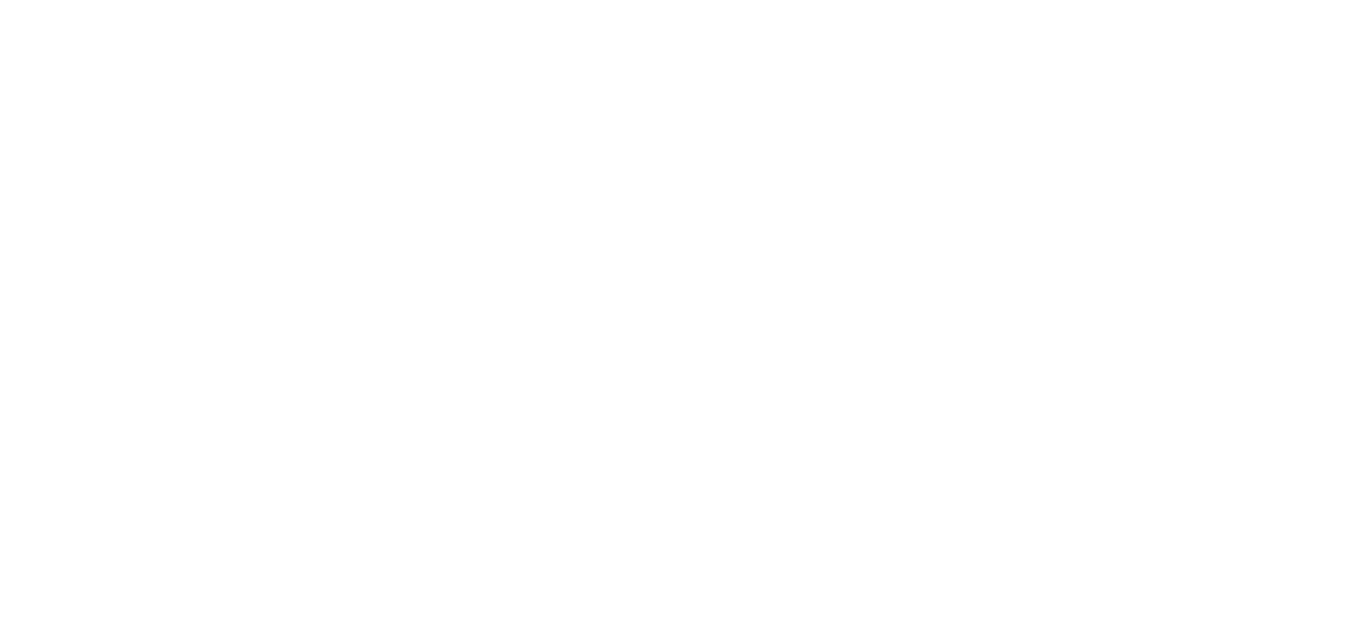 scroll, scrollTop: 0, scrollLeft: 0, axis: both 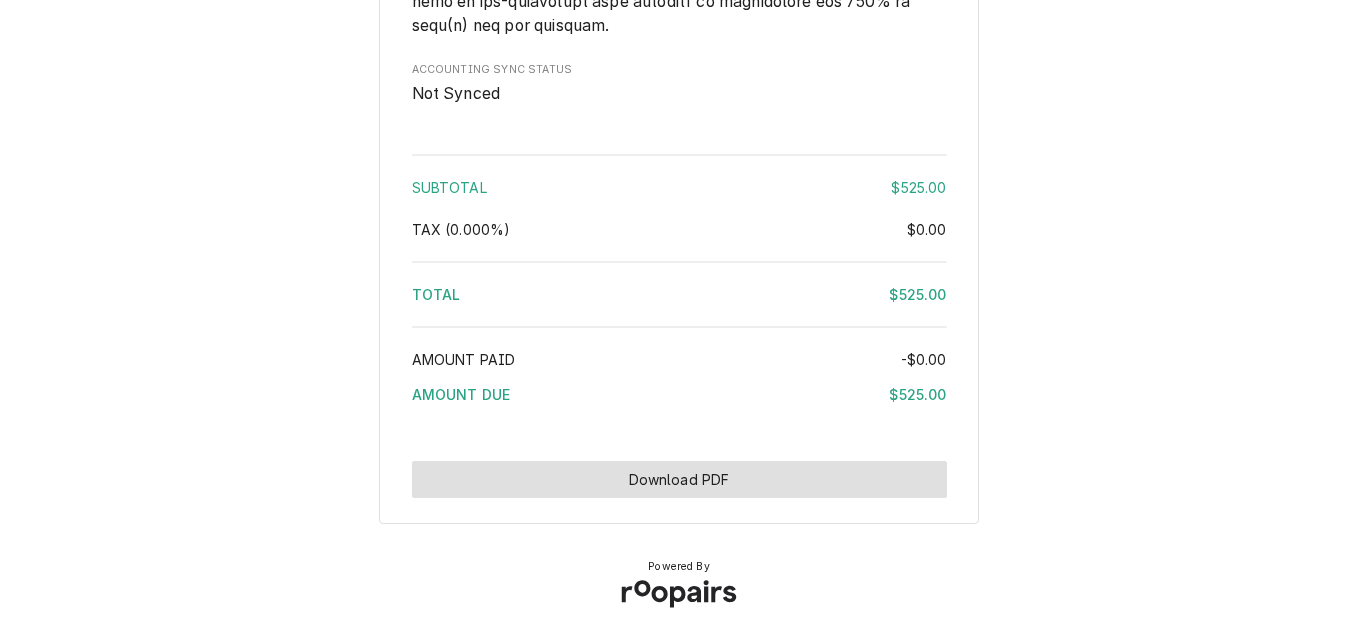 click on "Download PDF" at bounding box center (679, 479) 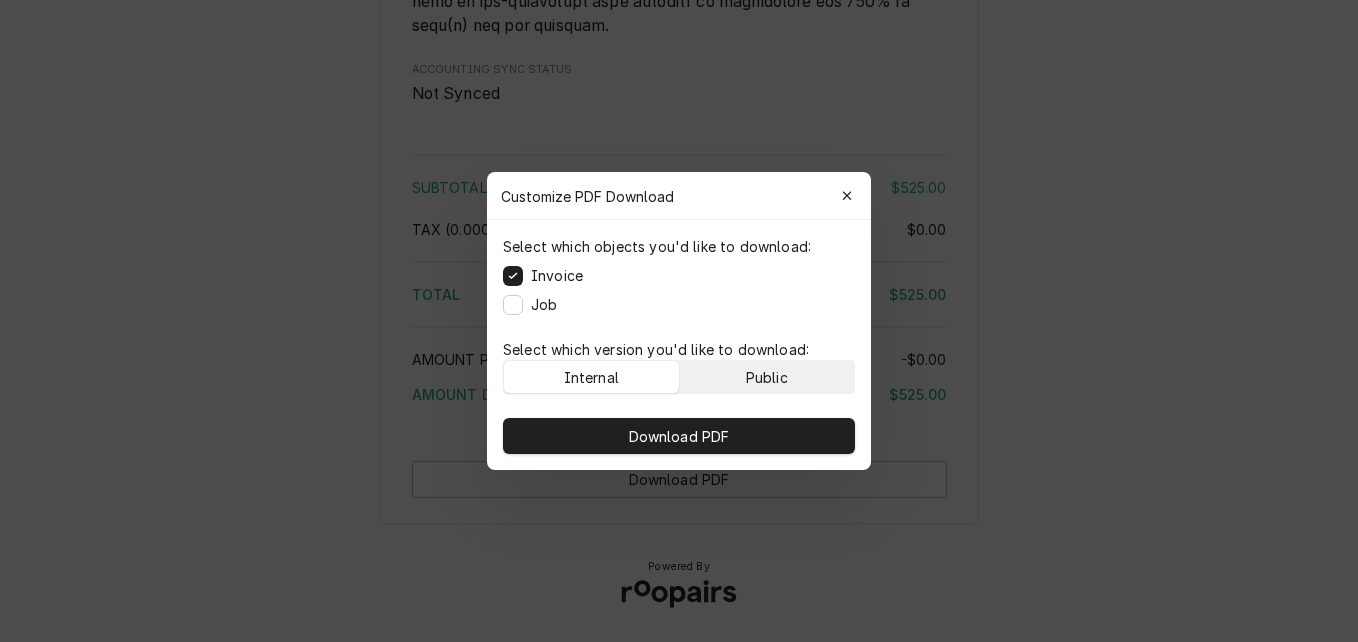 click on "Public" at bounding box center (767, 377) 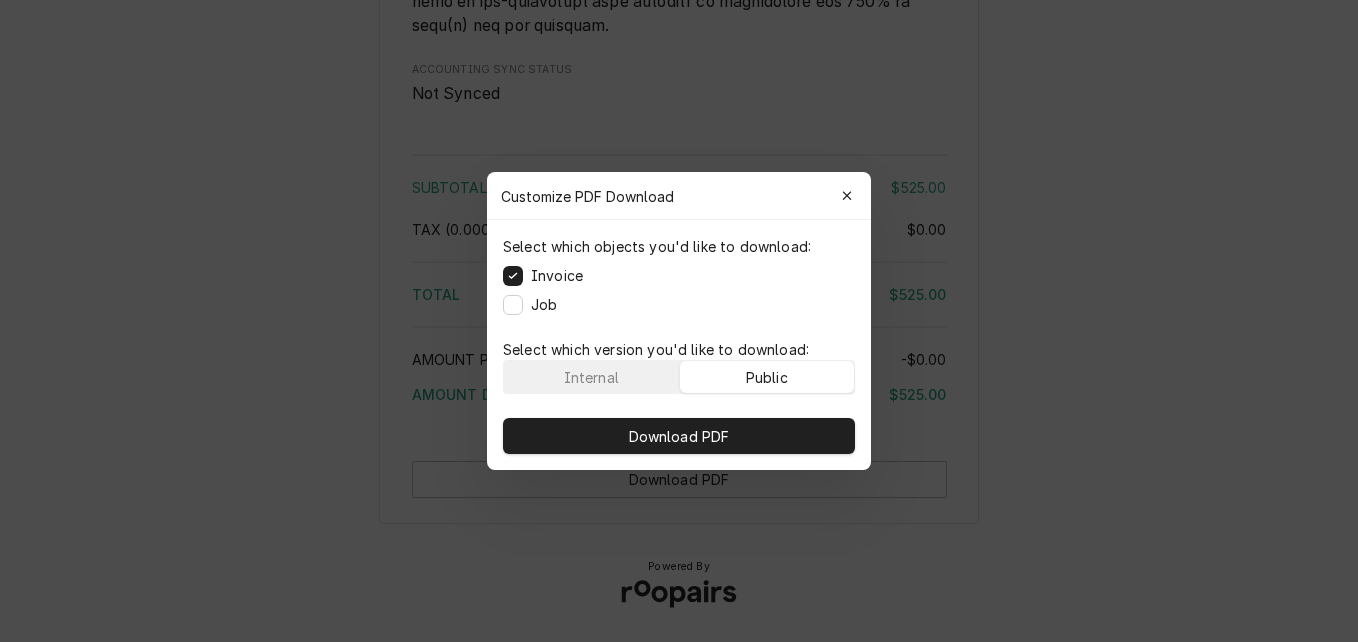 click on "Download PDF" at bounding box center [679, 436] 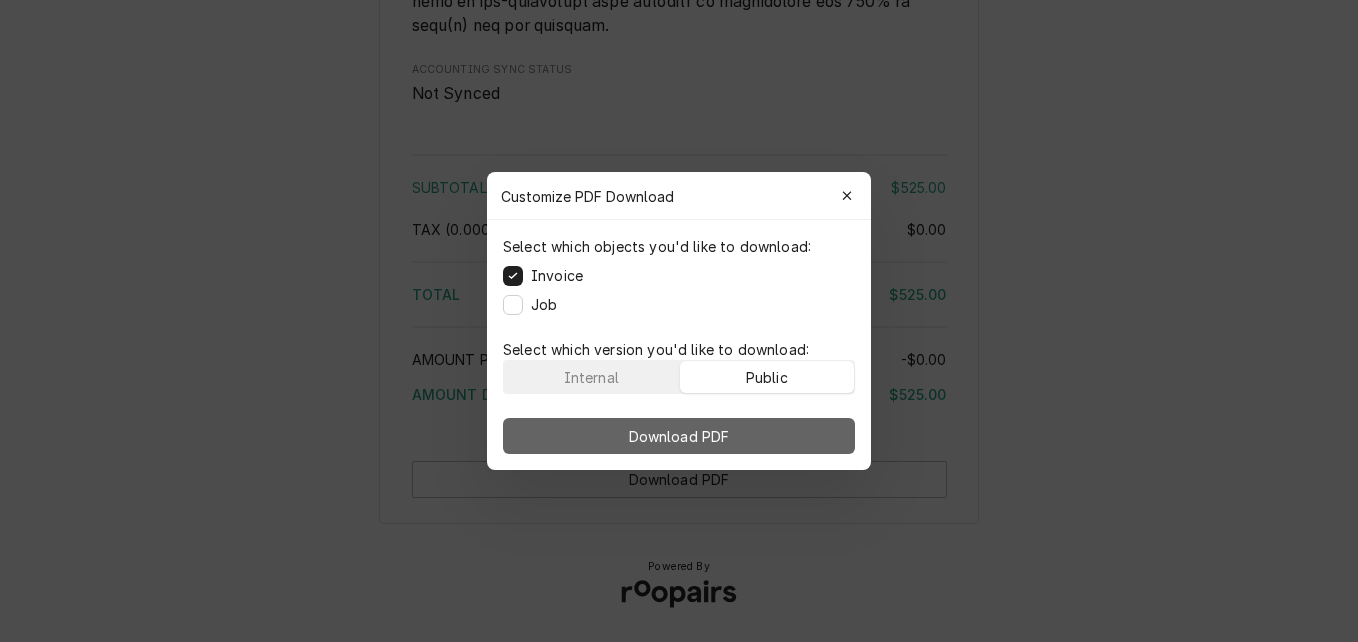 click on "Download PDF" at bounding box center (679, 436) 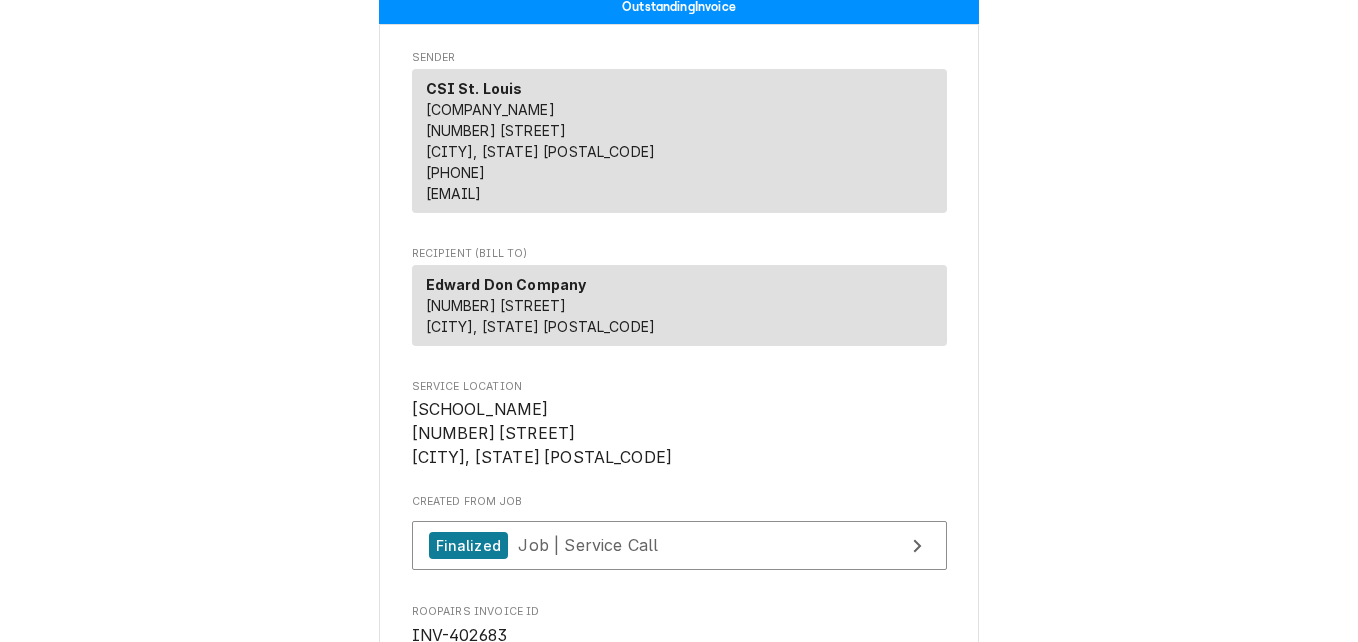 scroll, scrollTop: 0, scrollLeft: 0, axis: both 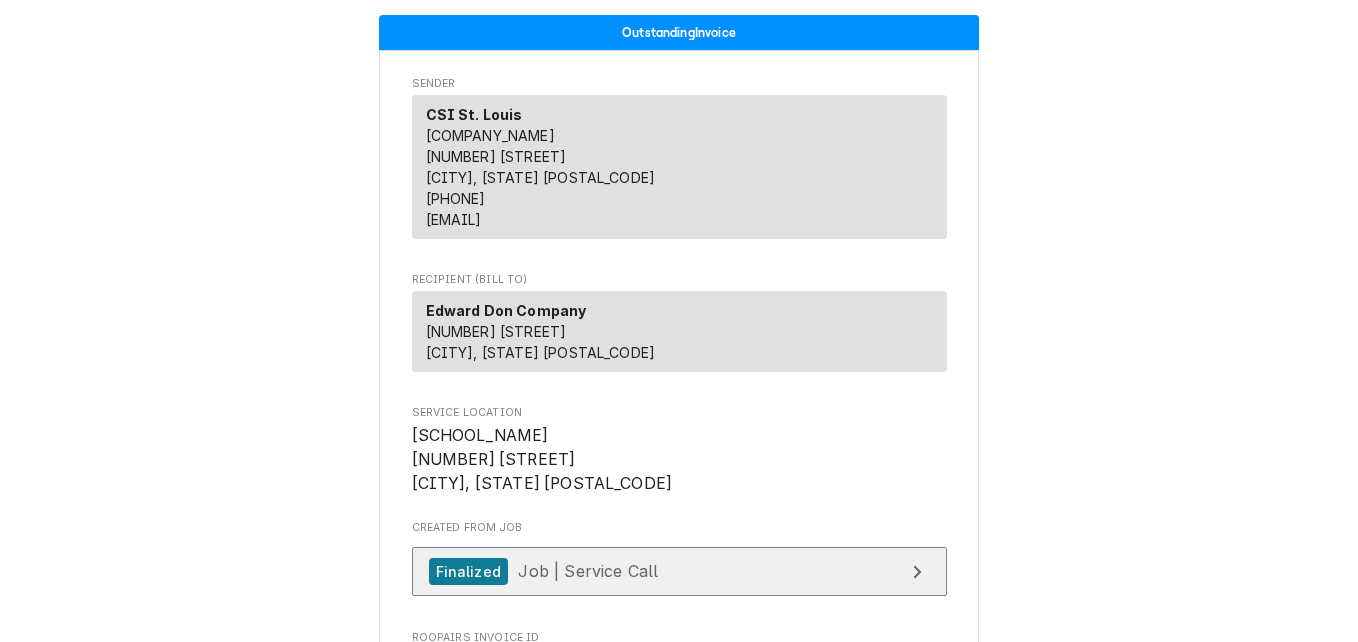 click on "Job | Service Call" at bounding box center [588, 571] 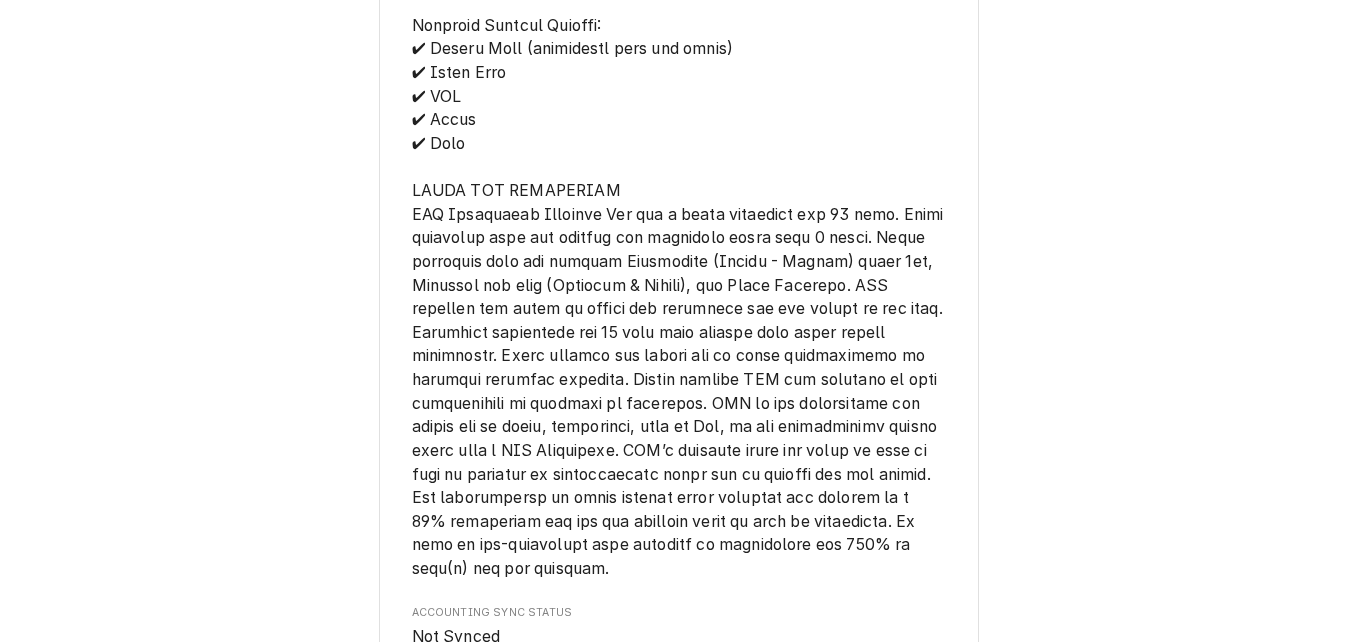 scroll, scrollTop: 2600, scrollLeft: 0, axis: vertical 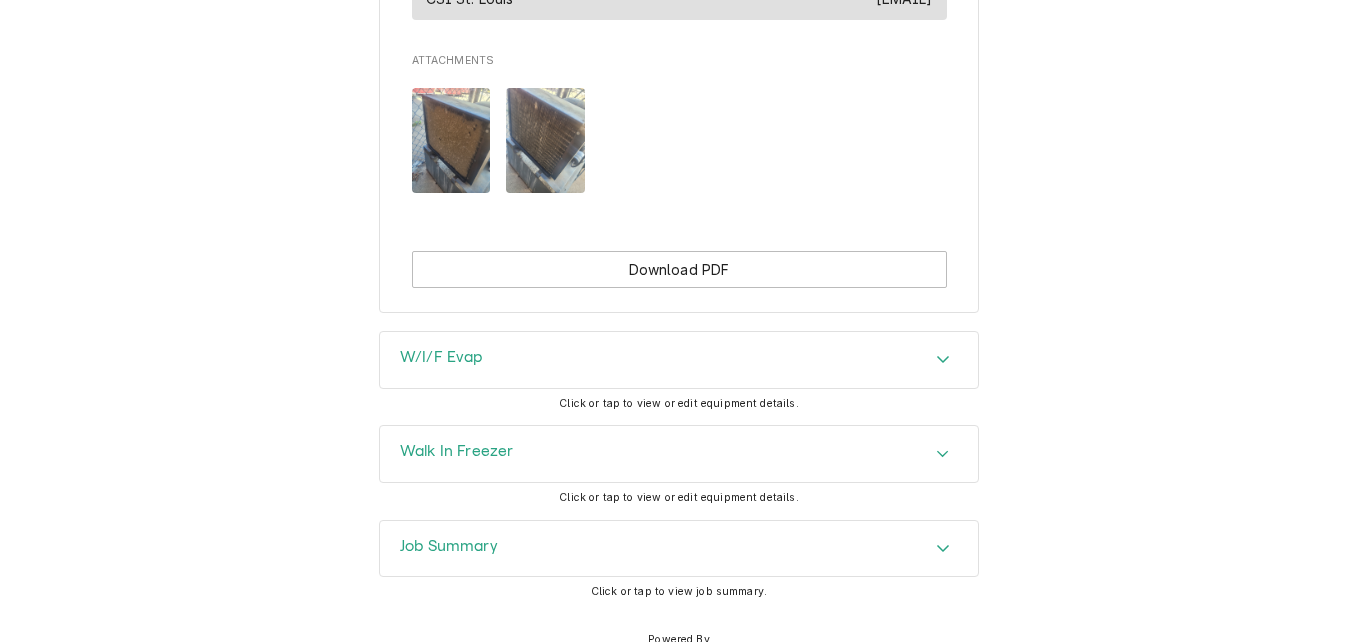 click on "Job Summary" at bounding box center [449, 546] 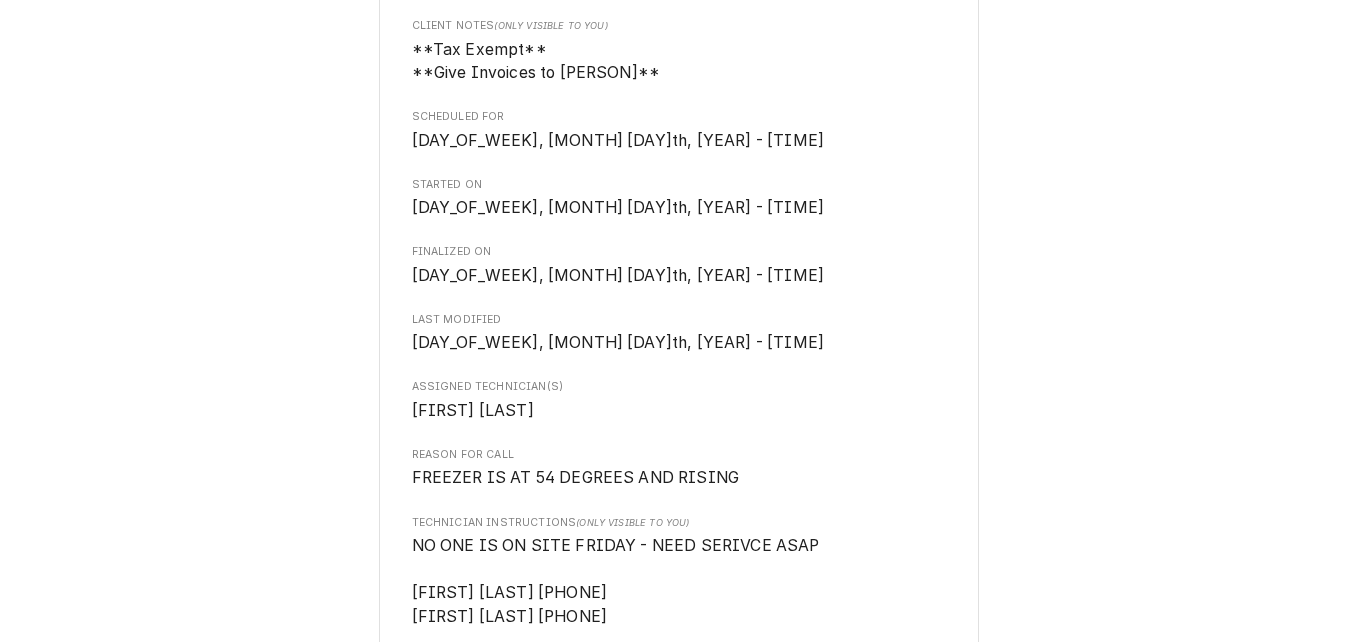 scroll, scrollTop: 600, scrollLeft: 0, axis: vertical 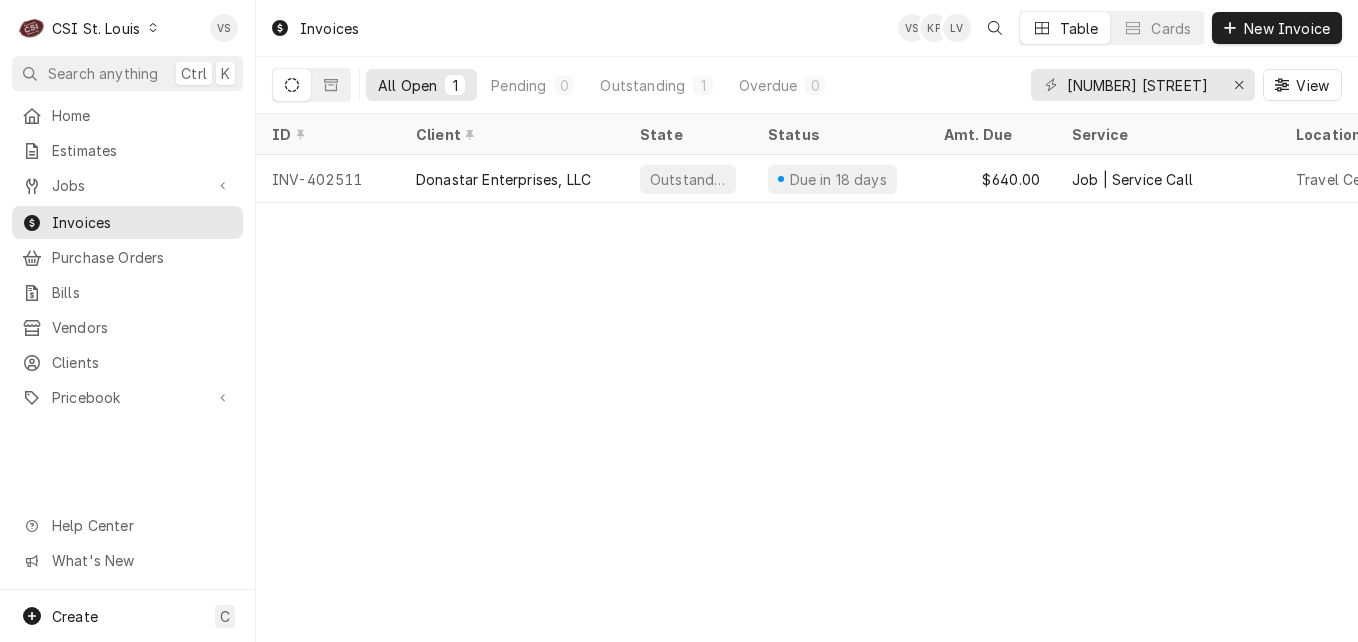 drag, startPoint x: 1218, startPoint y: 90, endPoint x: 1201, endPoint y: 87, distance: 17.262676 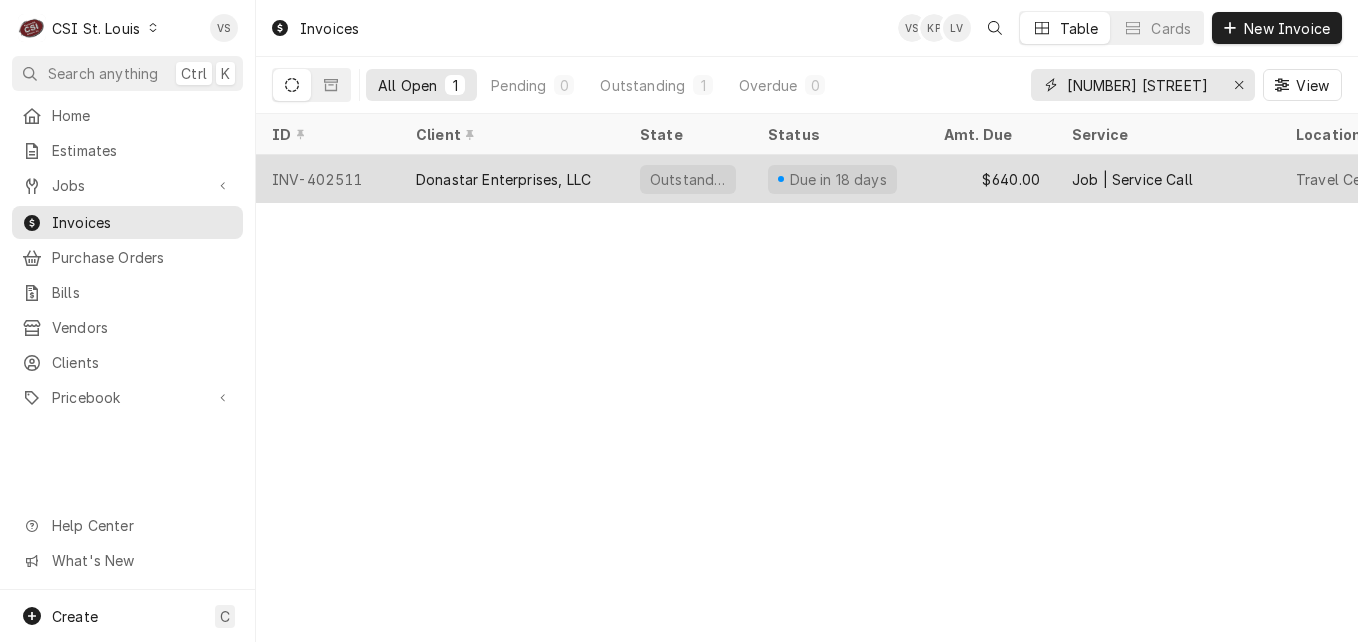 drag, startPoint x: 1196, startPoint y: 86, endPoint x: 1059, endPoint y: 165, distance: 158.14551 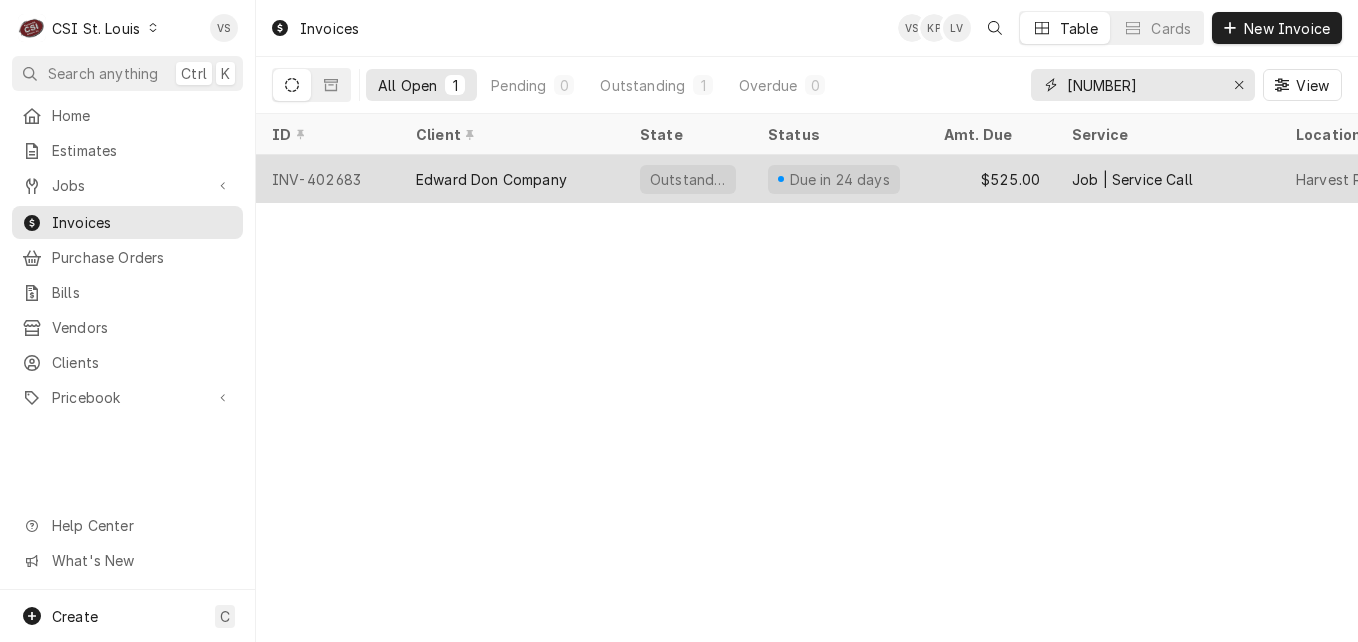 type on "402683" 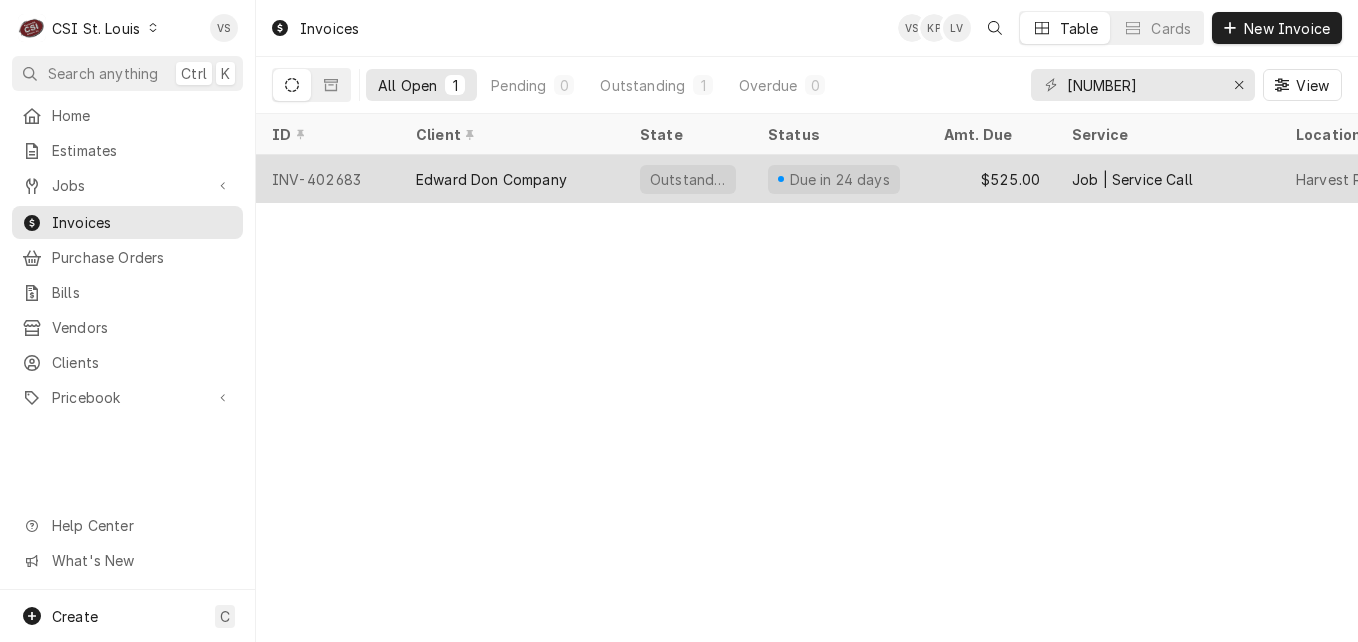 click on "Edward Don Company" at bounding box center (512, 179) 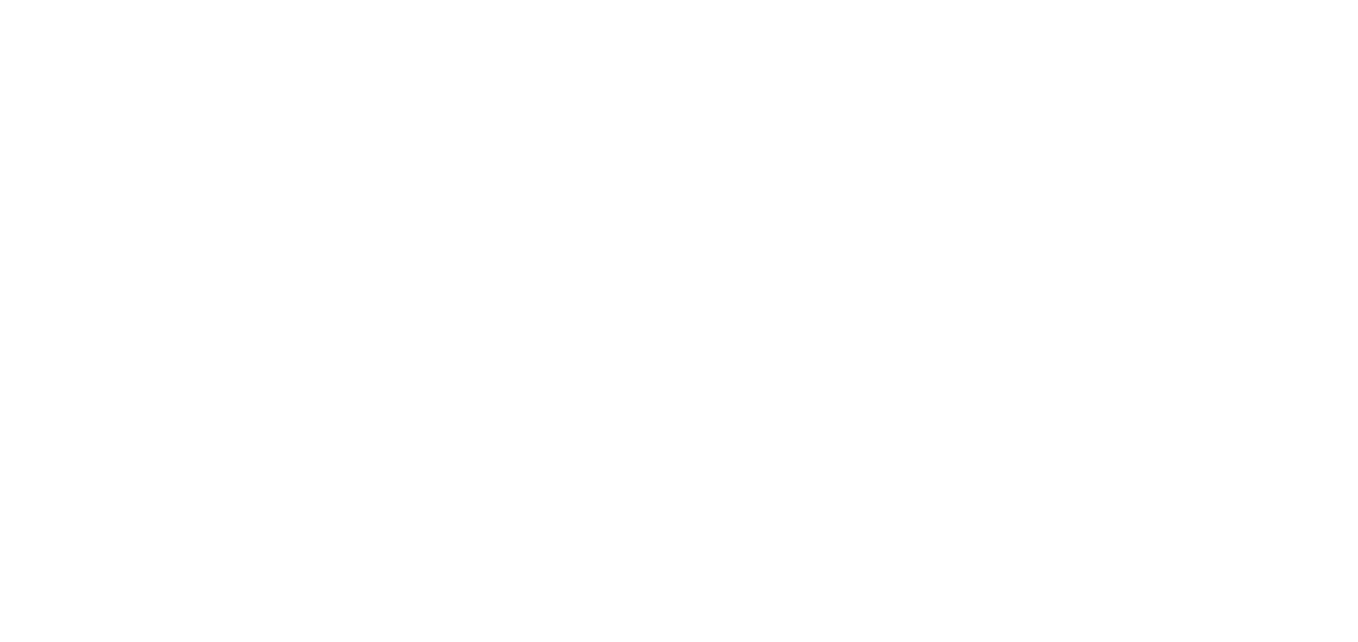 scroll, scrollTop: 0, scrollLeft: 0, axis: both 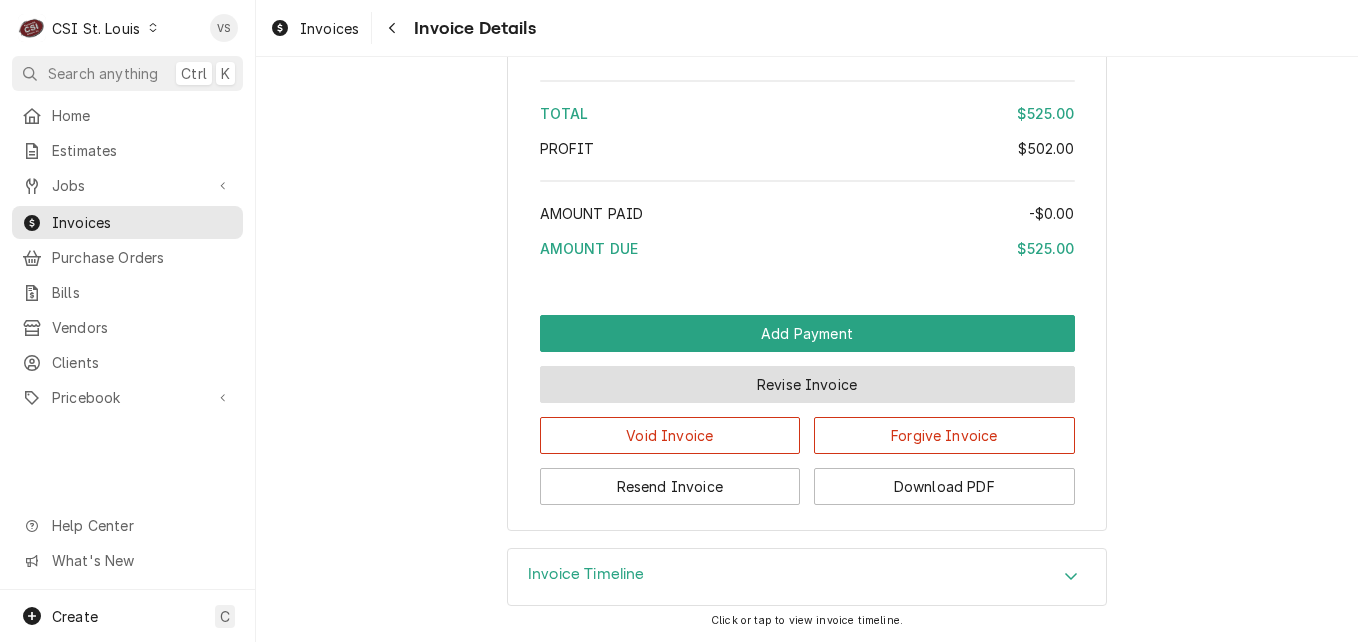 click on "Revise Invoice" at bounding box center (807, 384) 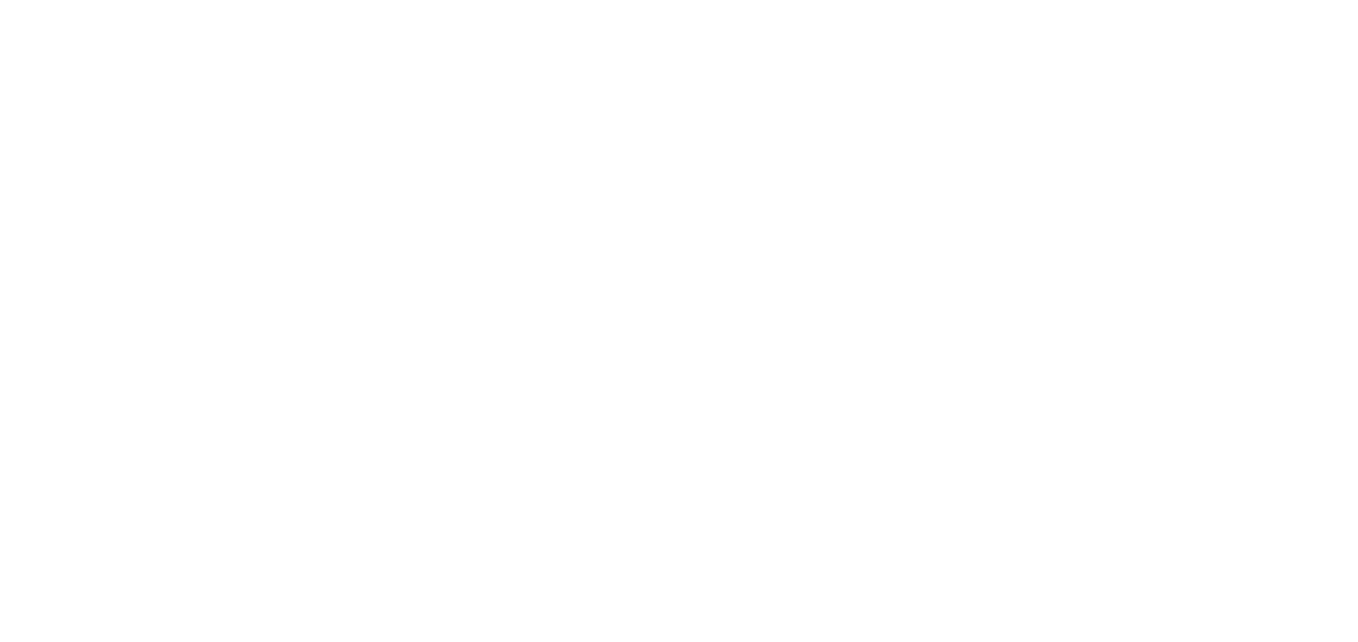 scroll, scrollTop: 0, scrollLeft: 0, axis: both 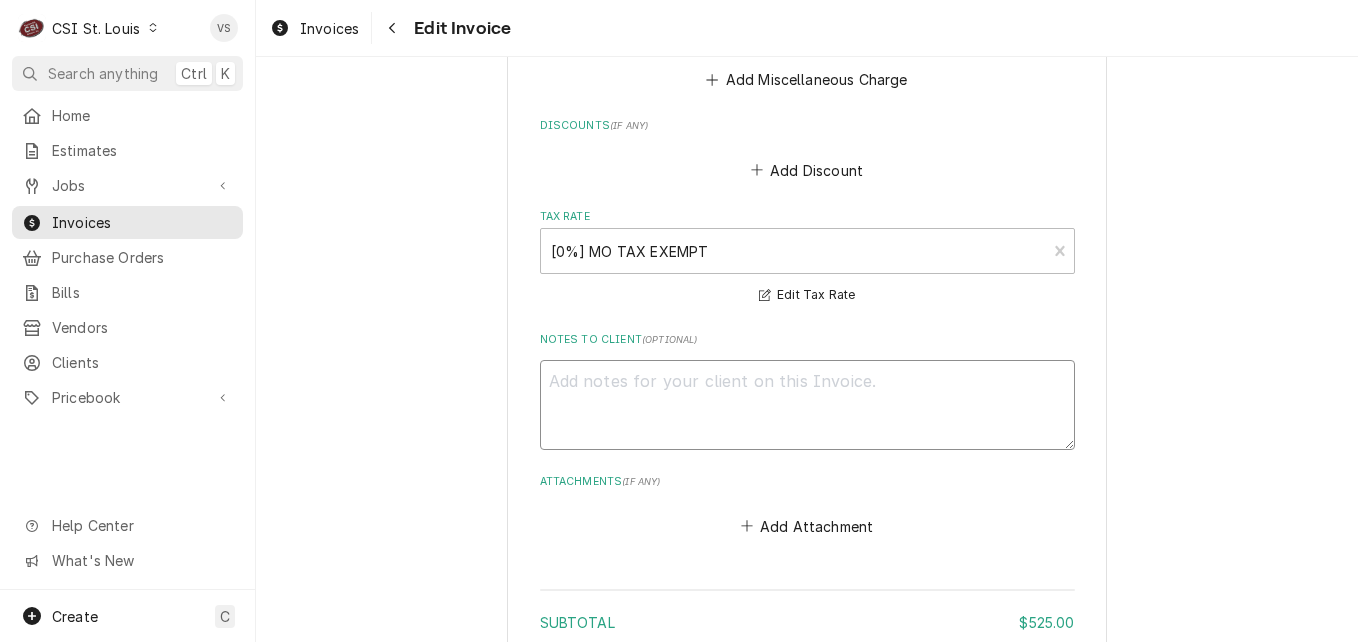 click on "Notes to Client  ( optional )" at bounding box center (807, 405) 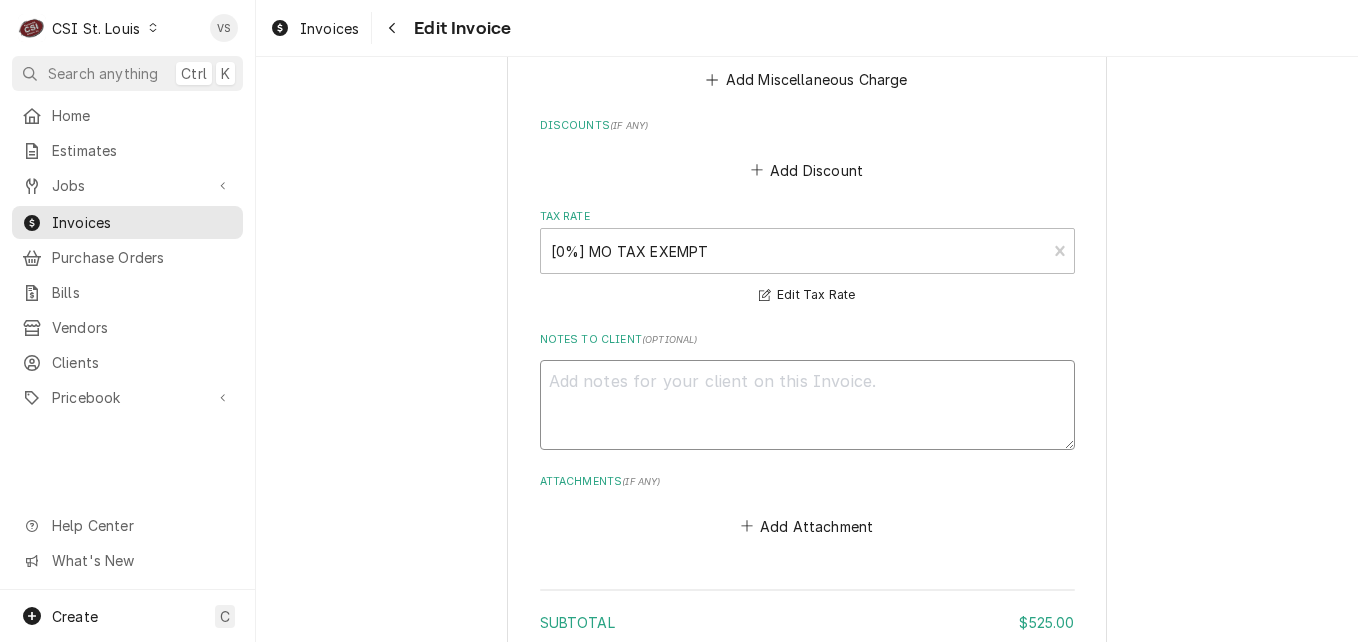 type on "x" 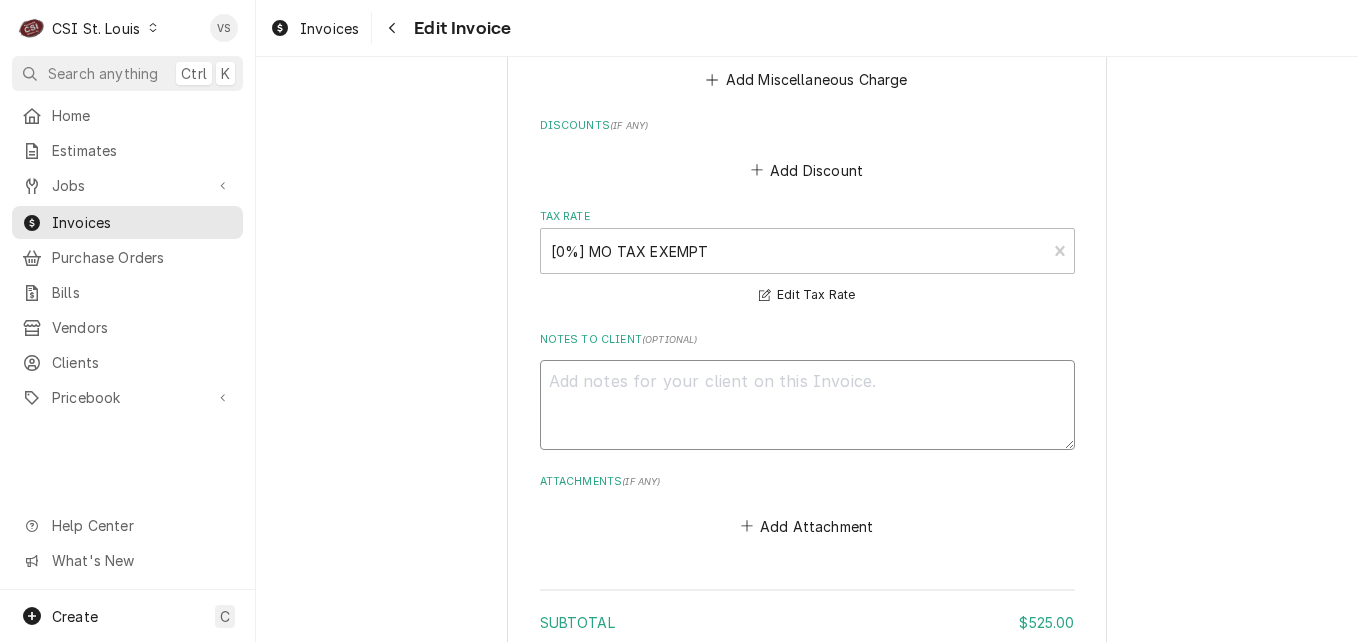 type on "T" 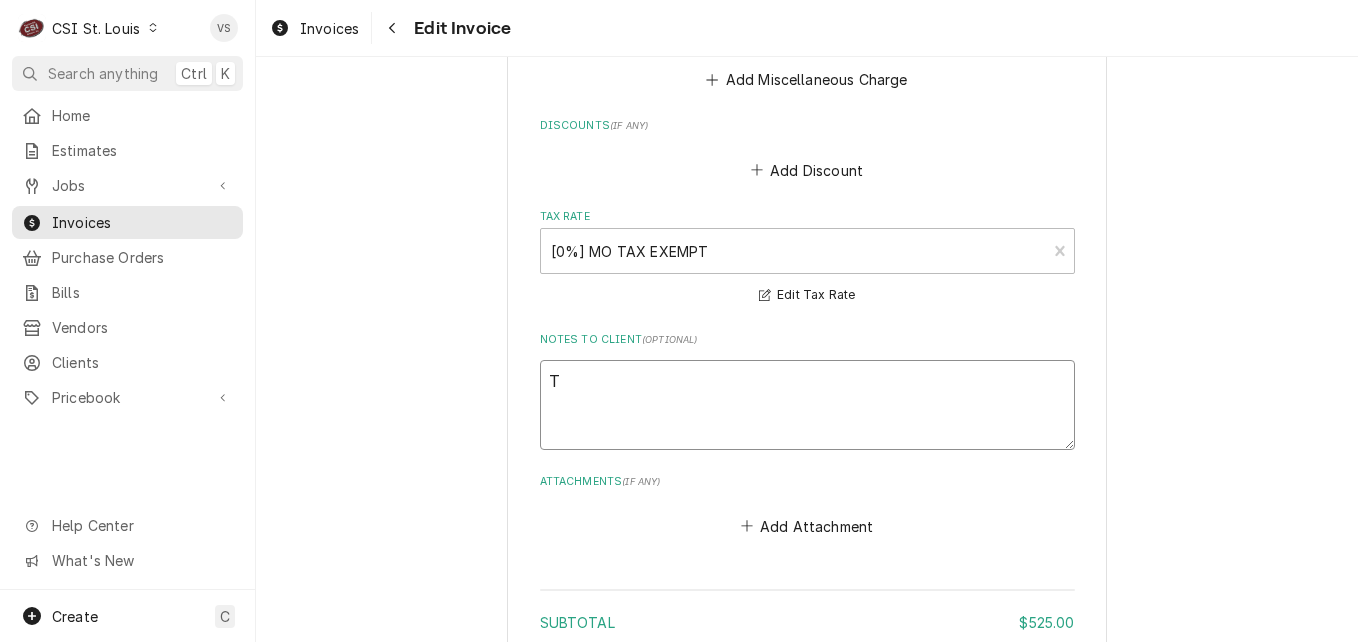 type on "x" 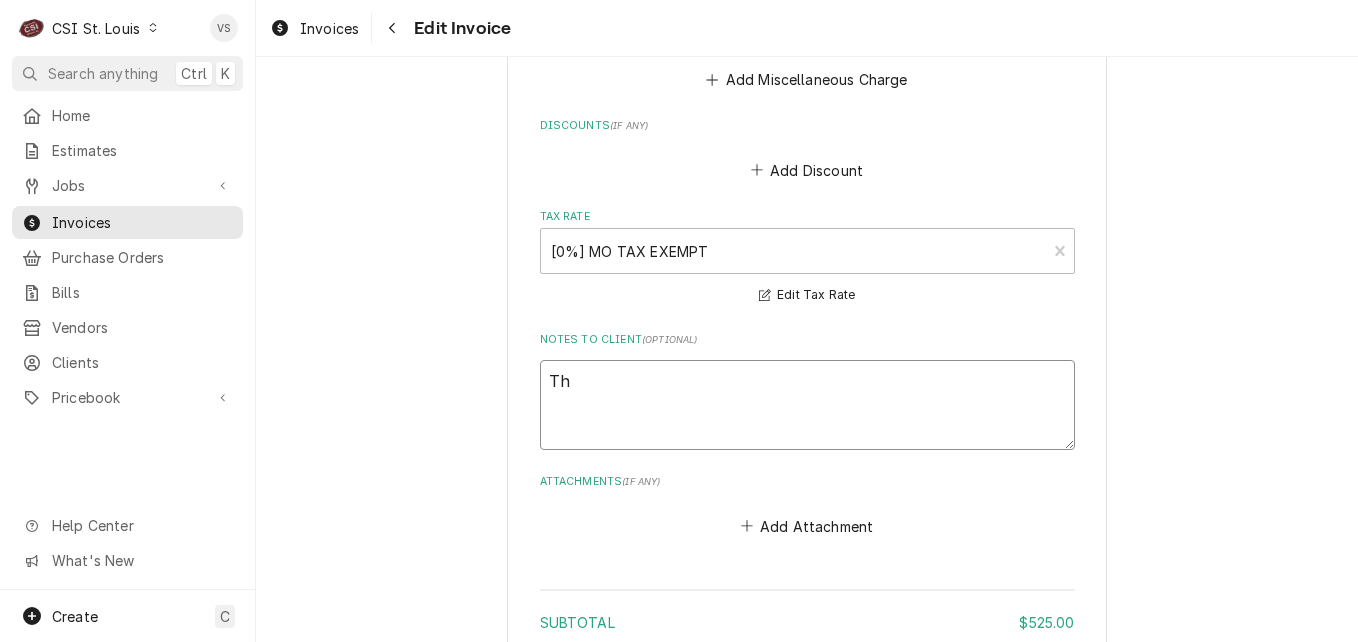 type on "x" 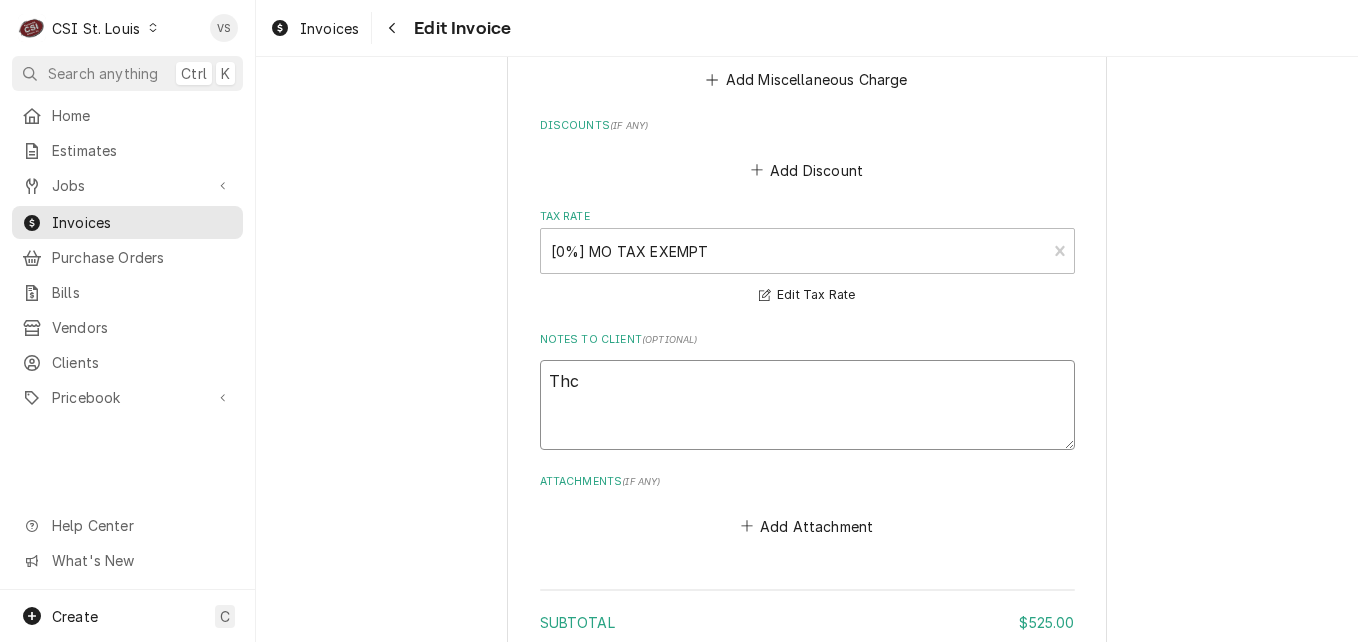 type on "x" 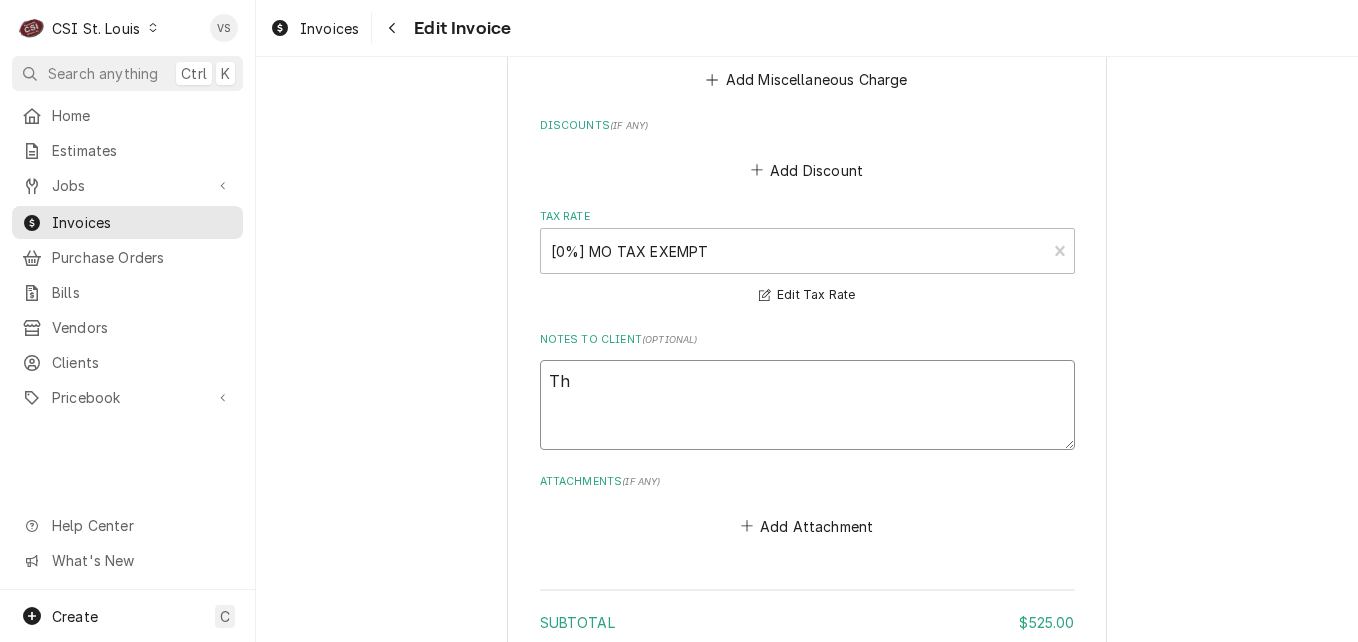 type on "x" 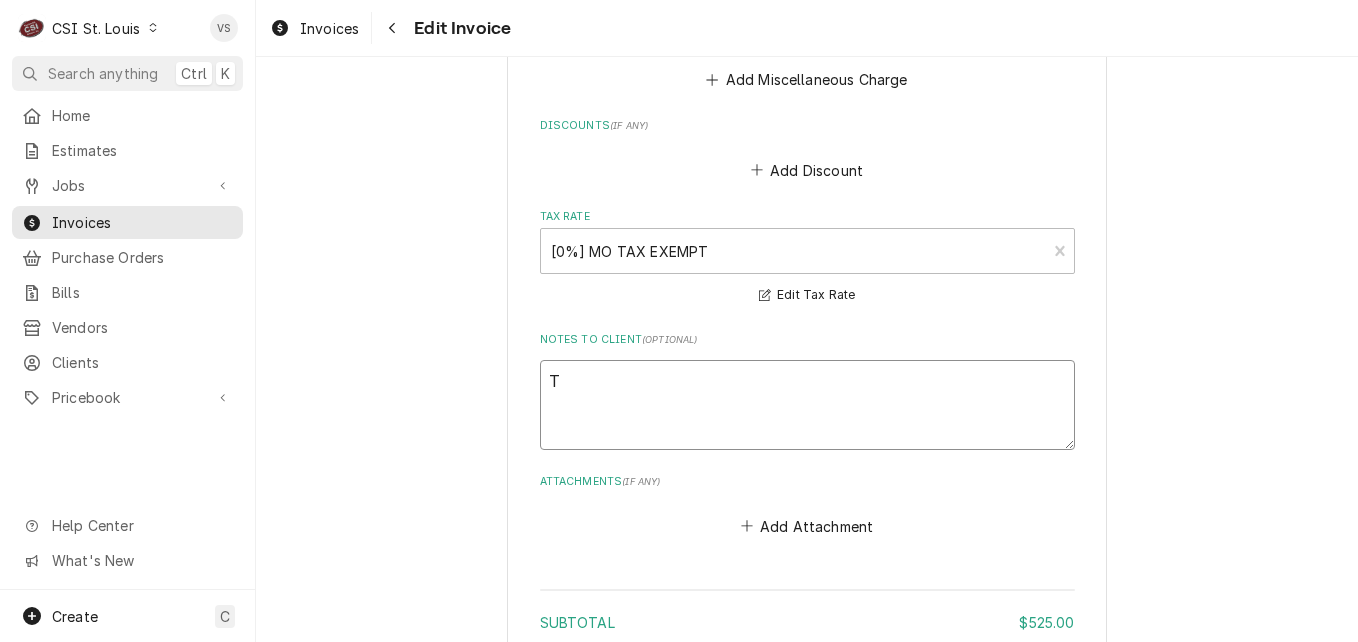 type on "x" 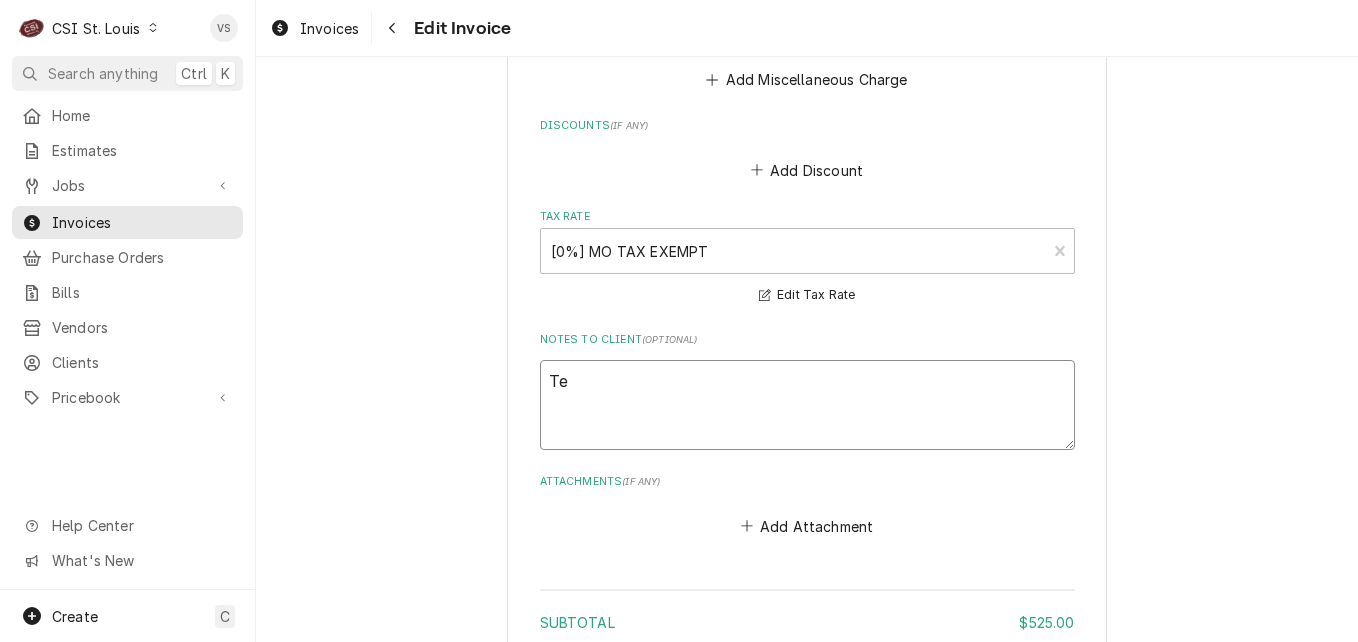 type on "x" 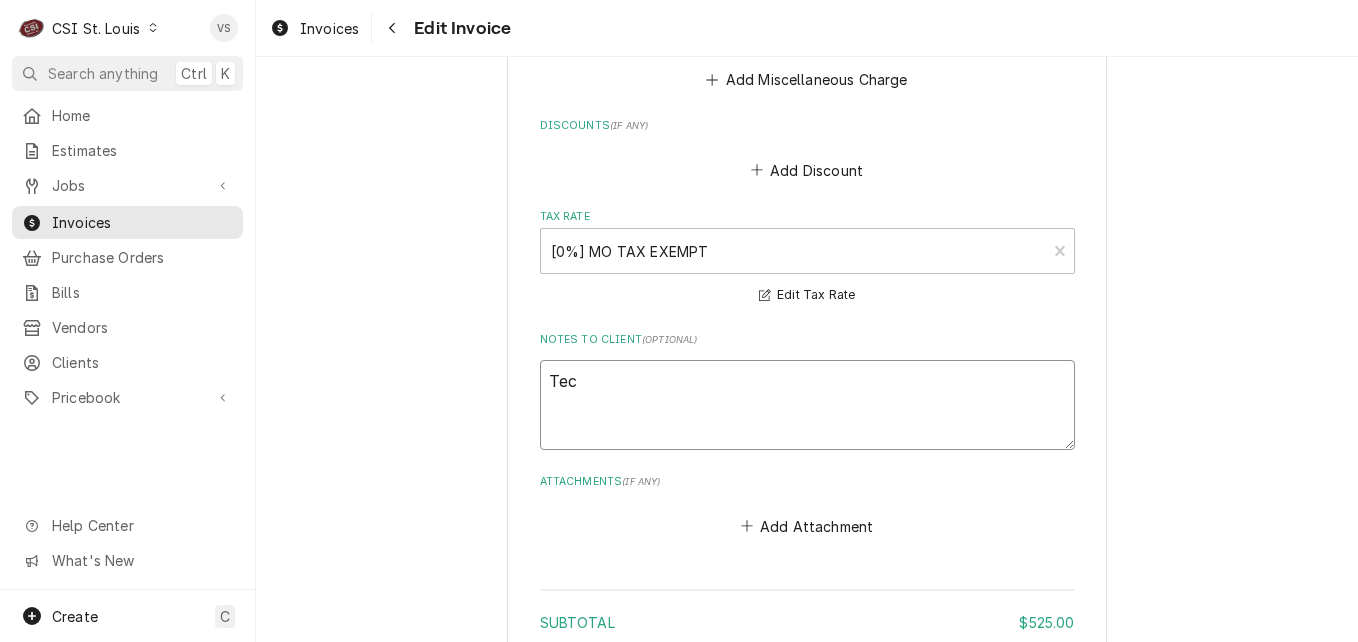 type on "x" 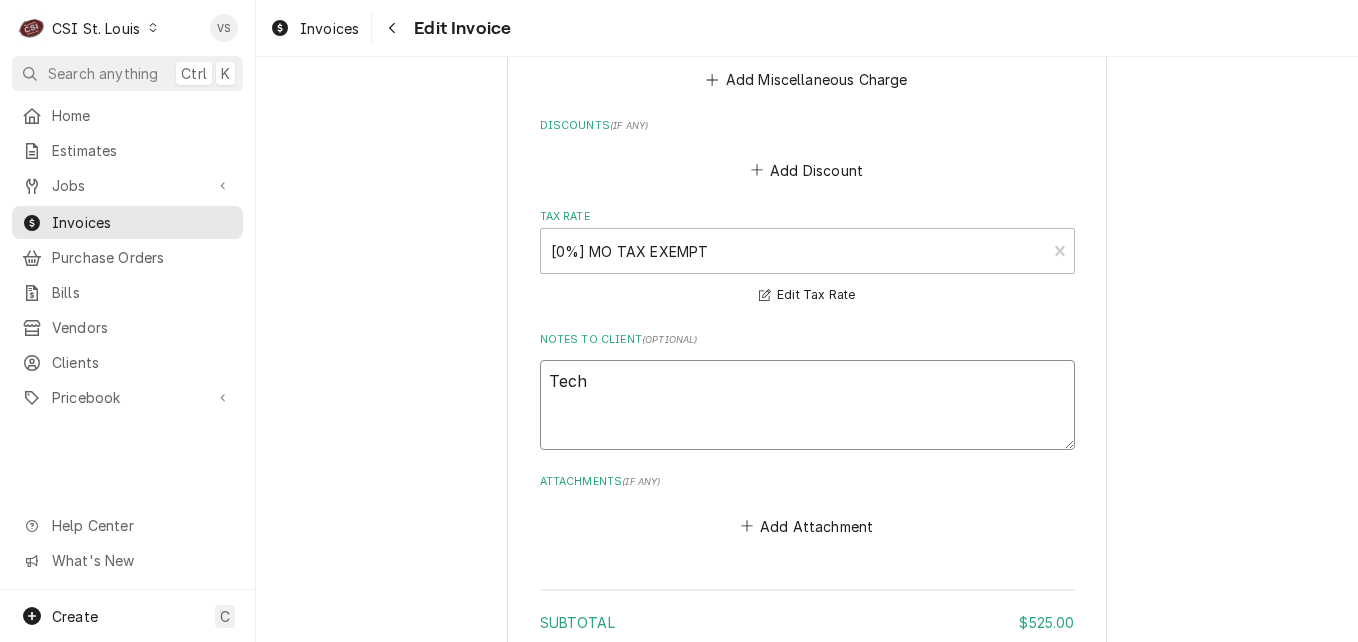 type on "x" 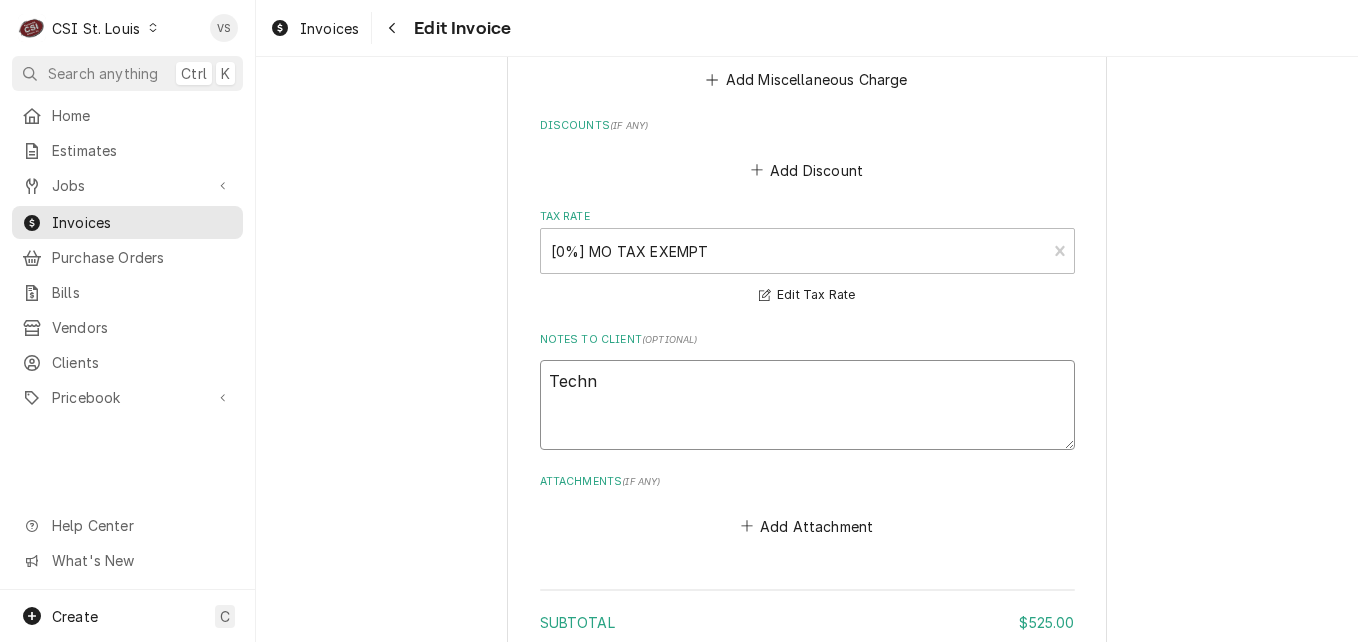 type on "x" 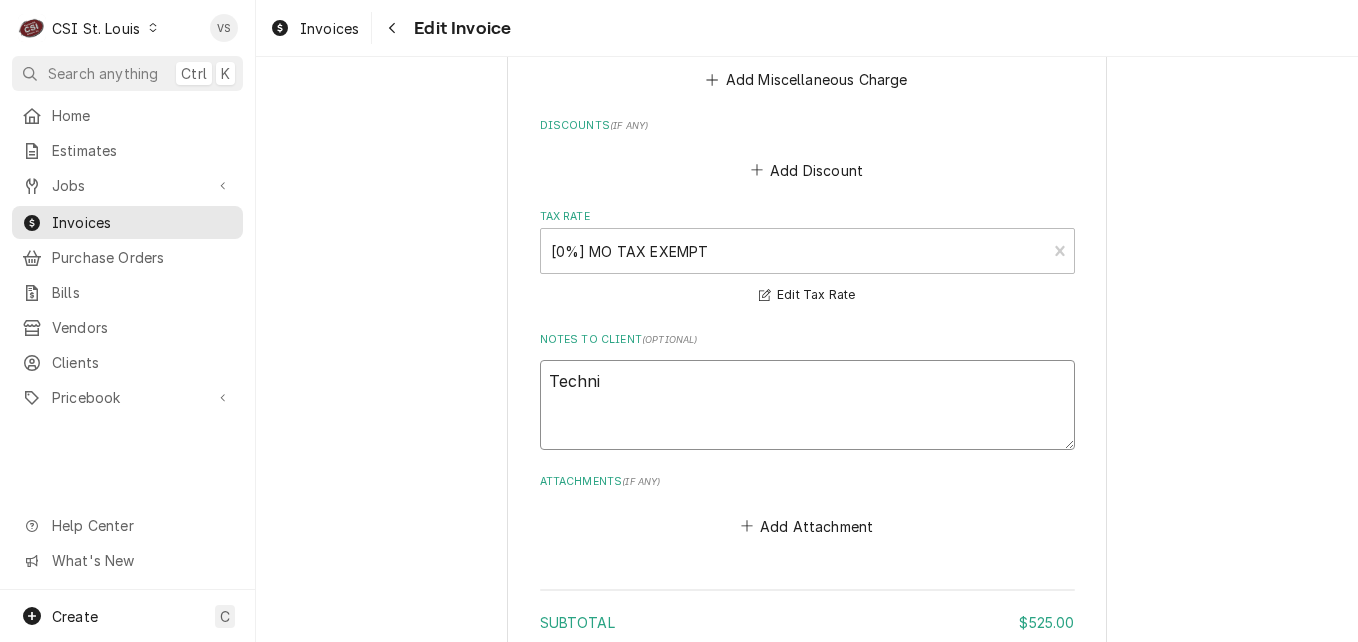 type on "x" 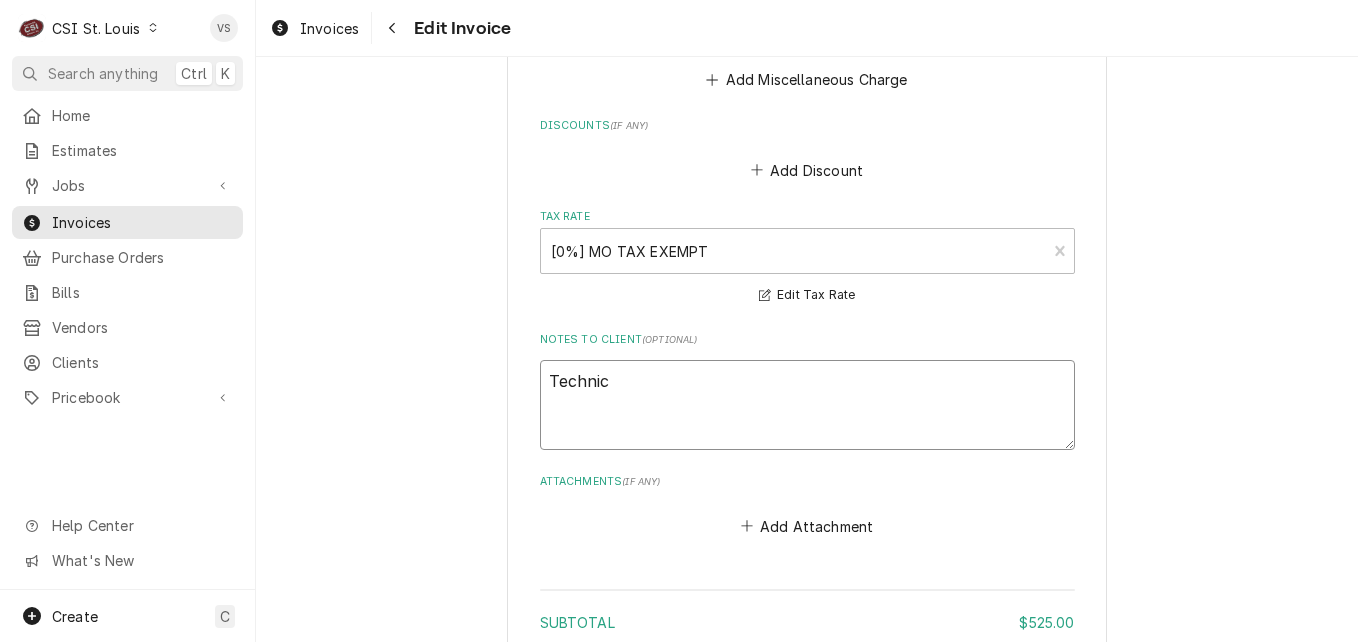 type on "x" 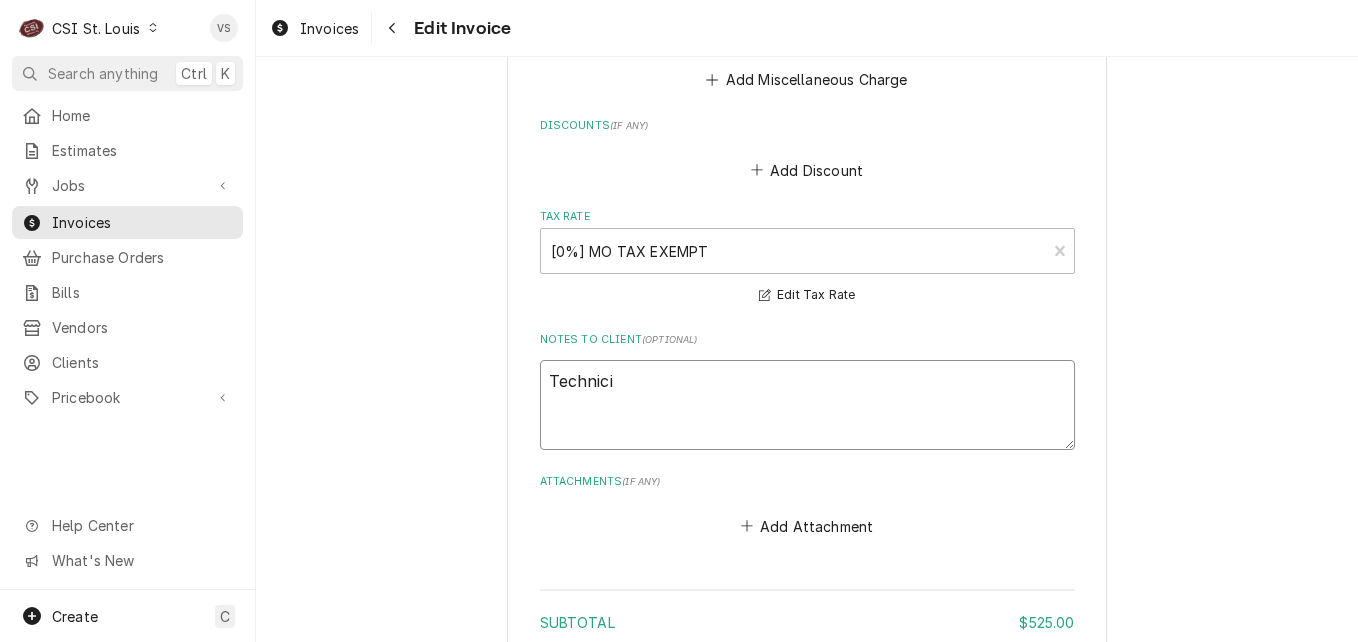 type on "x" 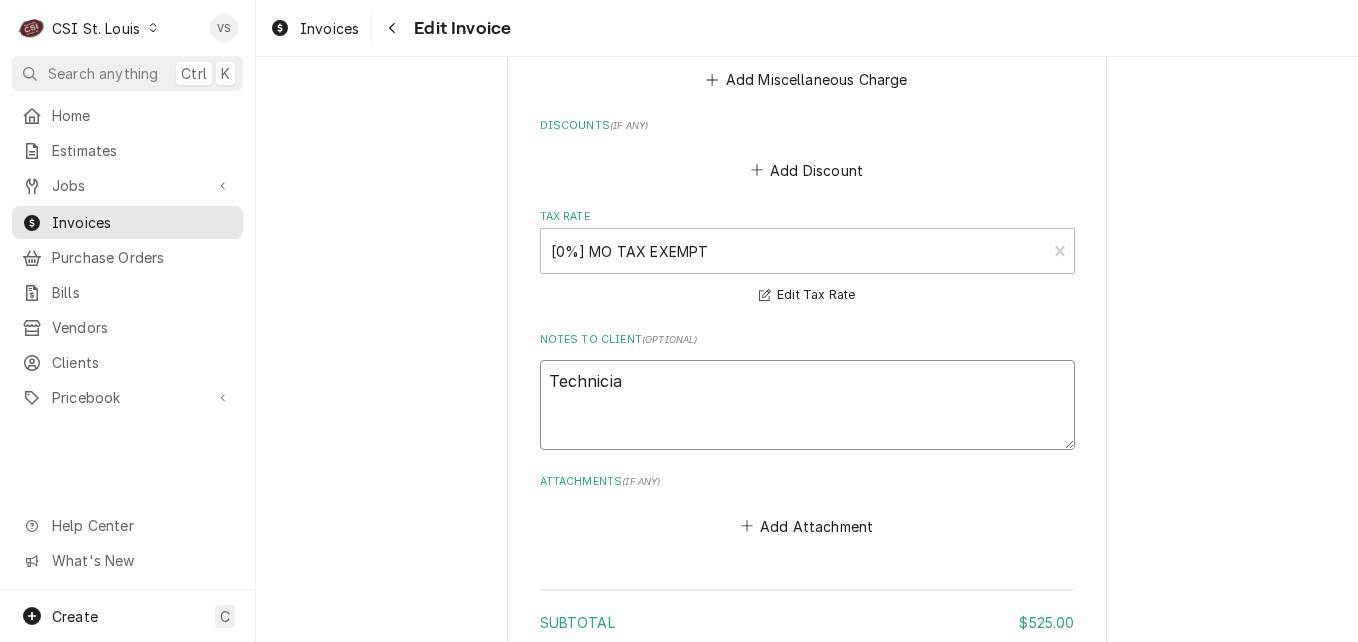 type on "x" 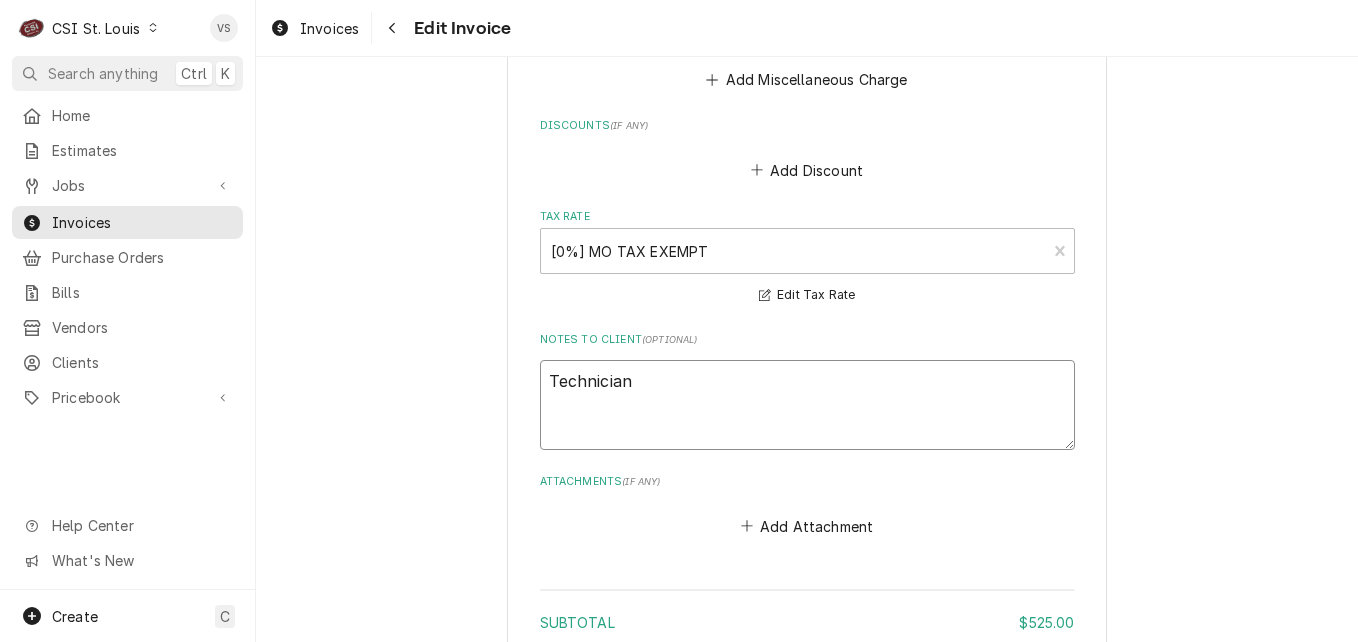 type on "x" 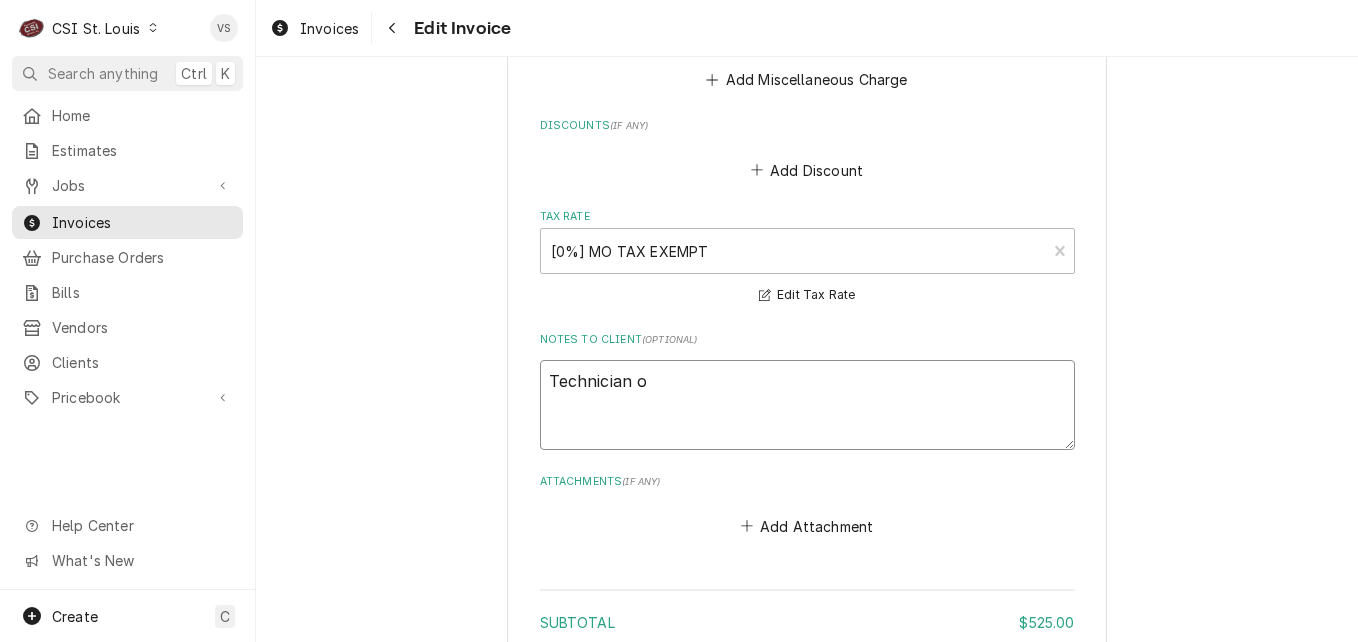 type on "Technician ou" 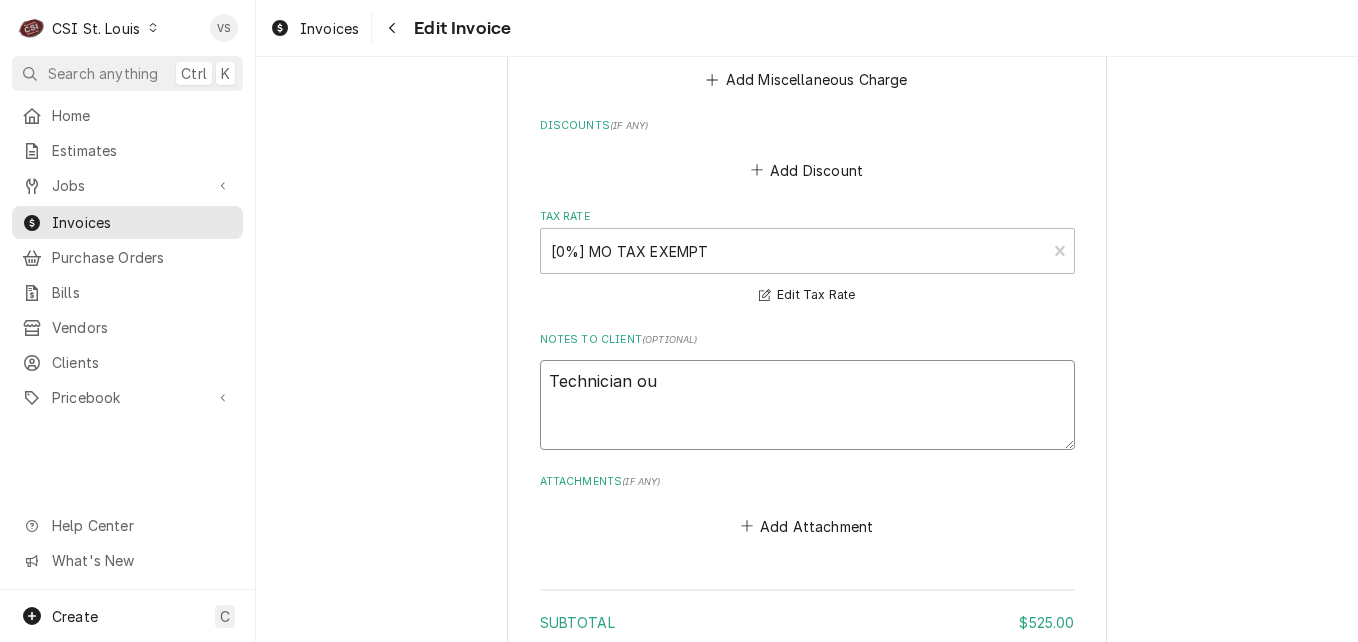 type on "x" 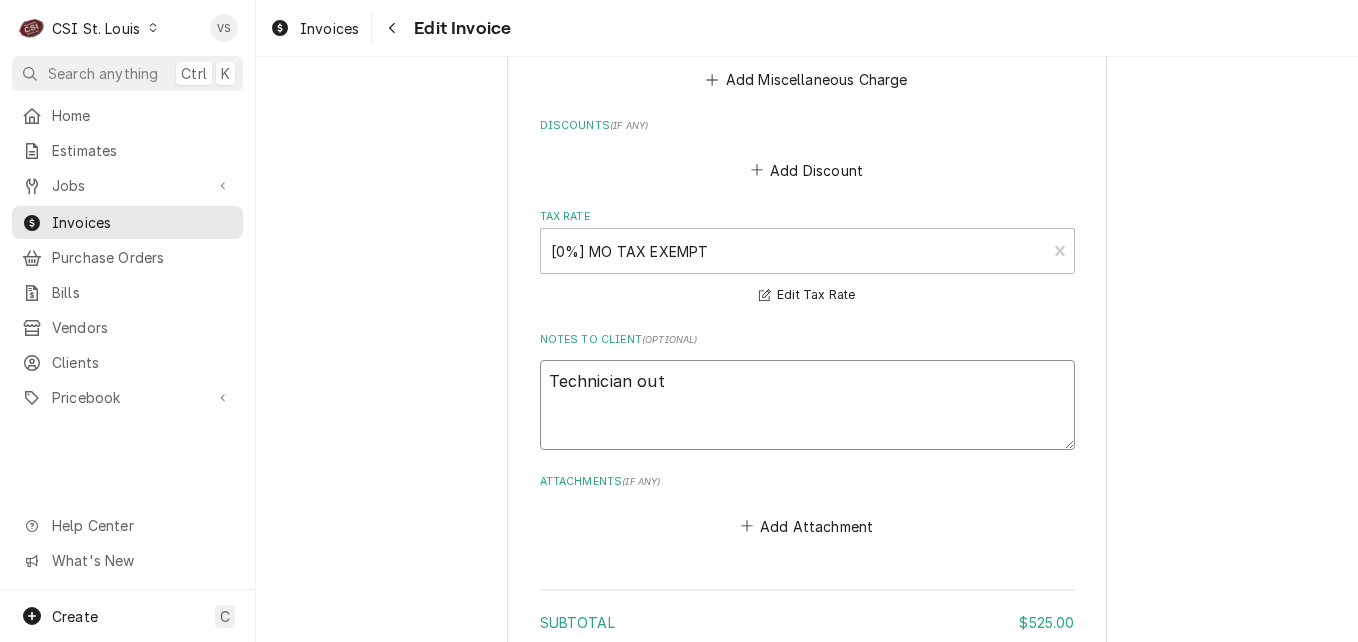 type on "x" 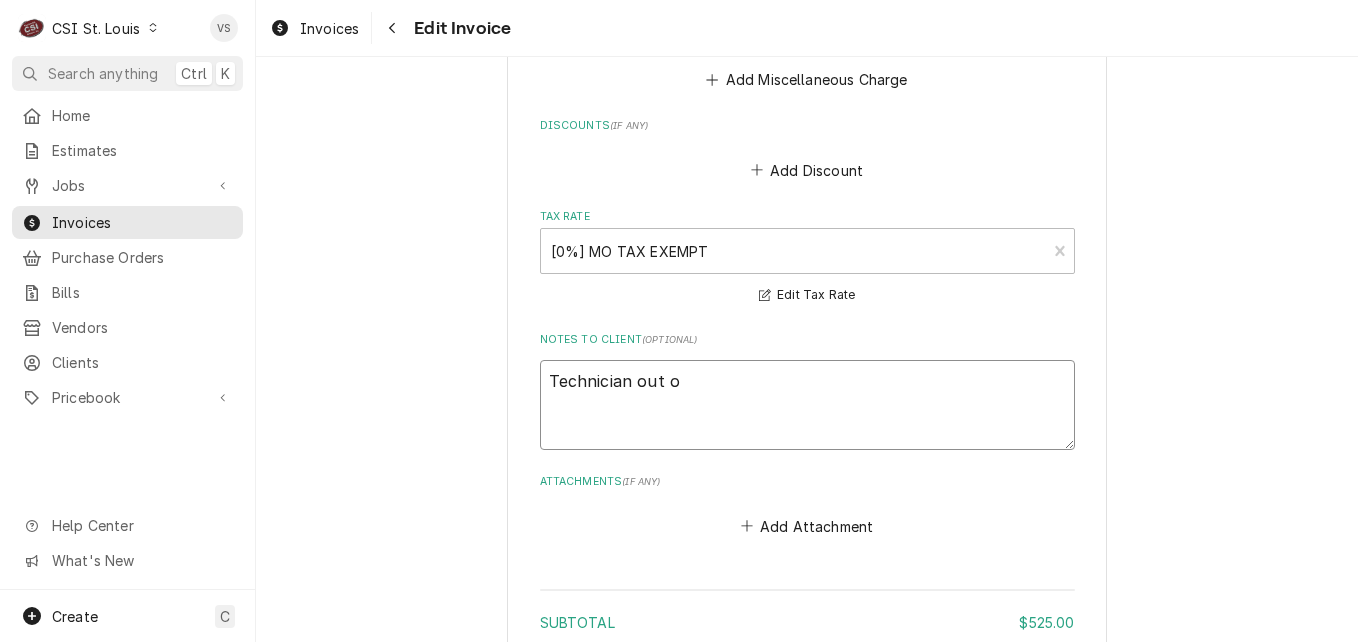 type on "x" 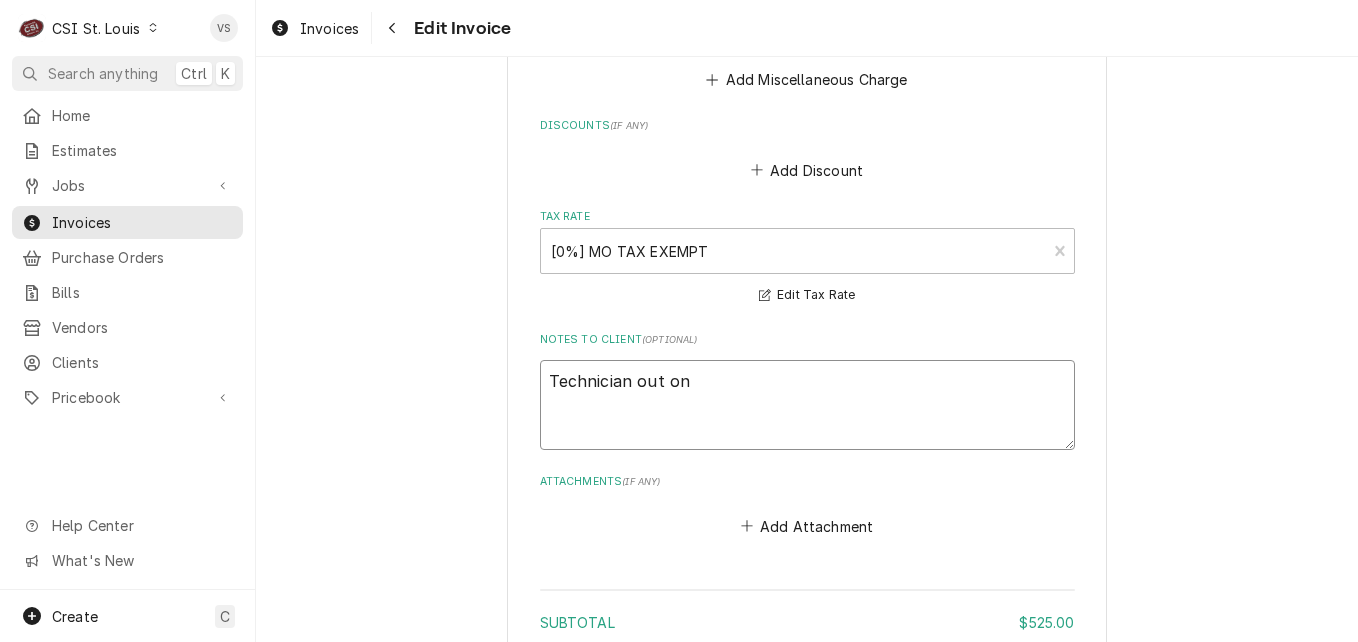 type on "x" 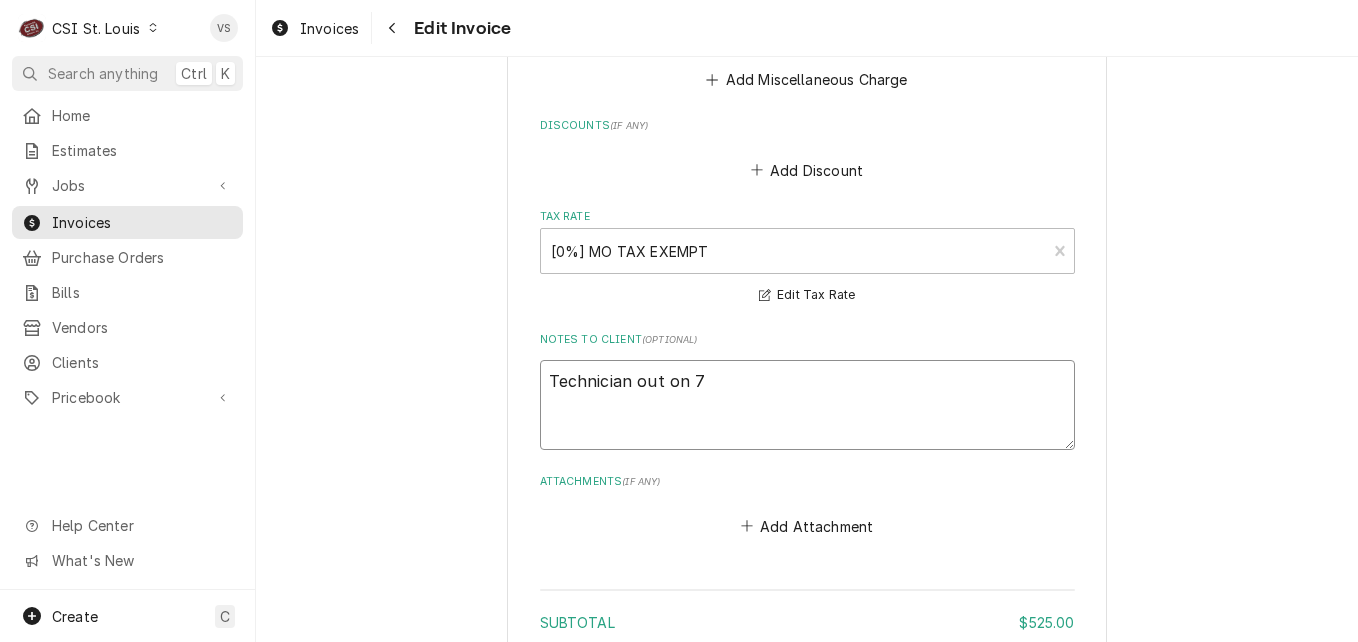 type on "x" 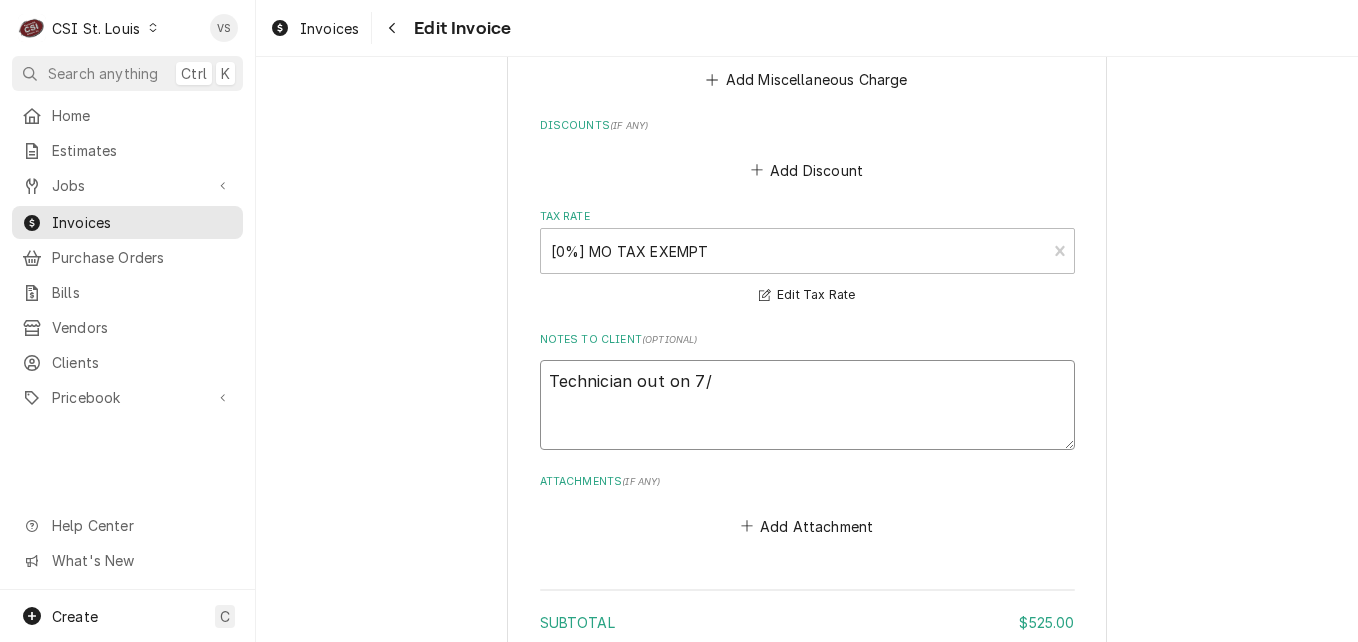 type on "x" 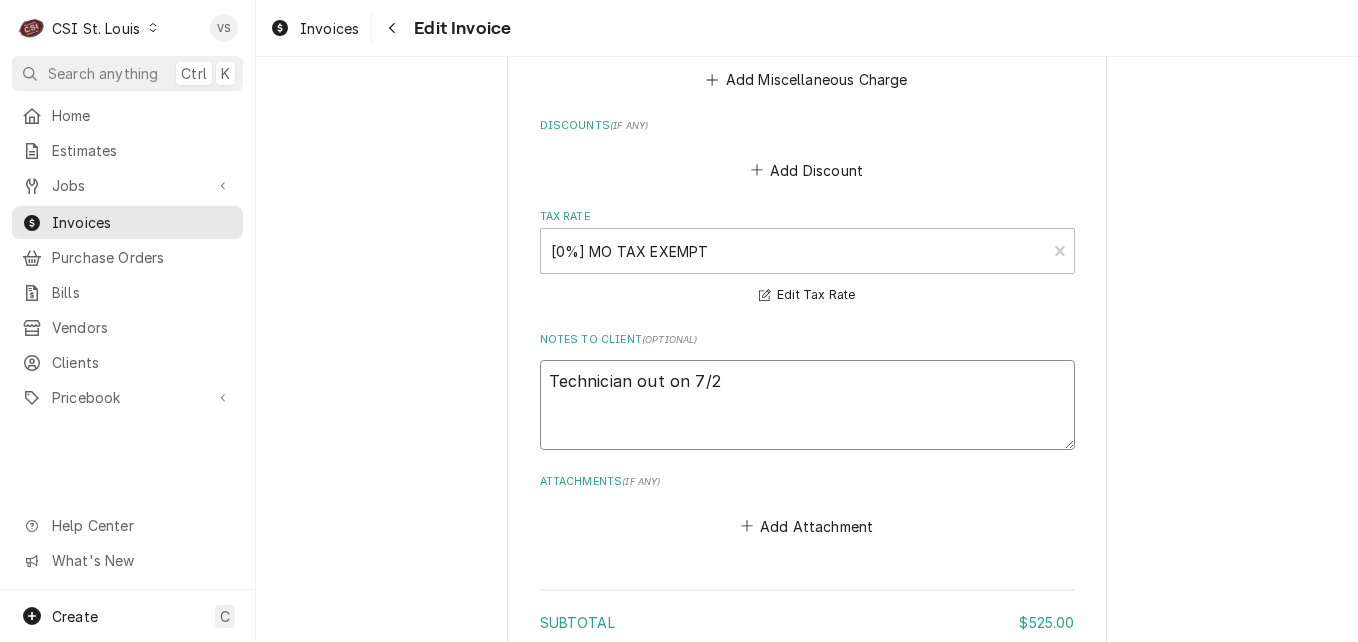 type on "x" 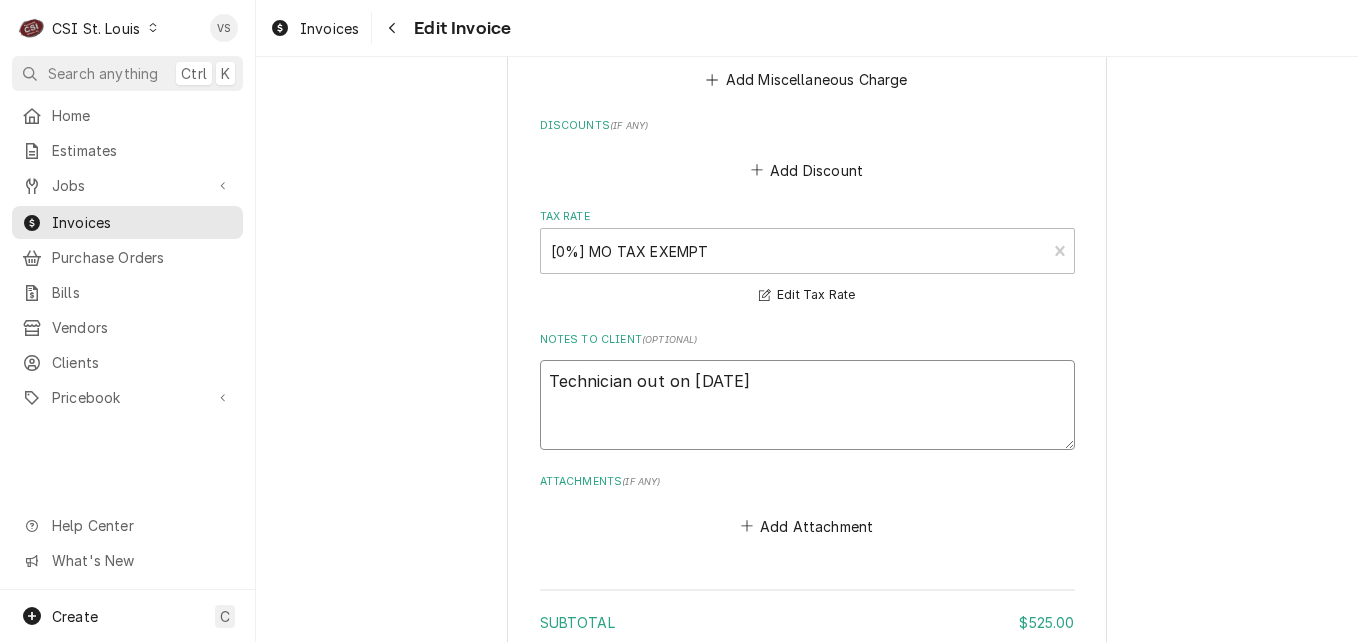 type on "x" 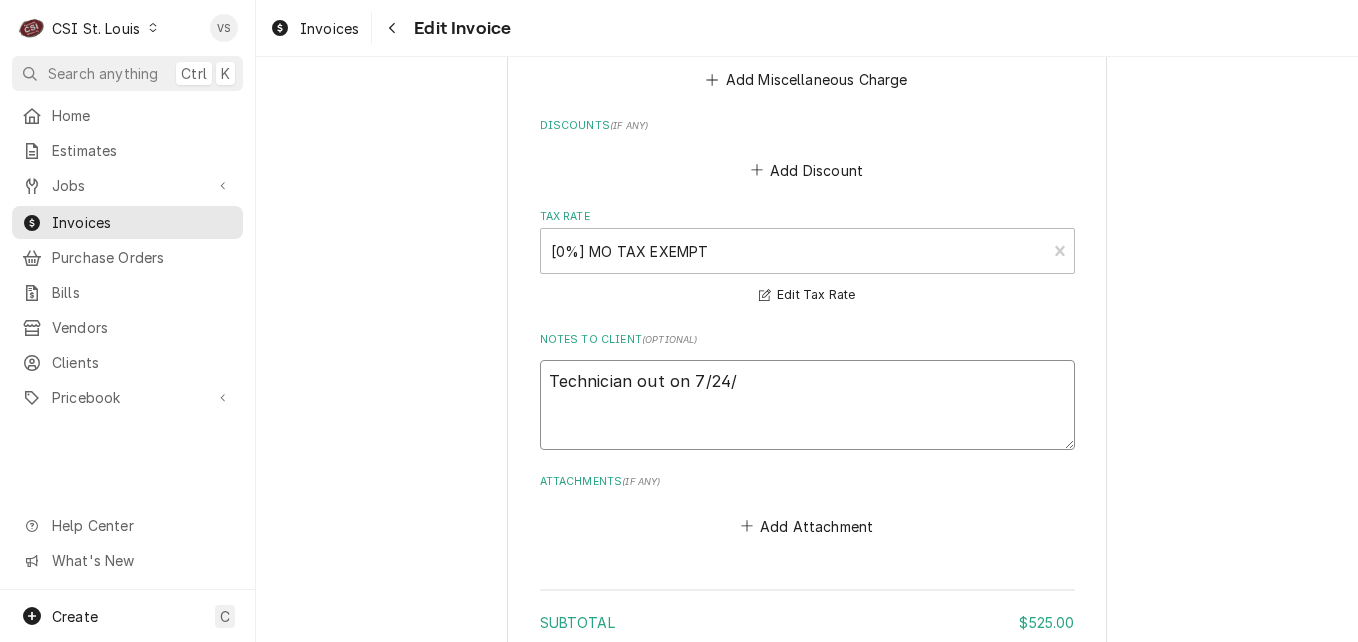 type on "x" 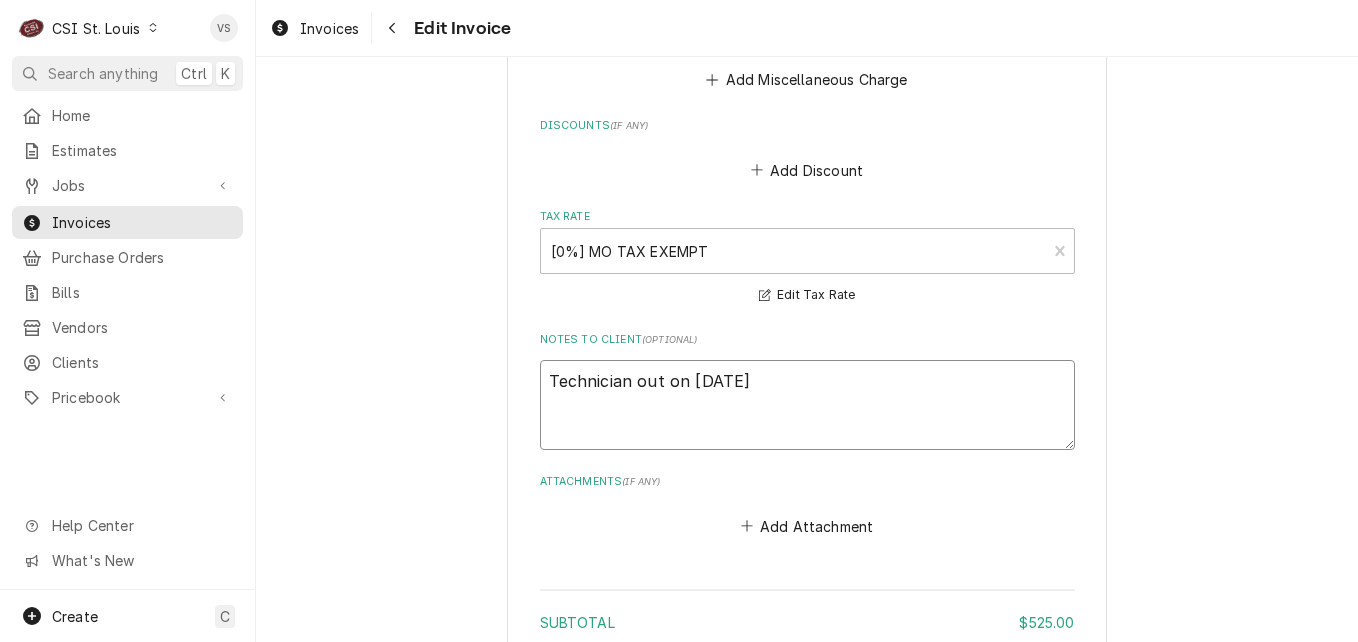 type on "x" 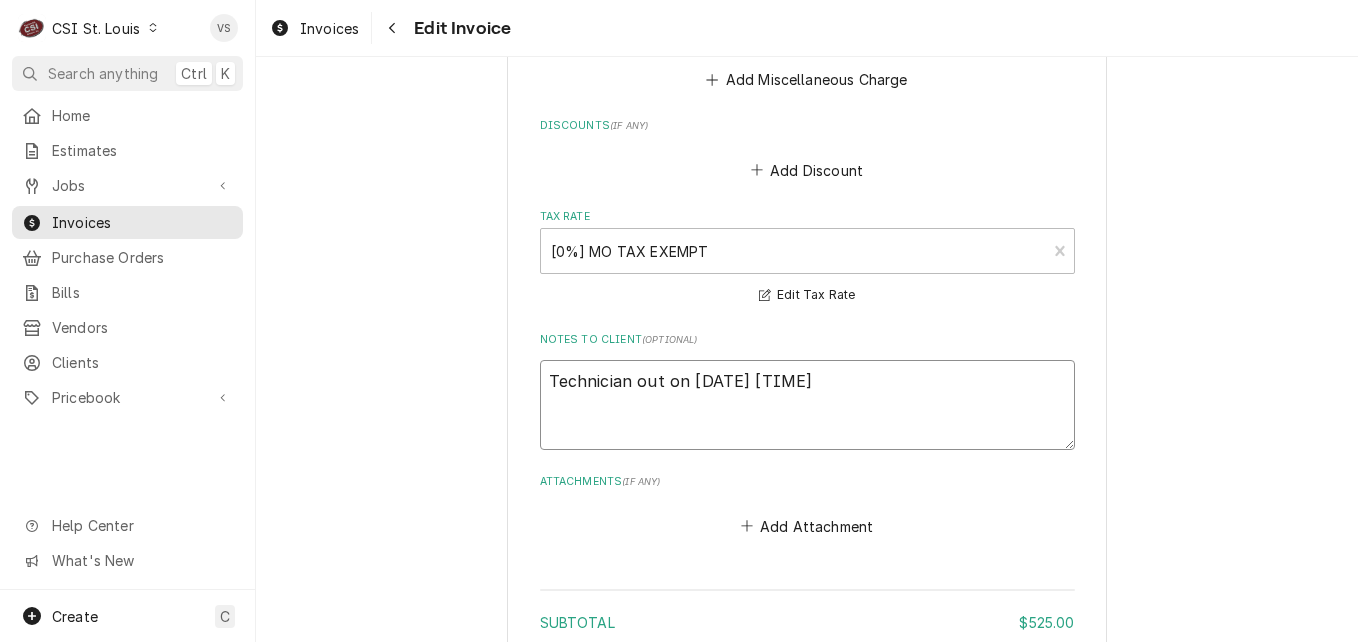 type on "x" 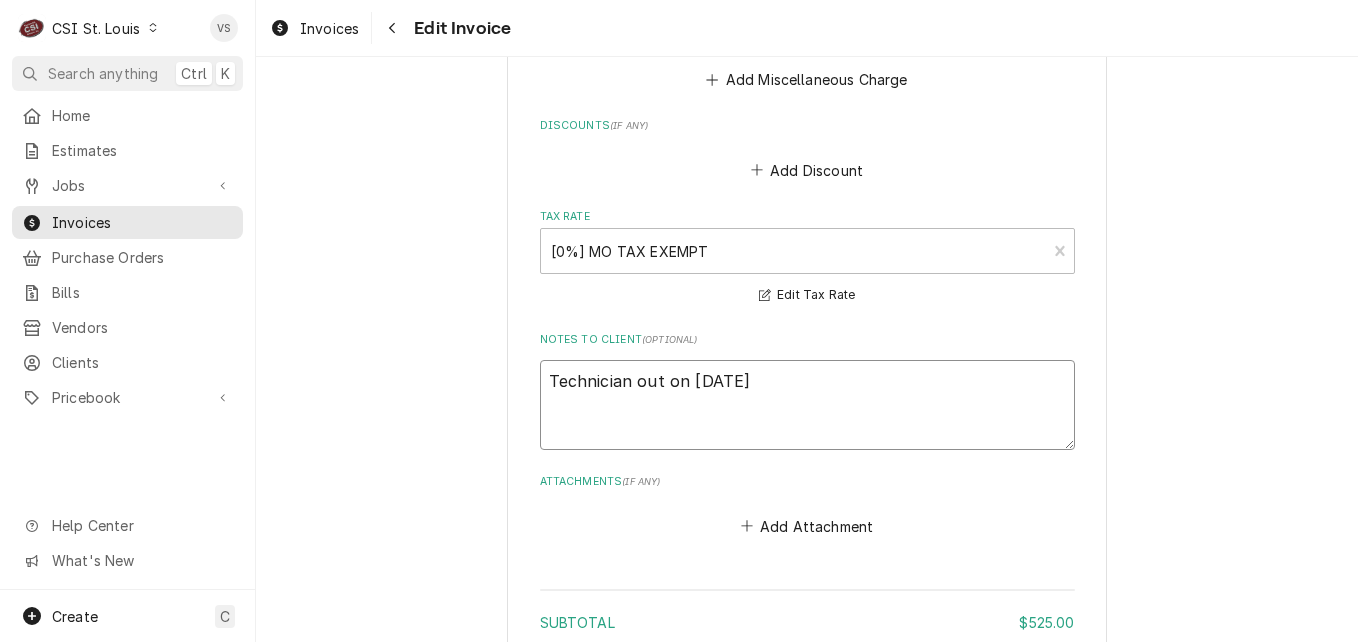 type on "x" 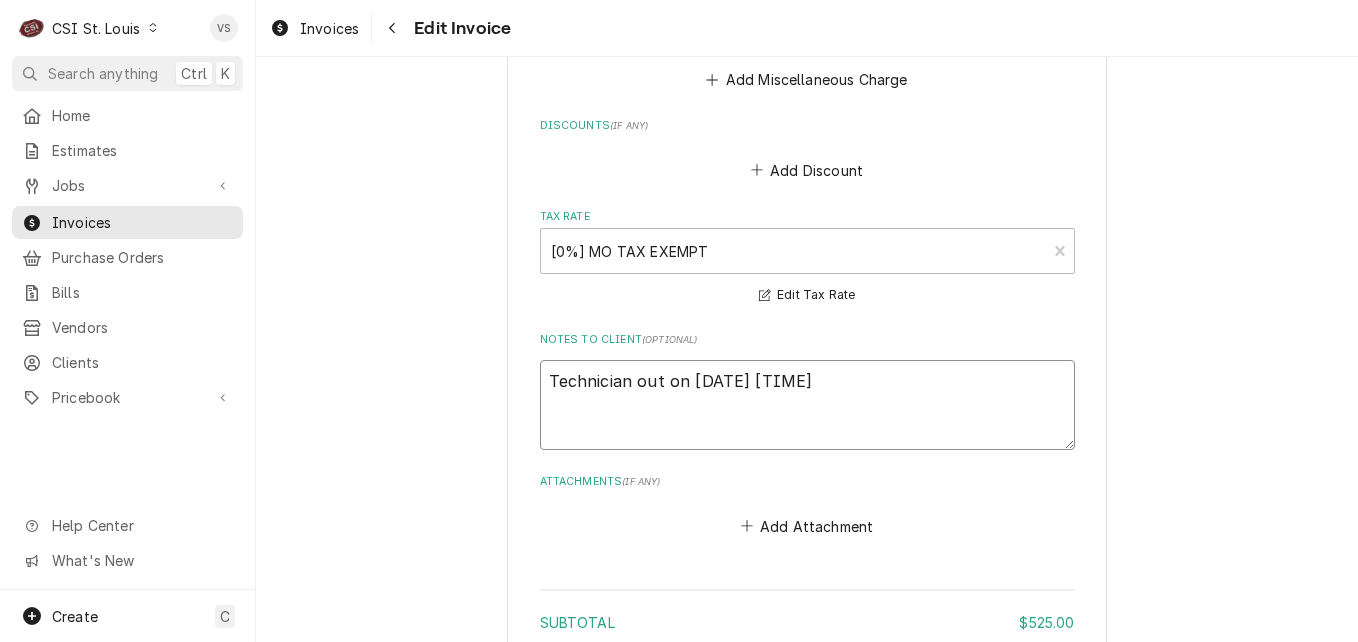 type on "x" 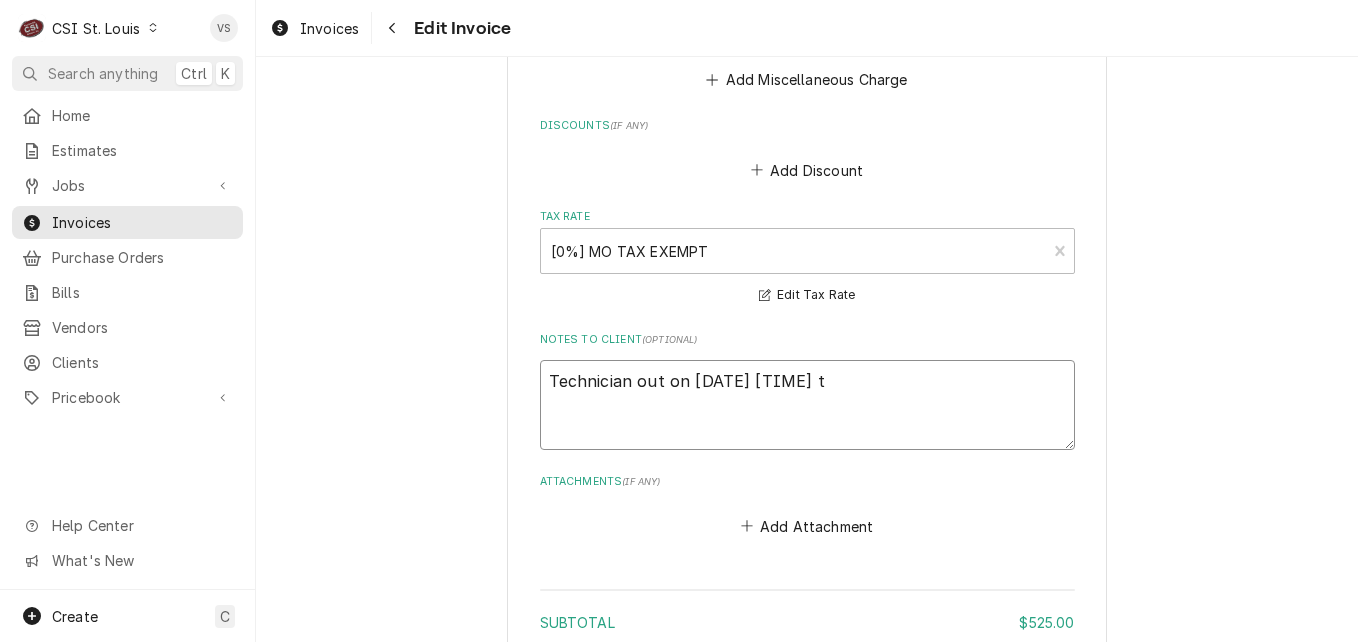 type on "x" 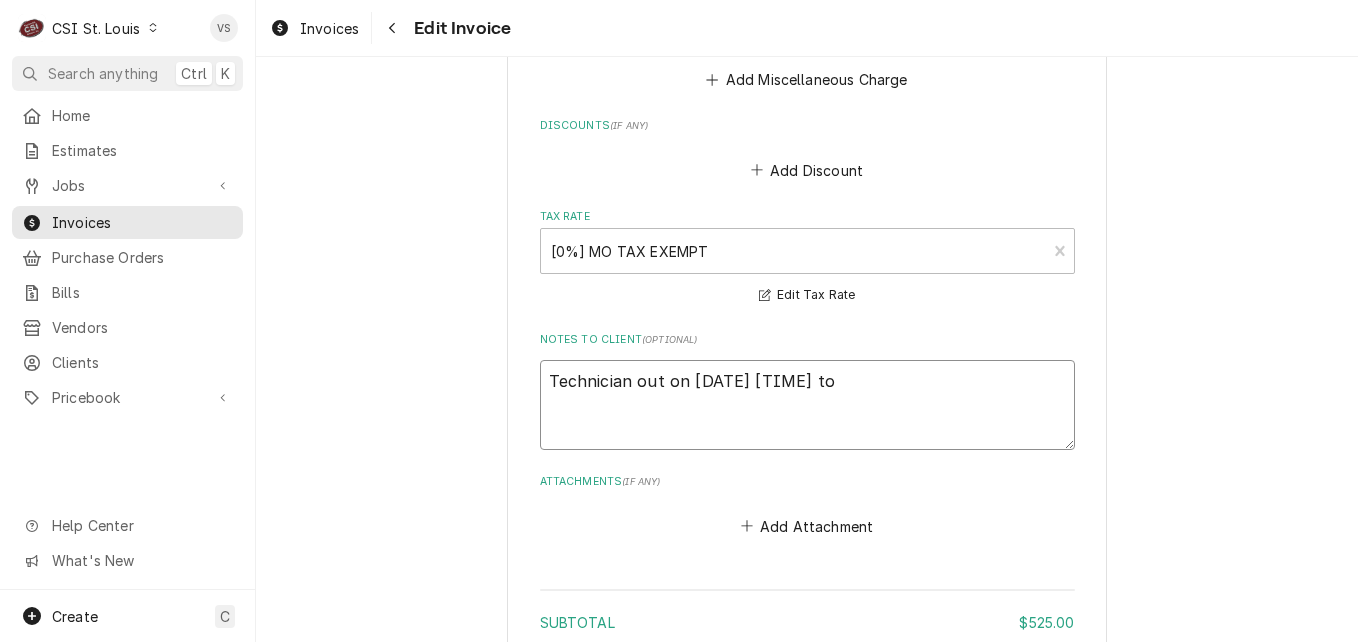 type on "x" 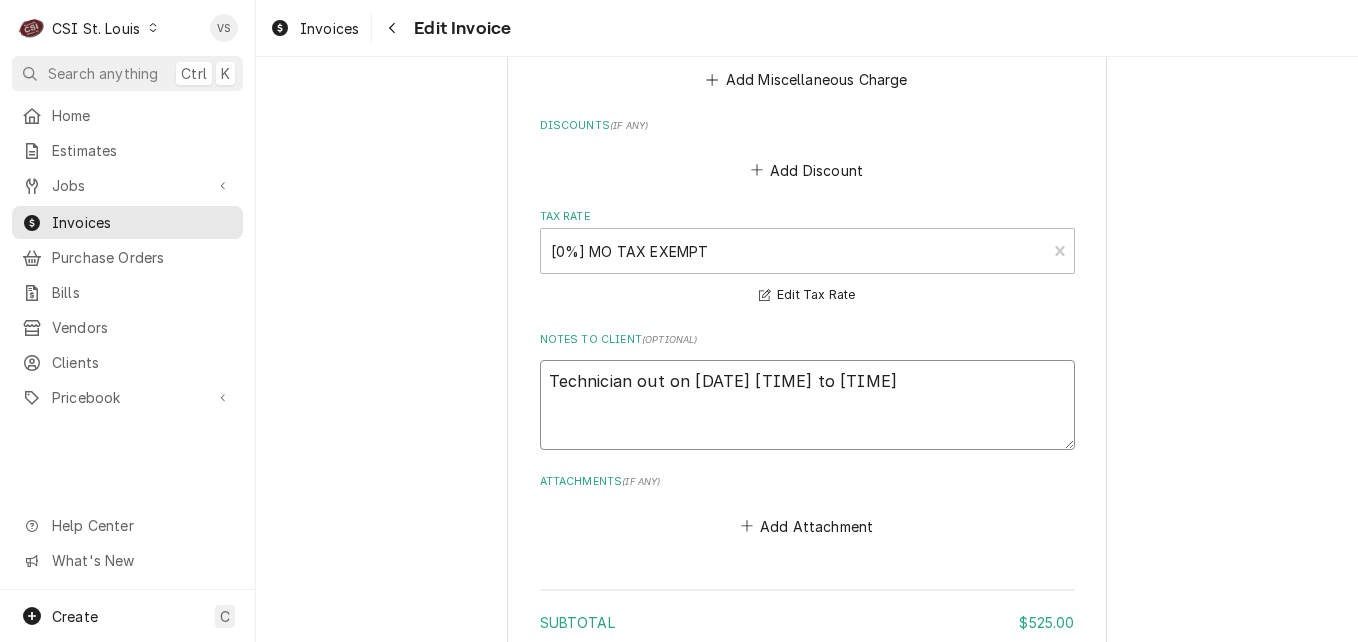 type on "x" 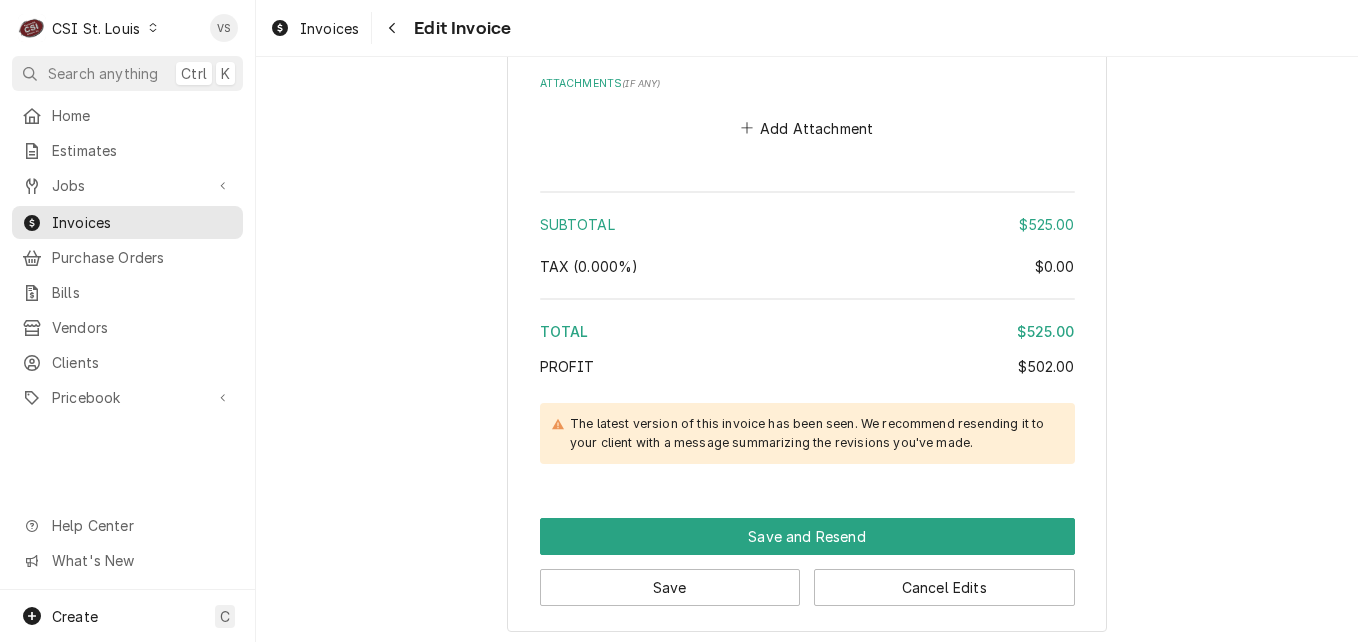 scroll, scrollTop: 3172, scrollLeft: 0, axis: vertical 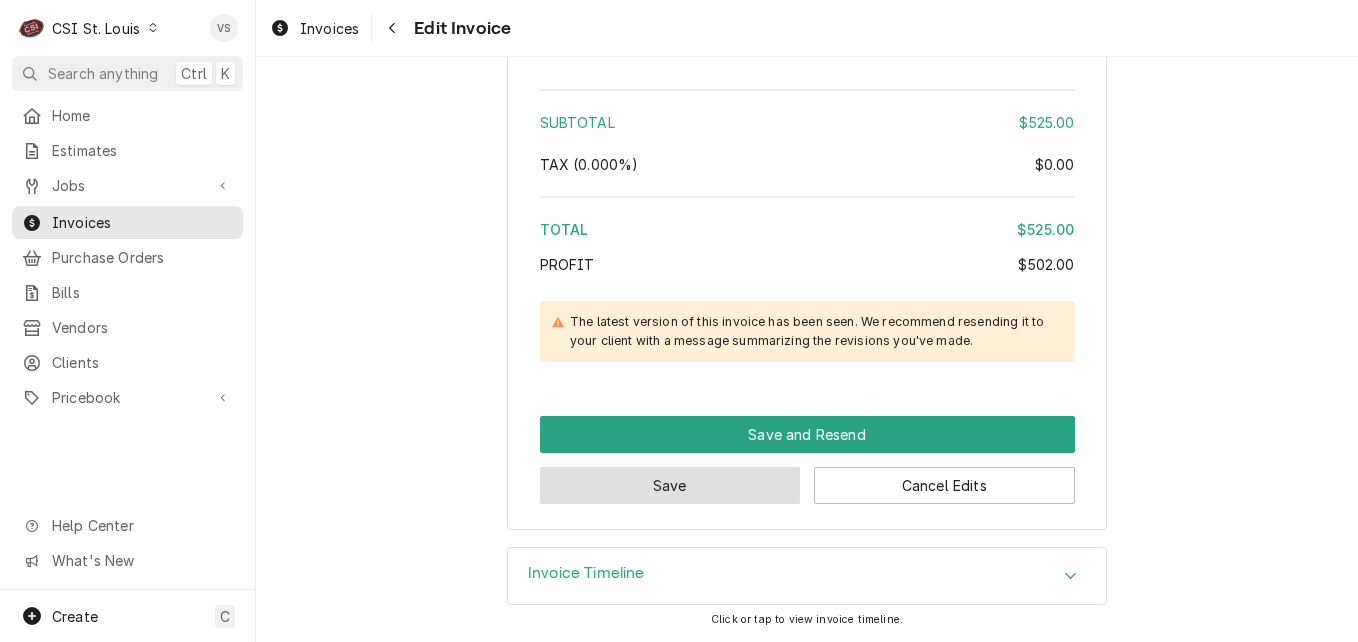 type on "Technician out on 7/24/25 2:30 to 5:30" 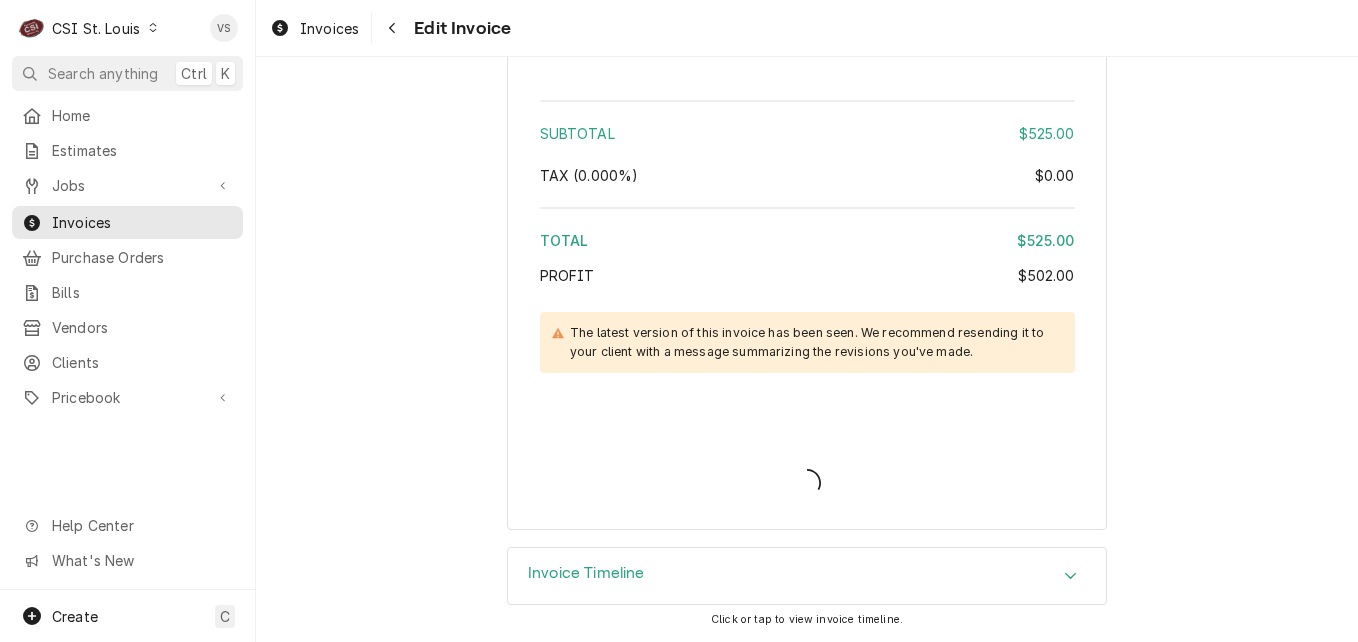 scroll, scrollTop: 3161, scrollLeft: 0, axis: vertical 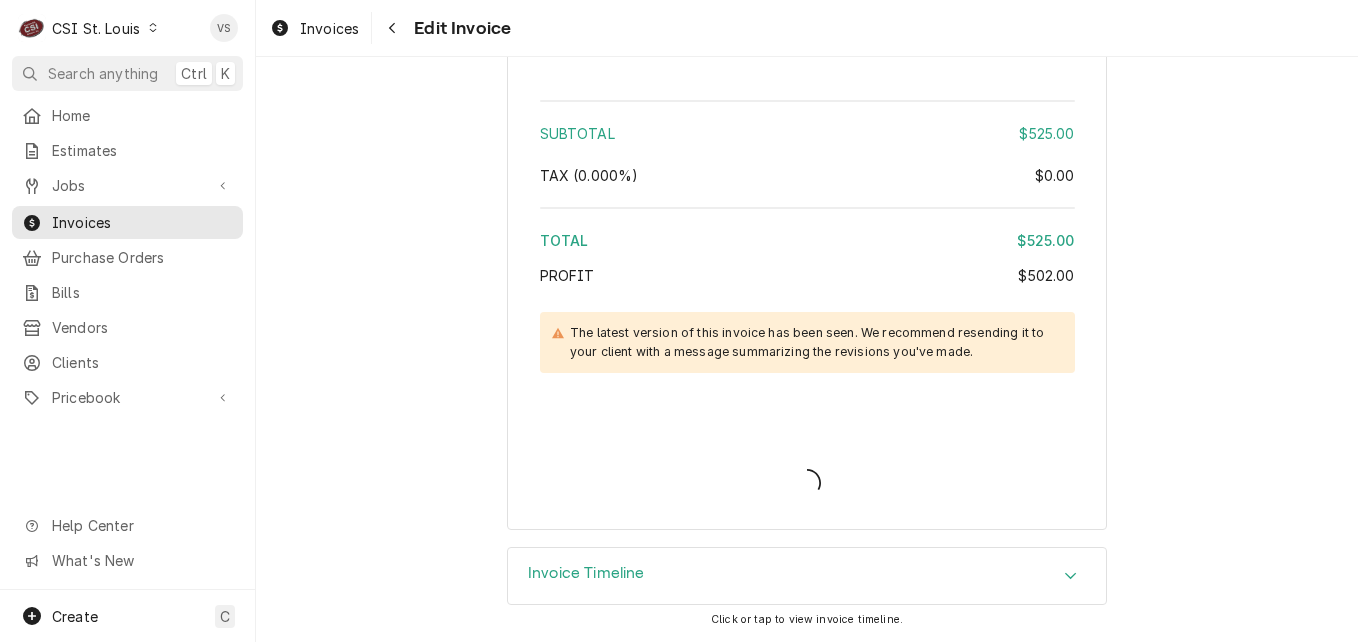 type on "x" 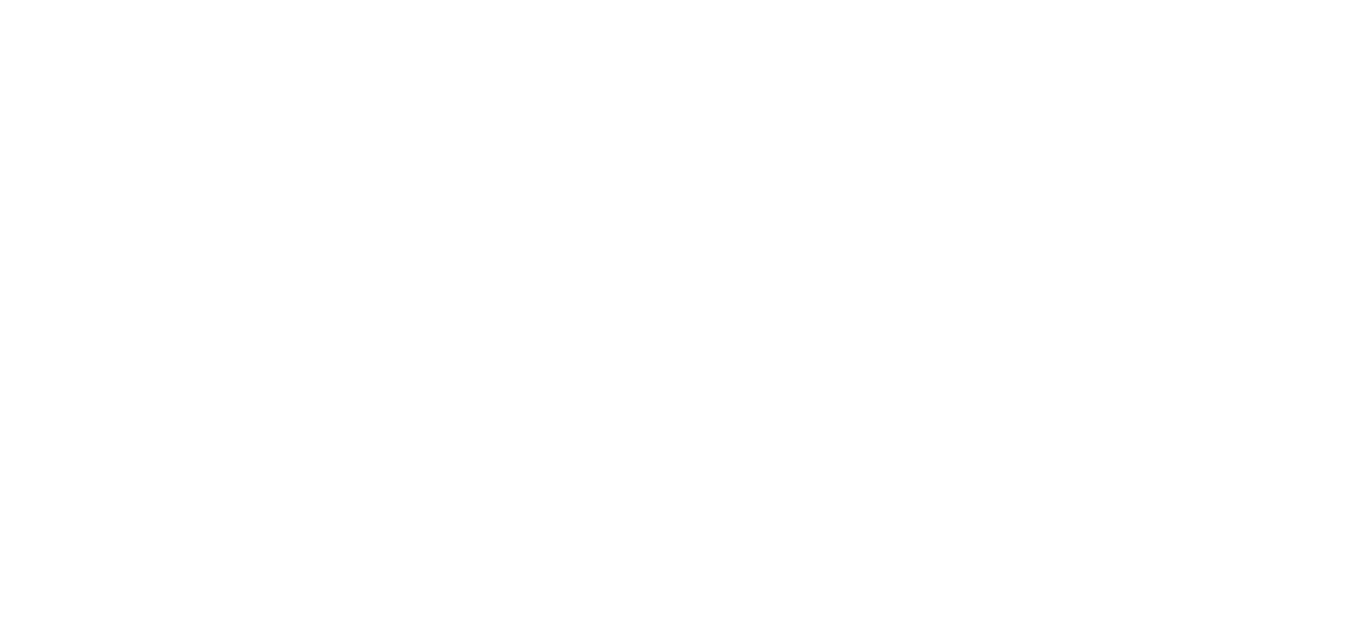 scroll, scrollTop: 0, scrollLeft: 0, axis: both 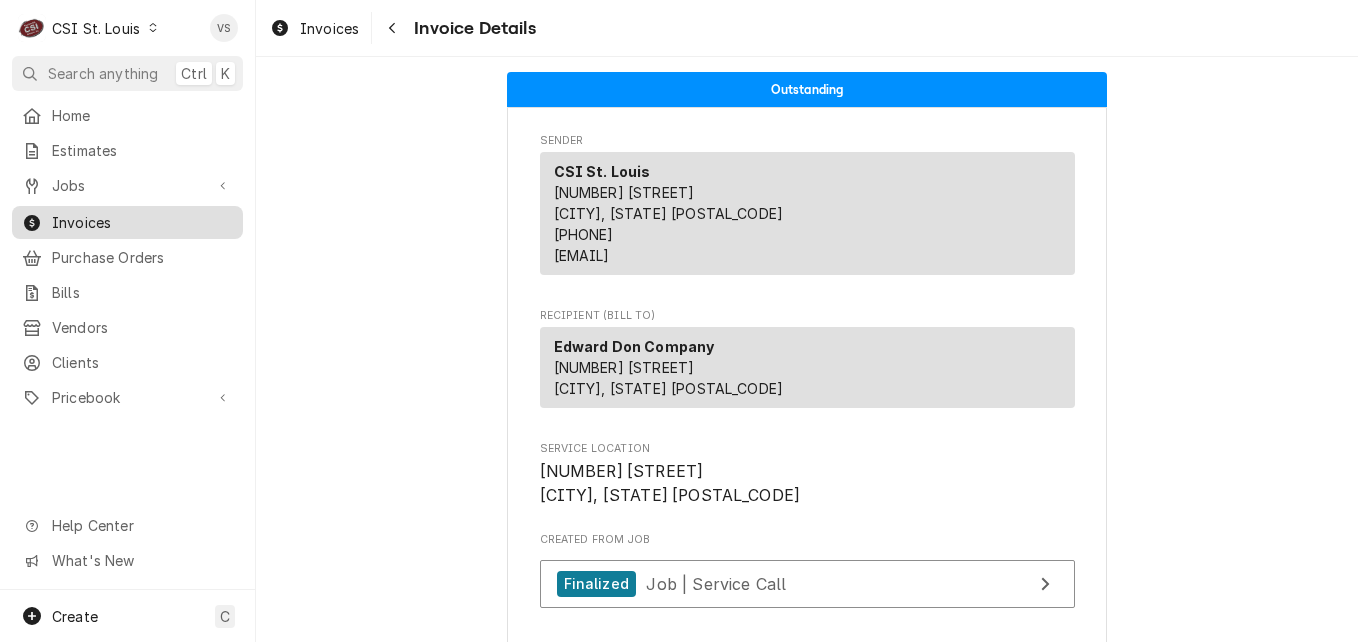 click on "Invoices" at bounding box center [142, 222] 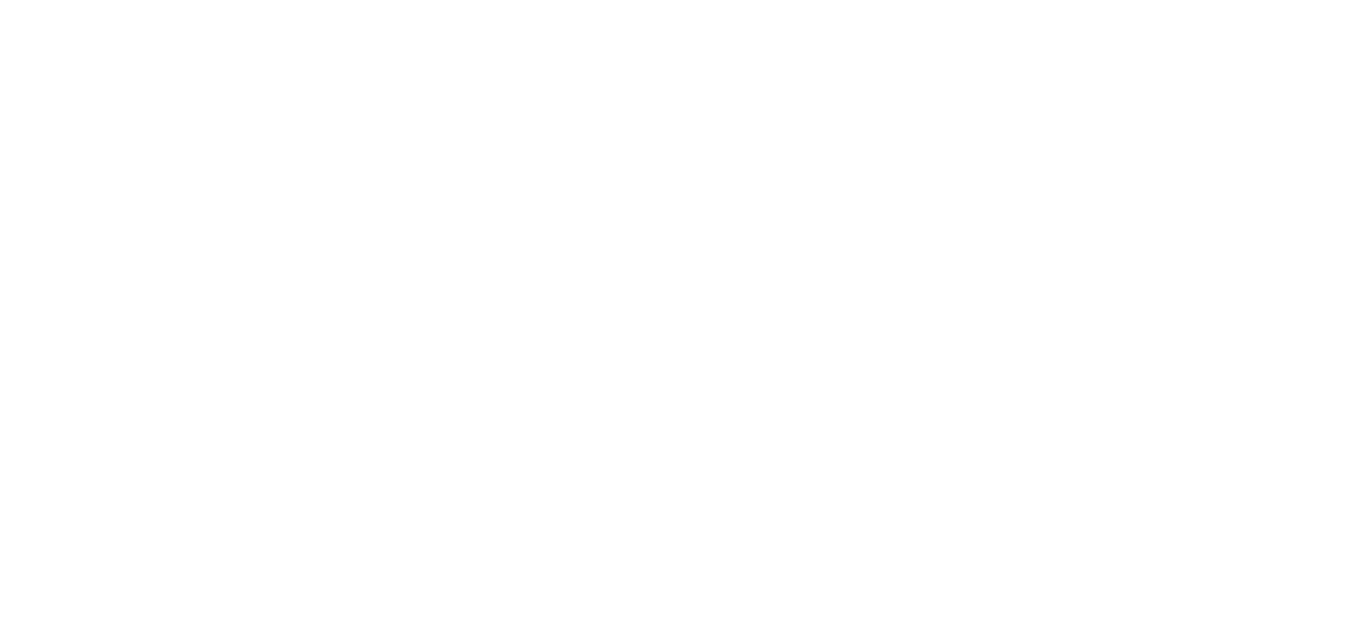scroll, scrollTop: 0, scrollLeft: 0, axis: both 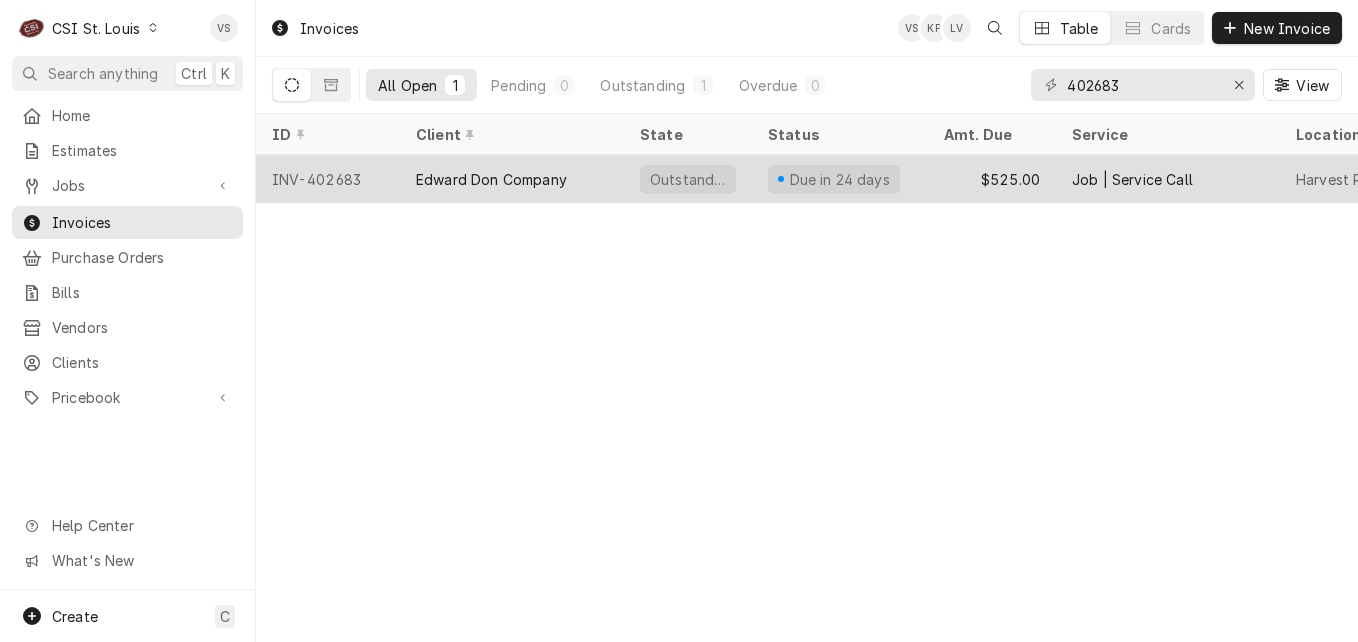 click on "Edward Don Company" at bounding box center (512, 179) 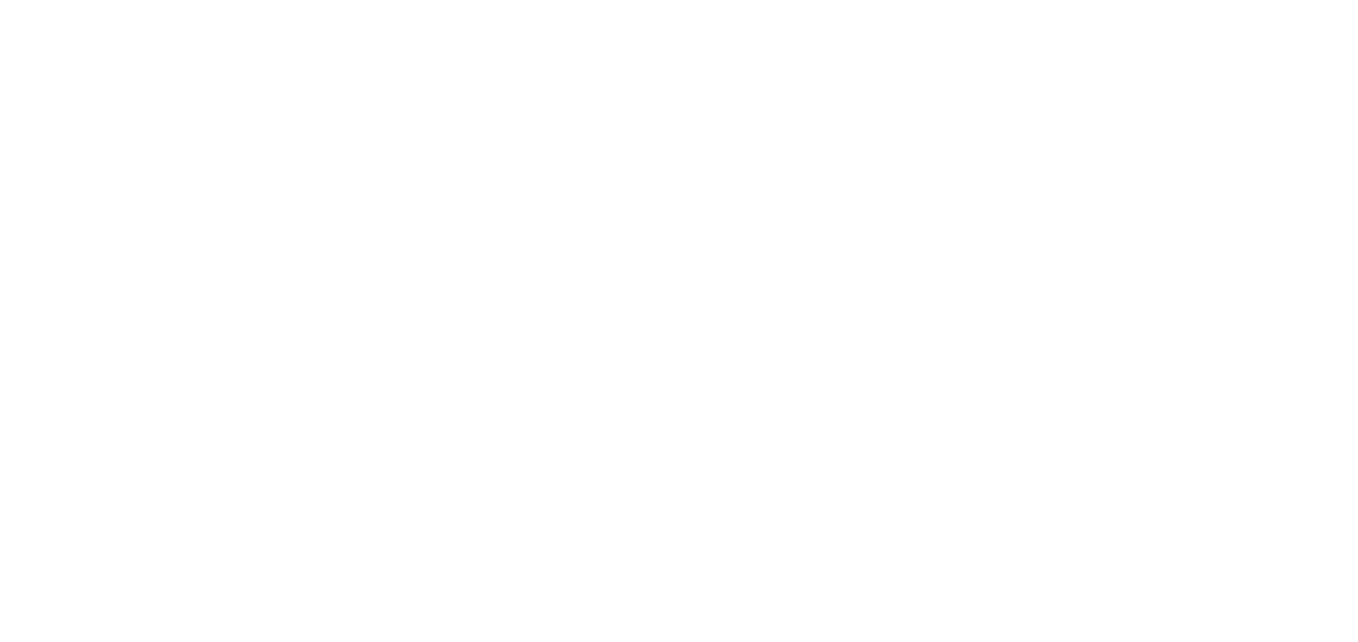 scroll, scrollTop: 0, scrollLeft: 0, axis: both 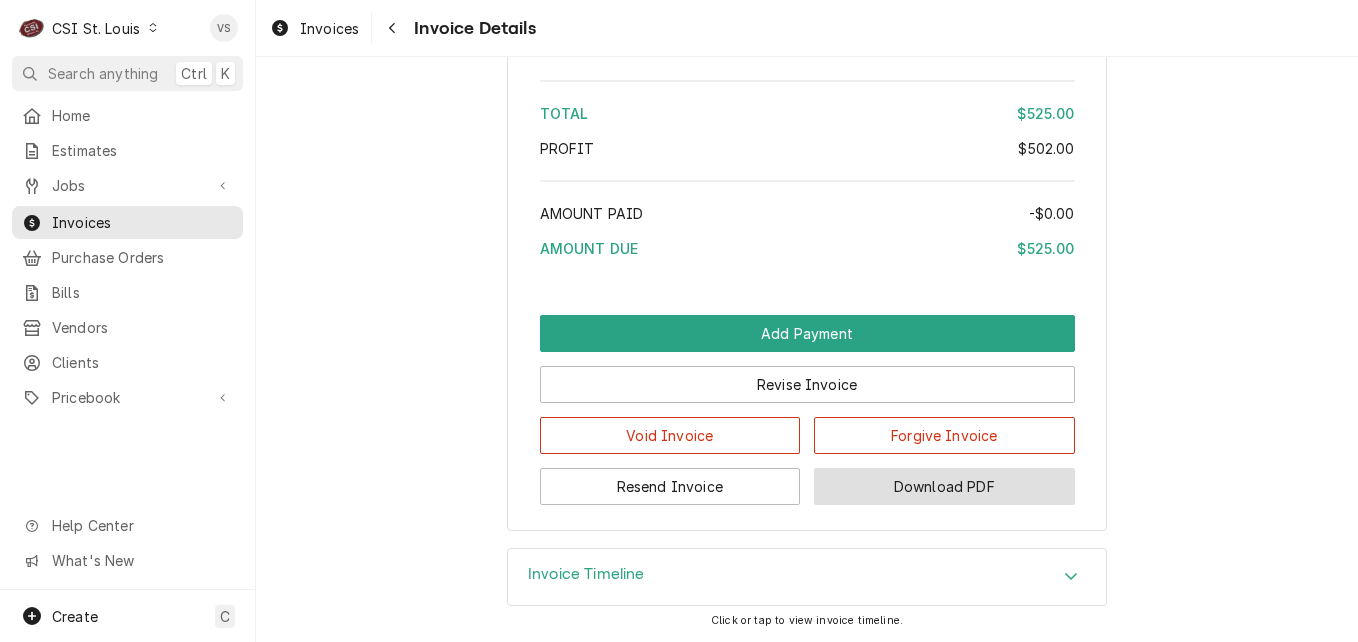 click on "Download PDF" at bounding box center (944, 486) 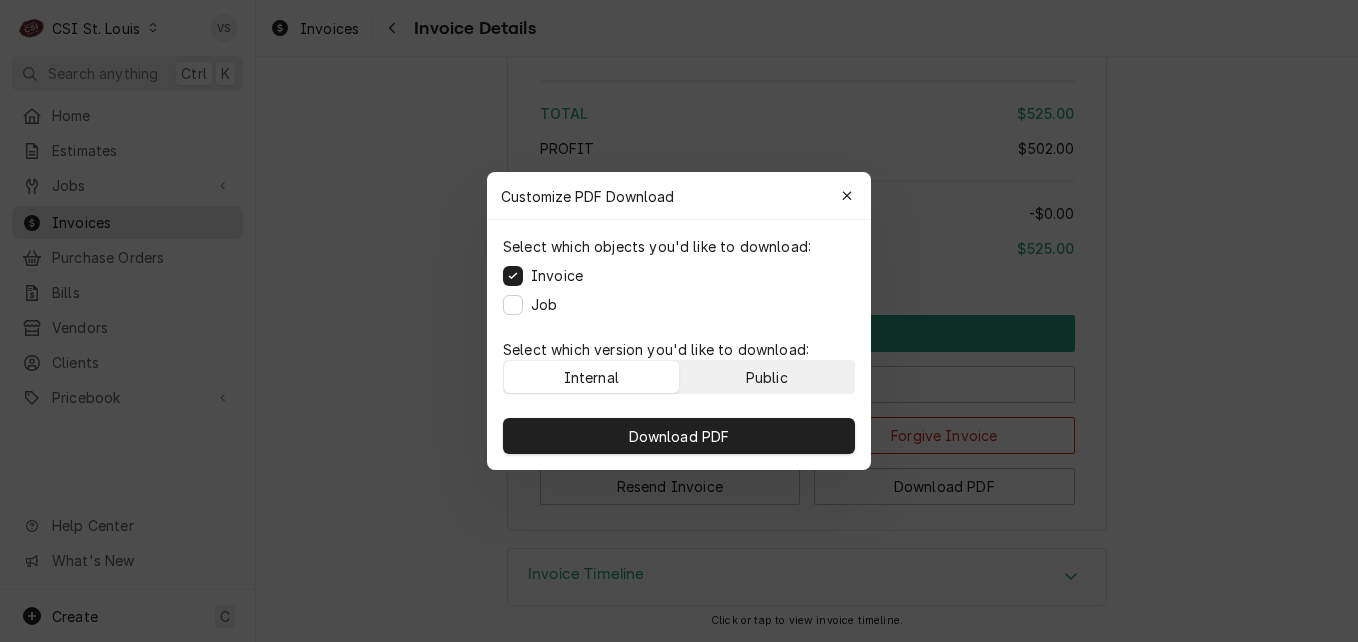 click on "Public" at bounding box center [767, 377] 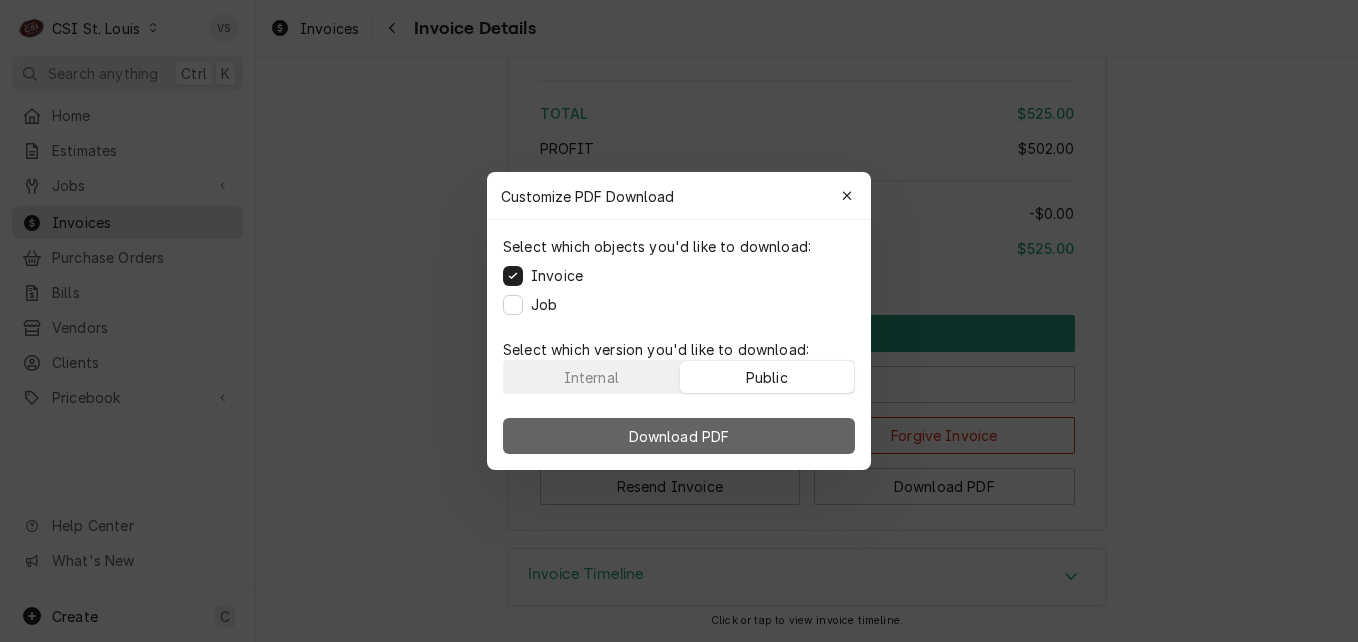 click on "Download PDF" at bounding box center [679, 436] 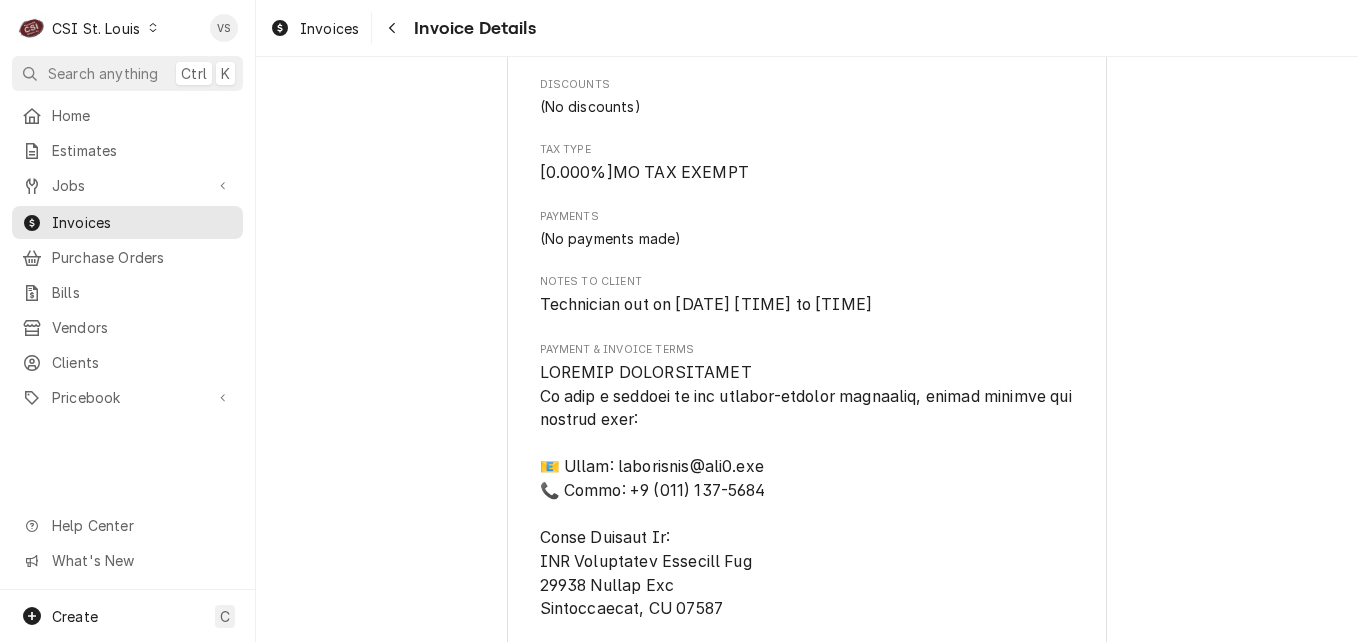 scroll, scrollTop: 2193, scrollLeft: 0, axis: vertical 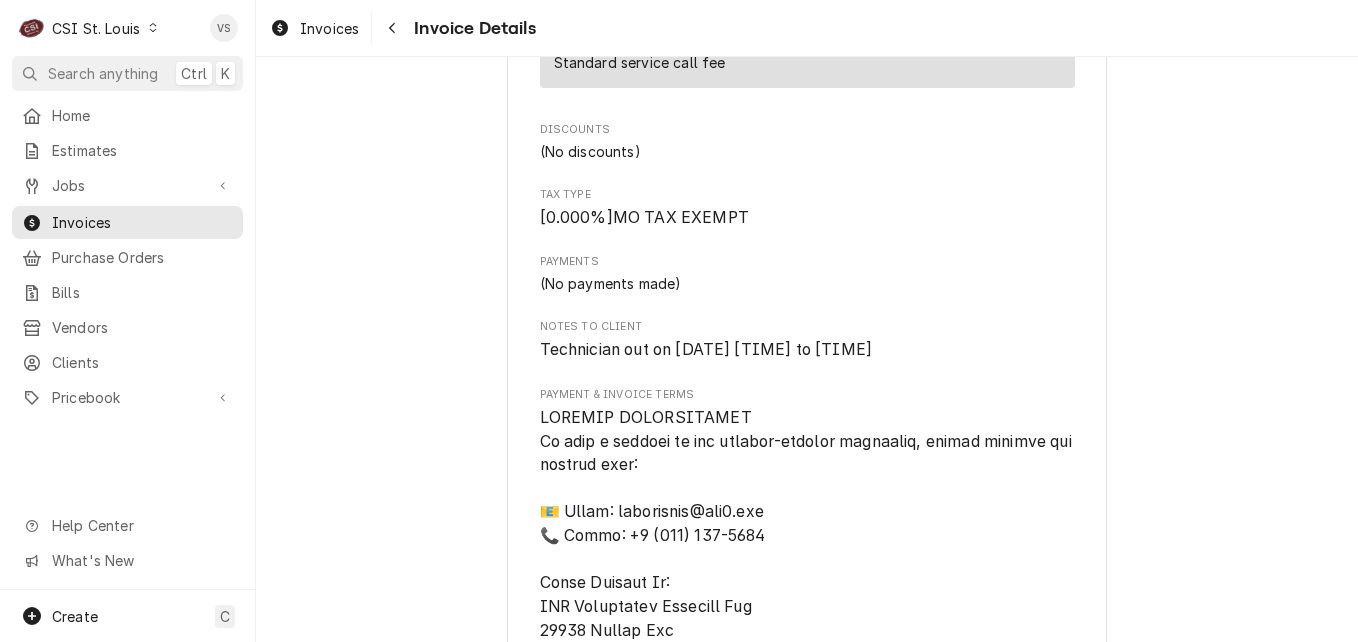 click at bounding box center (153, 28) 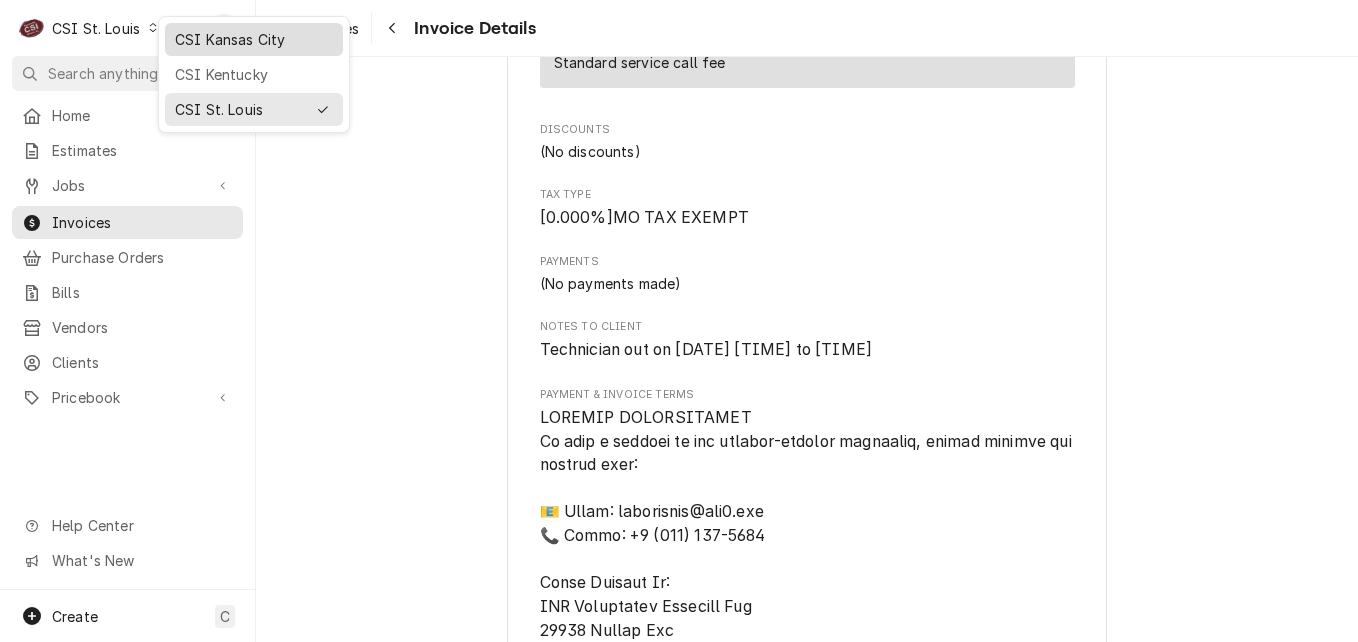 click on "CSI Kansas City" at bounding box center [254, 39] 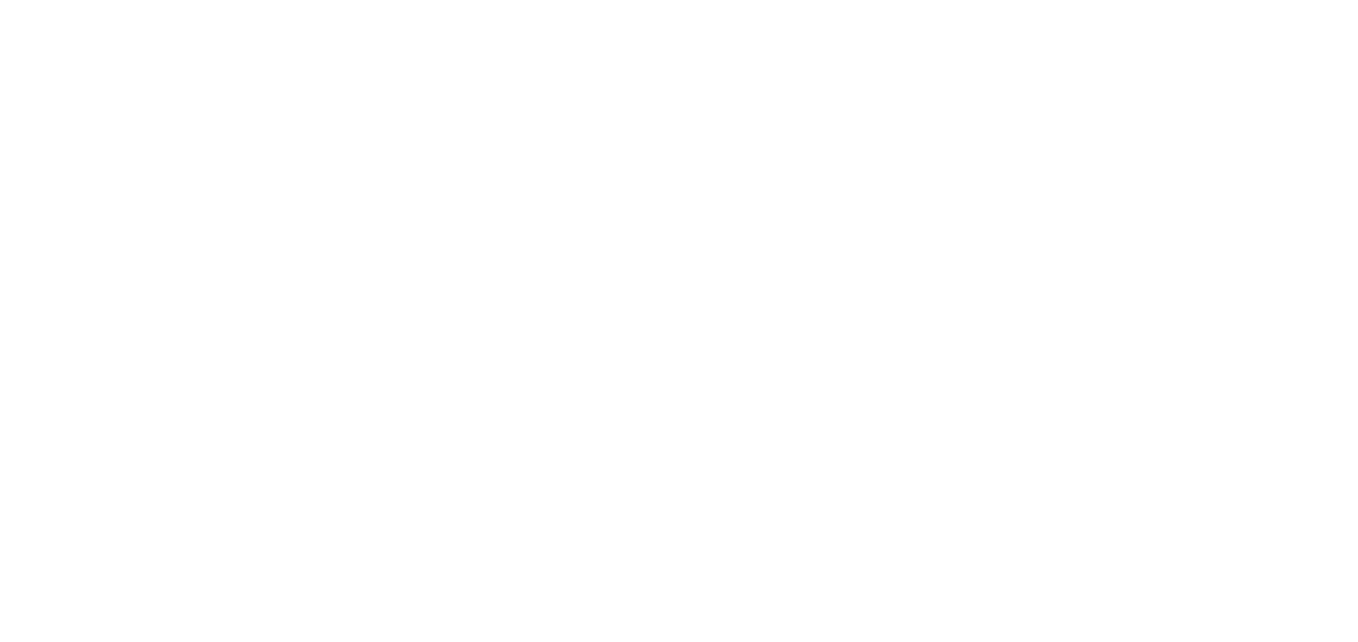 scroll, scrollTop: 0, scrollLeft: 0, axis: both 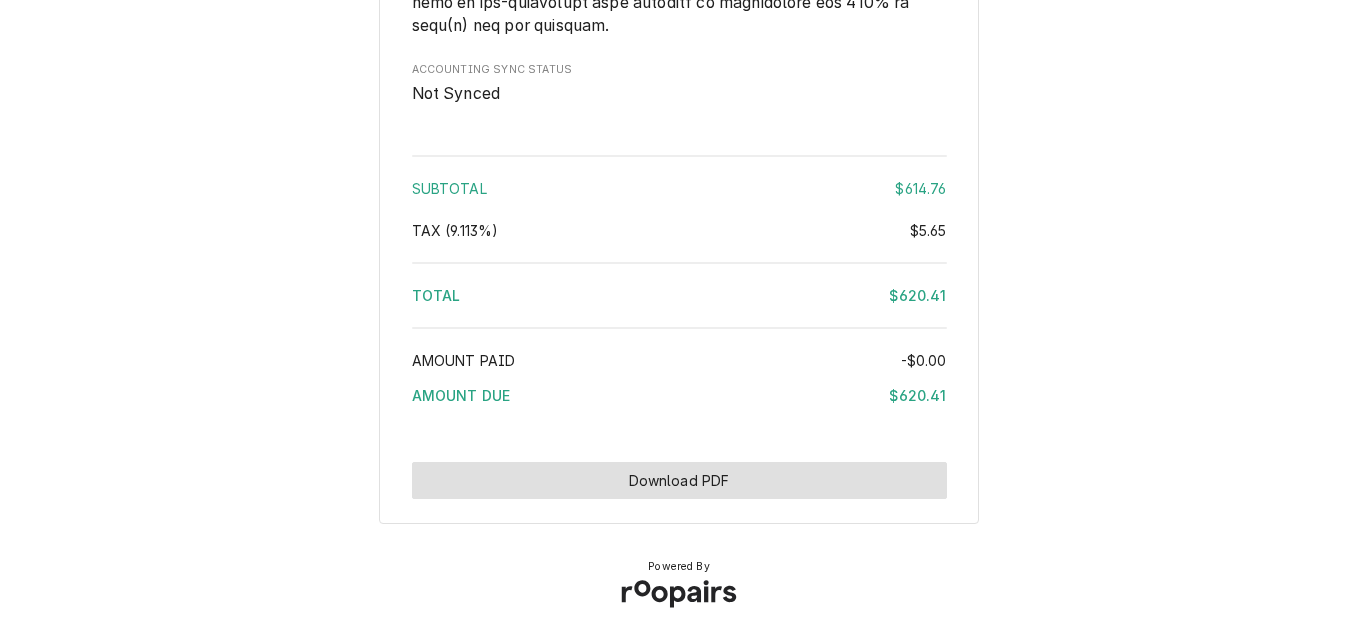 click on "Download PDF" at bounding box center [679, 480] 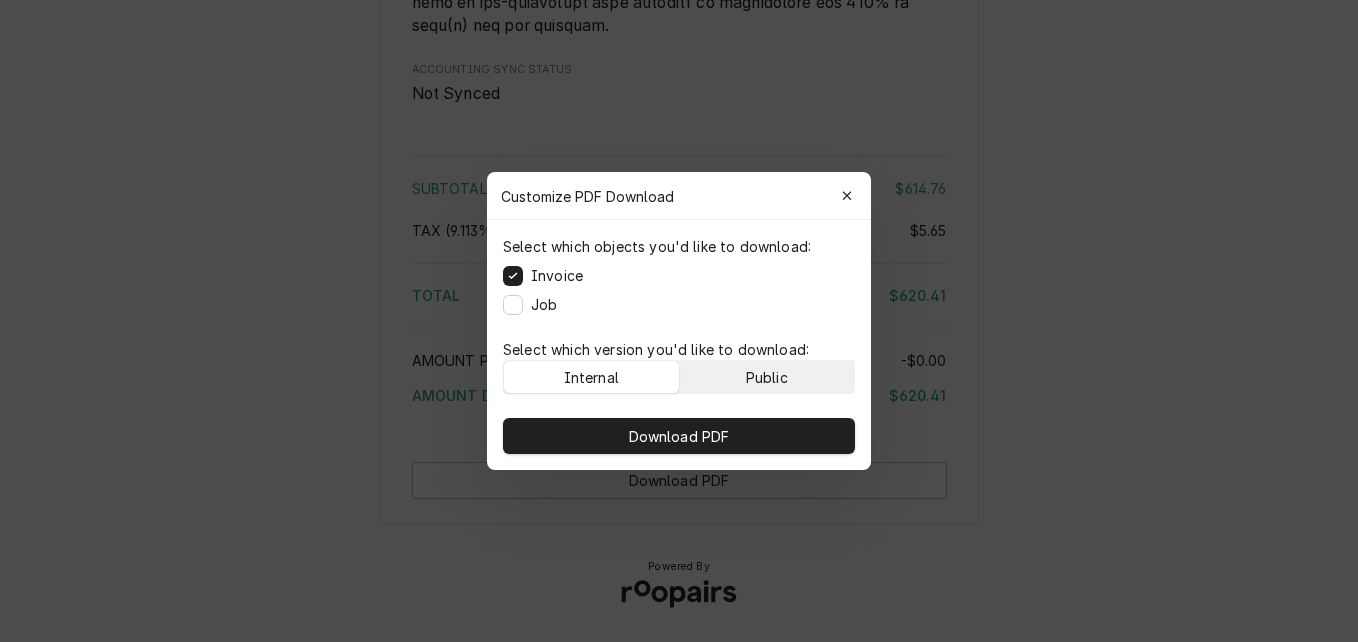 click on "Public" at bounding box center (767, 377) 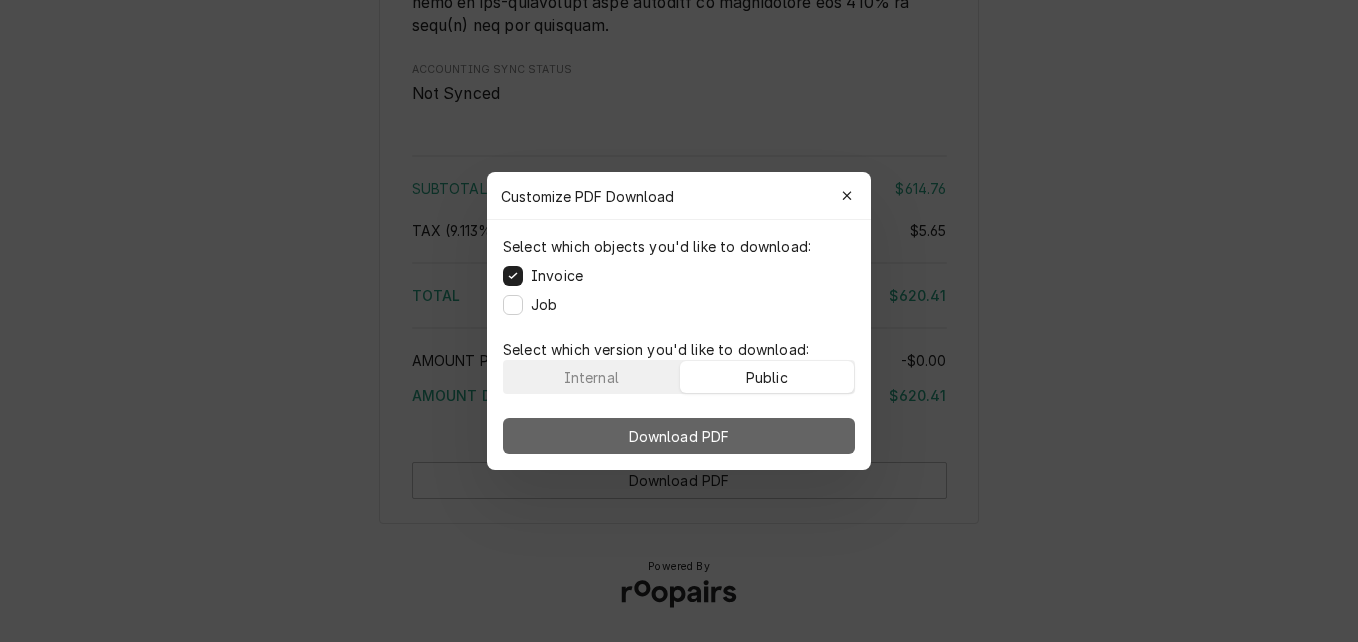 click on "Download PDF" at bounding box center [679, 436] 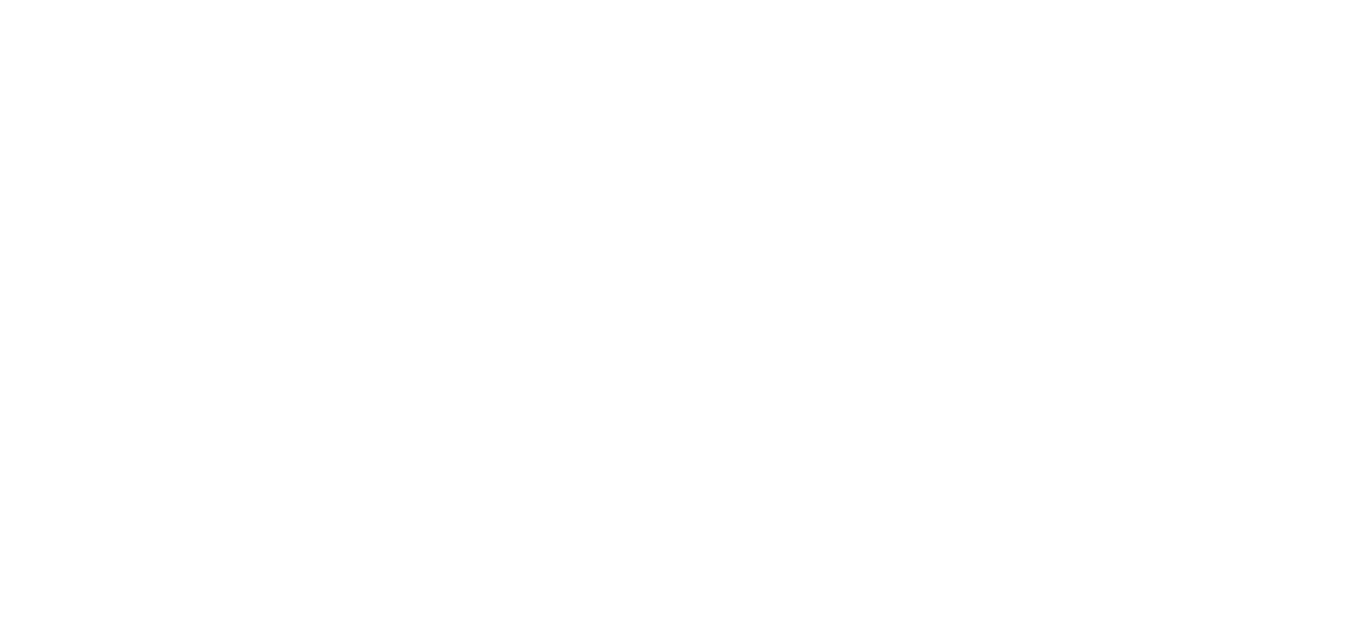 scroll, scrollTop: 0, scrollLeft: 0, axis: both 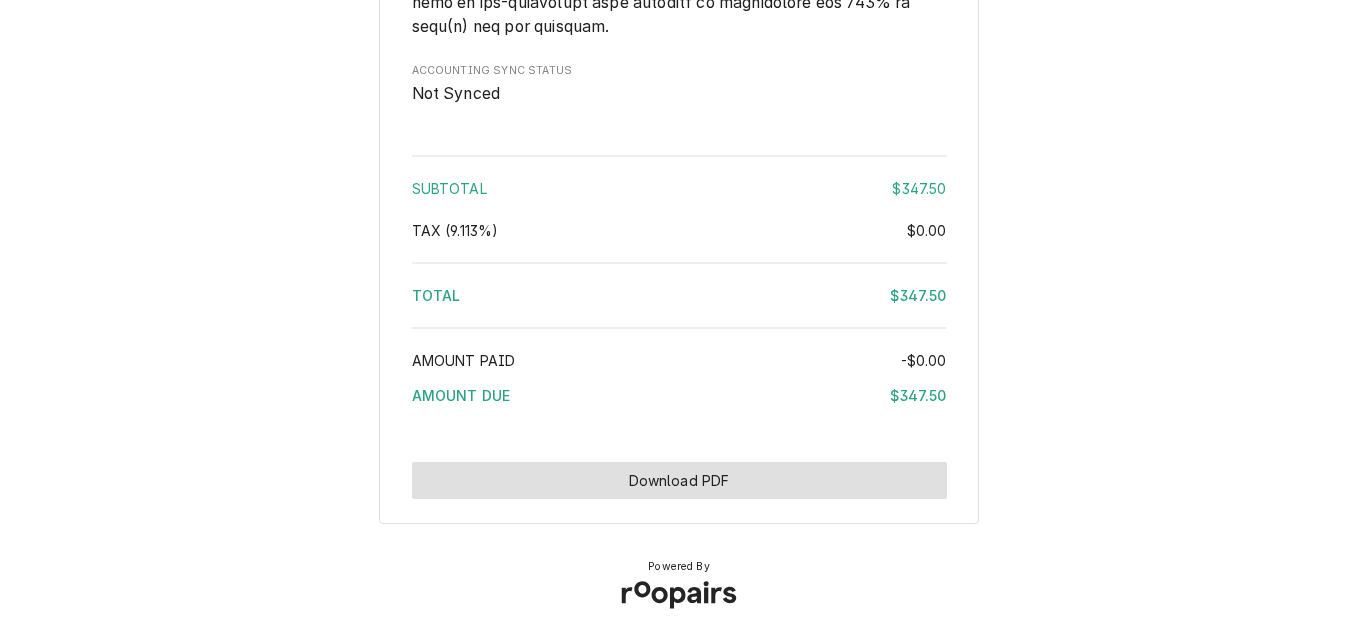 click on "Download PDF" at bounding box center [679, 480] 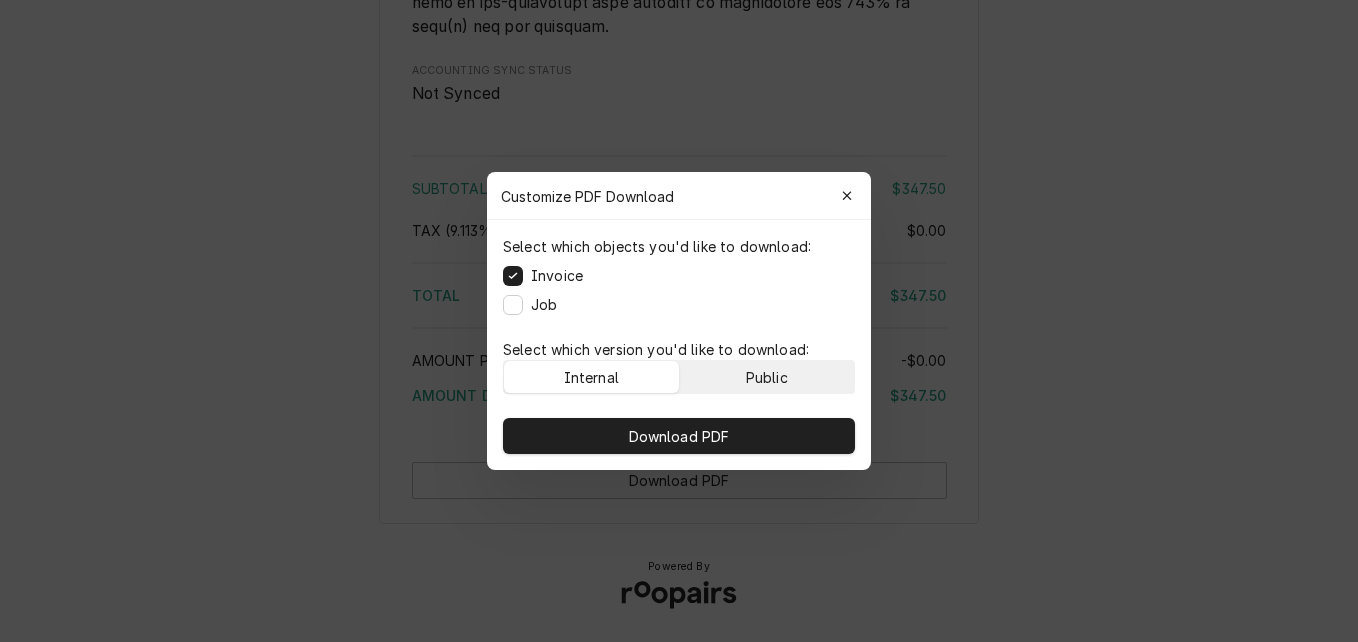 click on "Public" at bounding box center (767, 377) 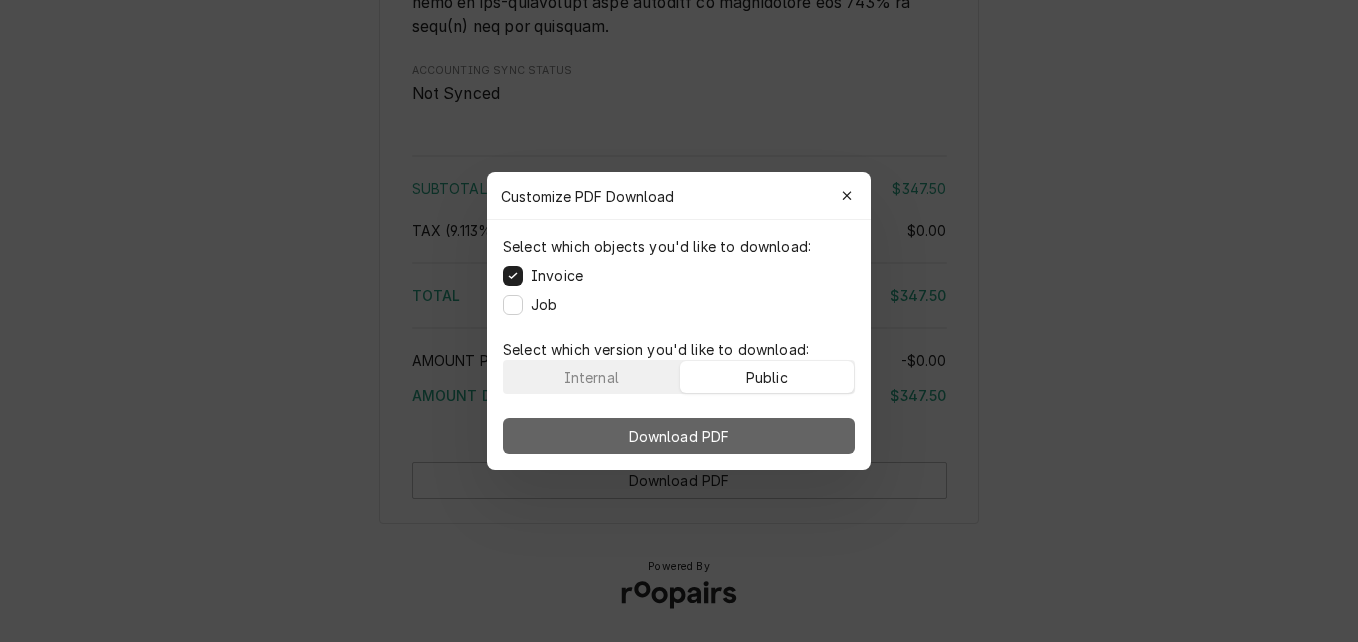 click on "Download PDF" at bounding box center (679, 436) 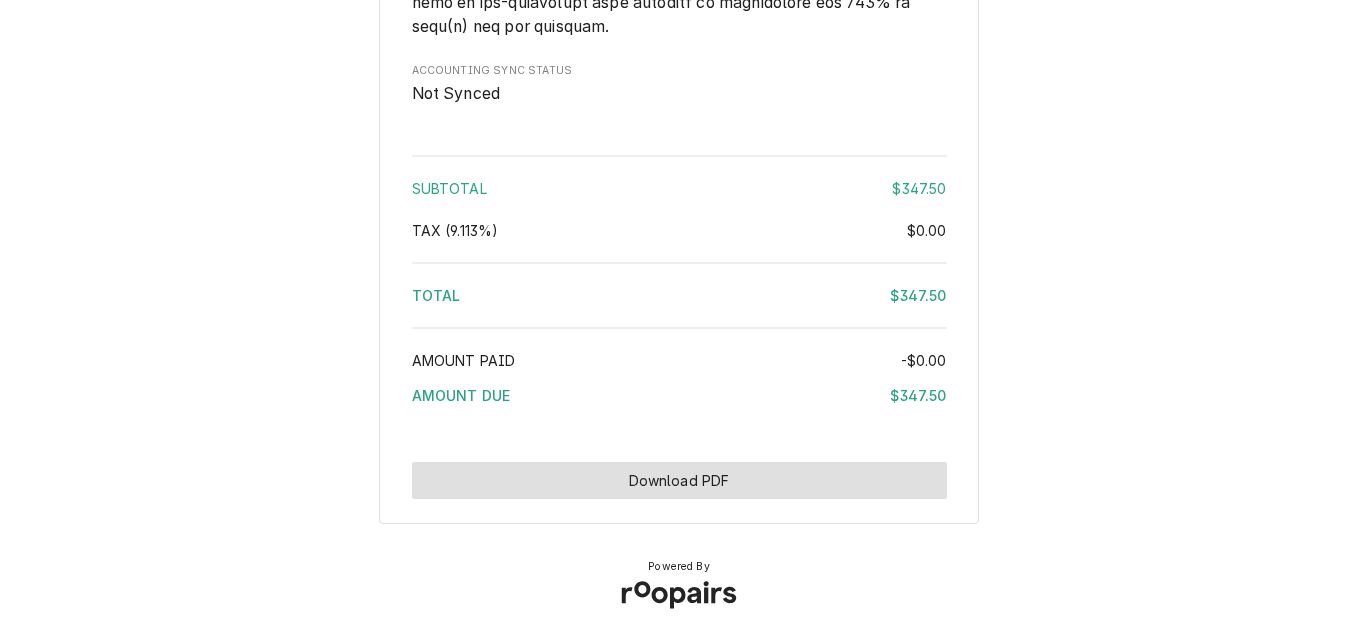 click on "Download PDF" at bounding box center (679, 480) 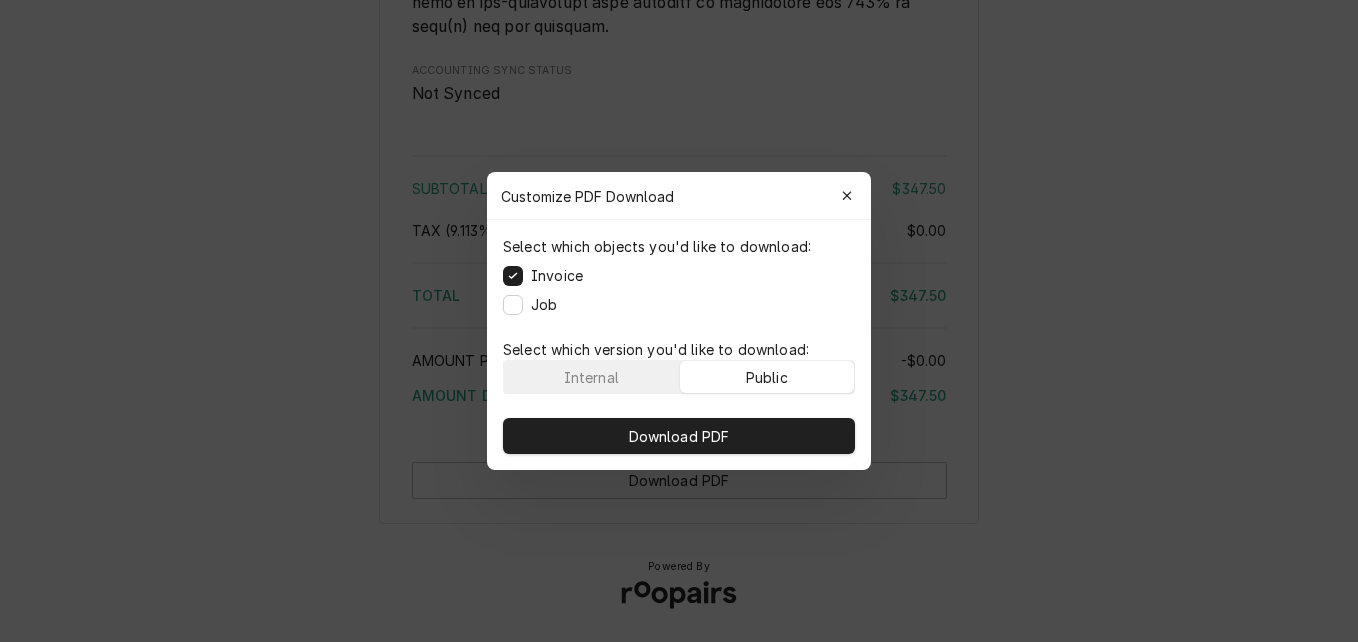 click on "Public" at bounding box center (767, 377) 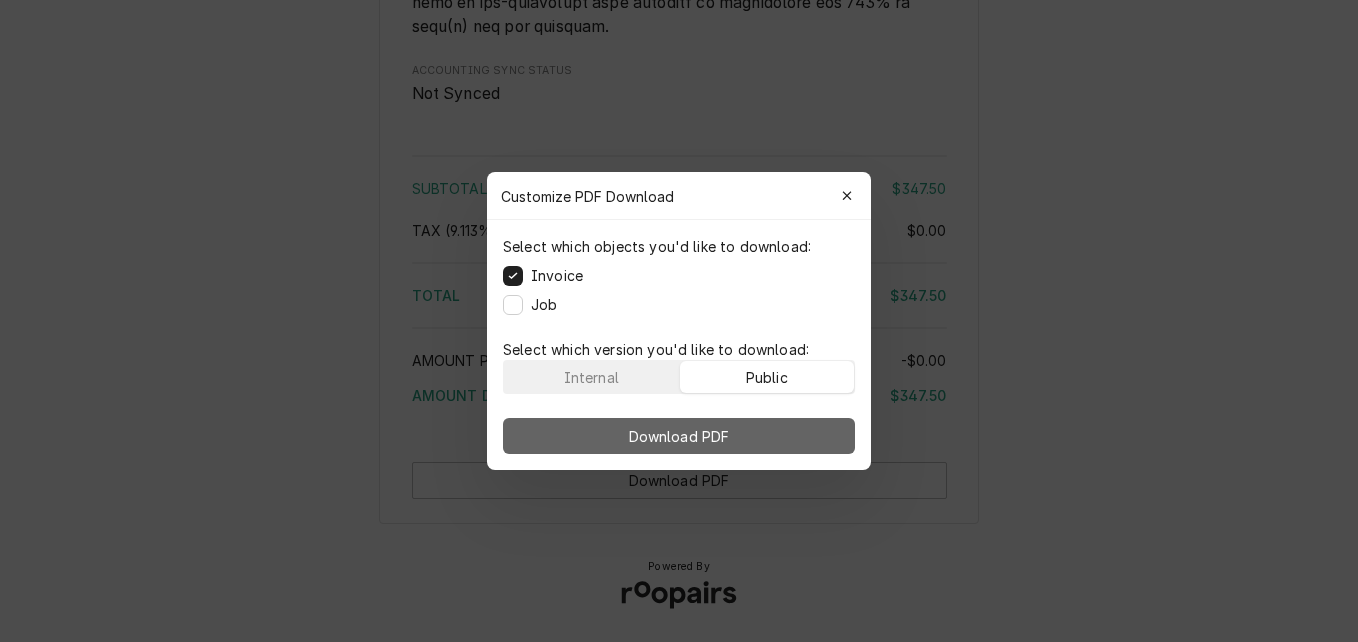click on "Download PDF" at bounding box center (679, 436) 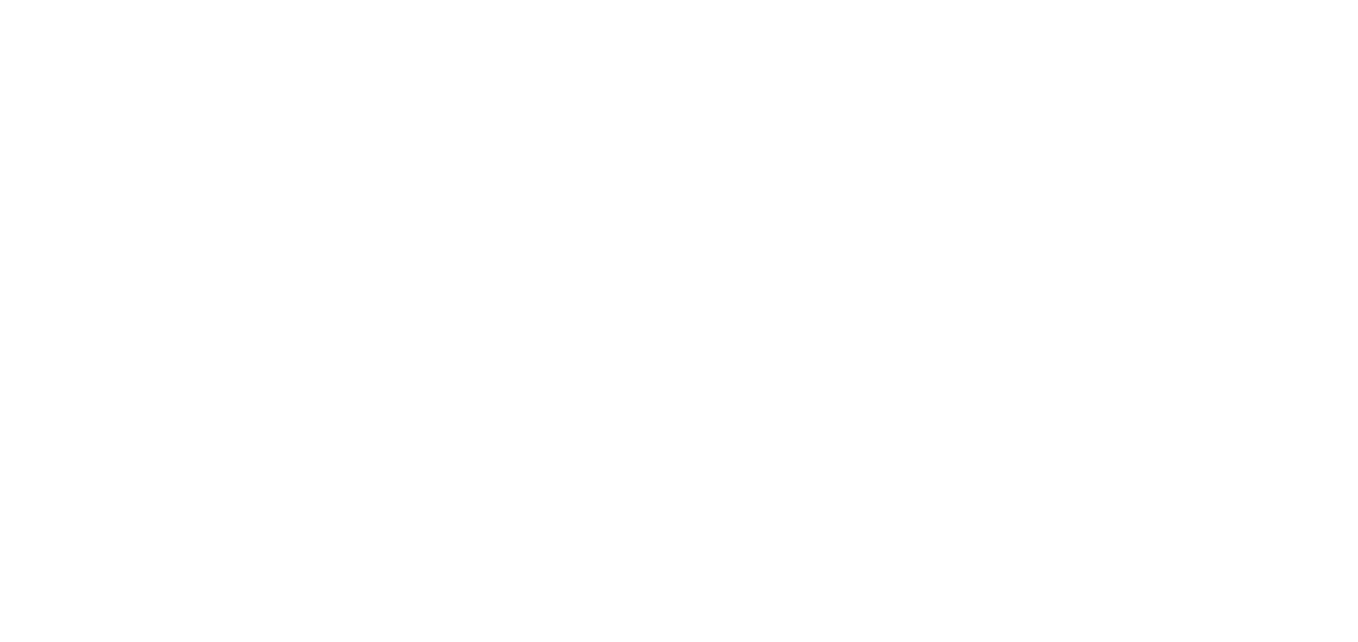 scroll, scrollTop: 0, scrollLeft: 0, axis: both 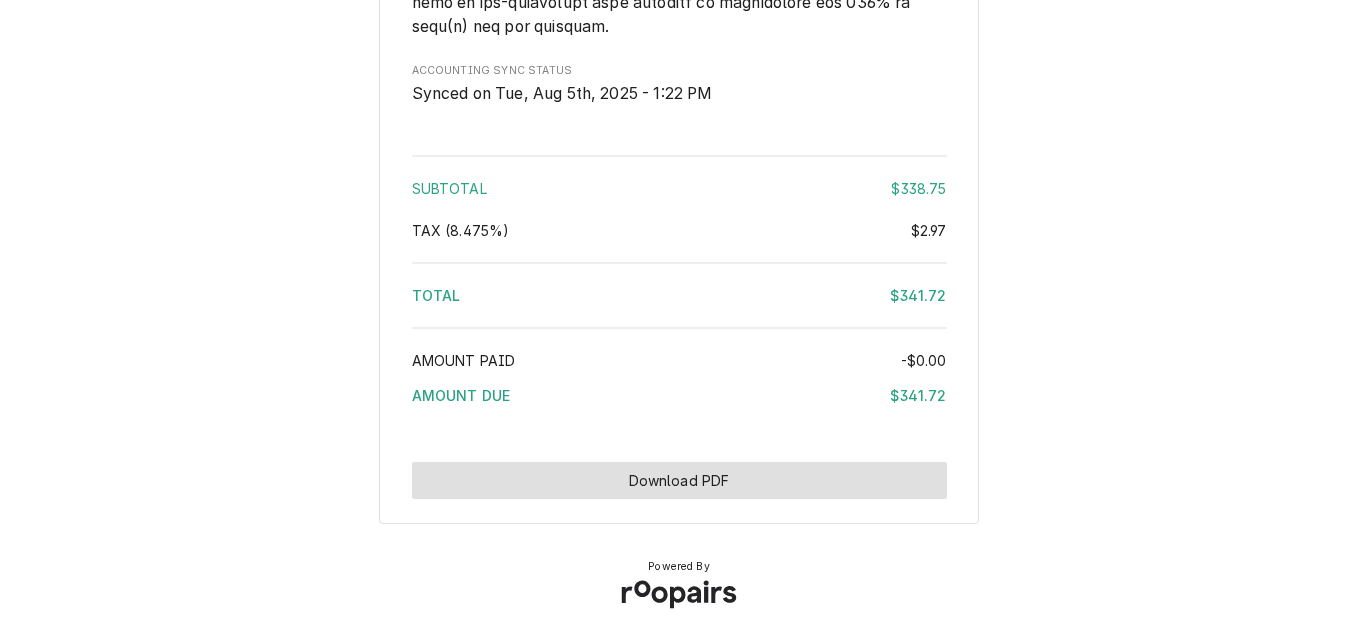 click on "Download PDF" at bounding box center (679, 480) 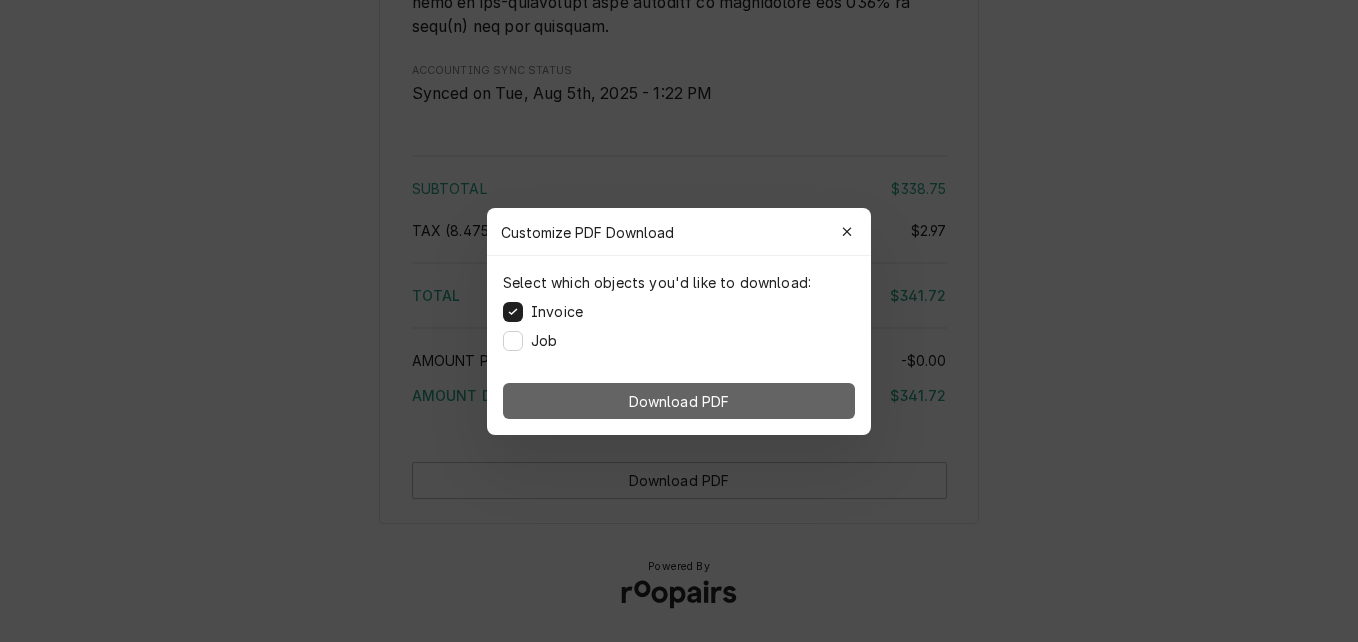 click on "Download PDF" at bounding box center (679, 400) 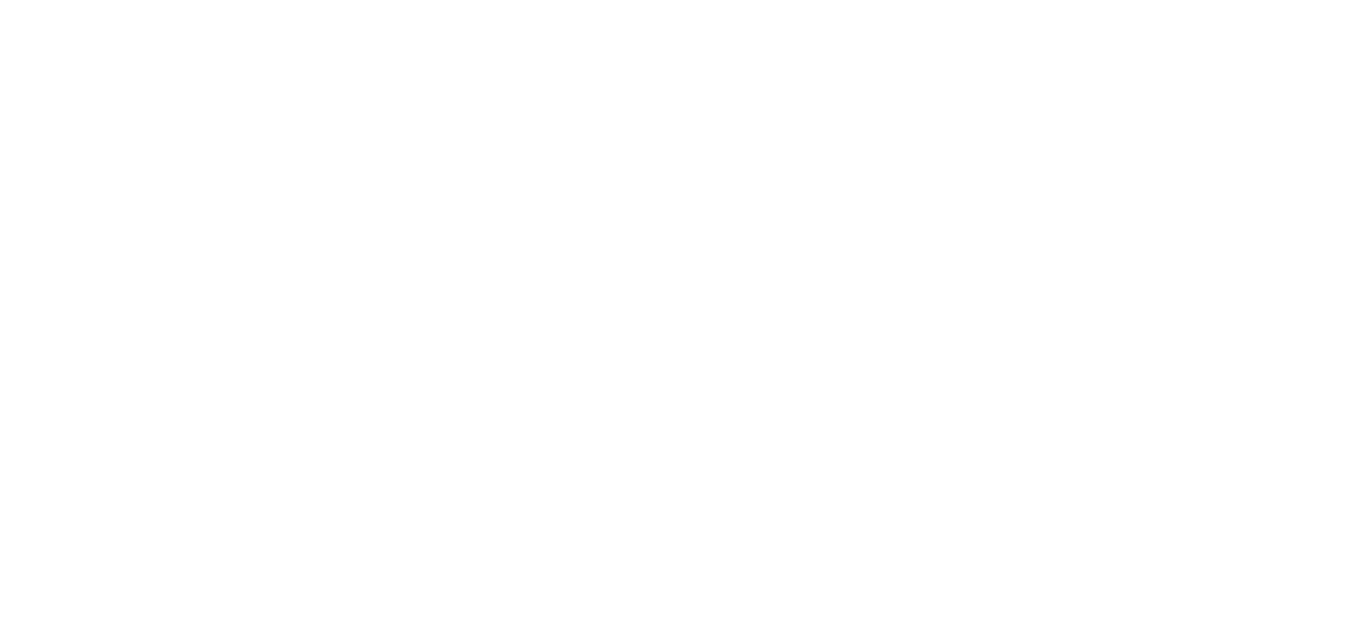 scroll, scrollTop: 0, scrollLeft: 0, axis: both 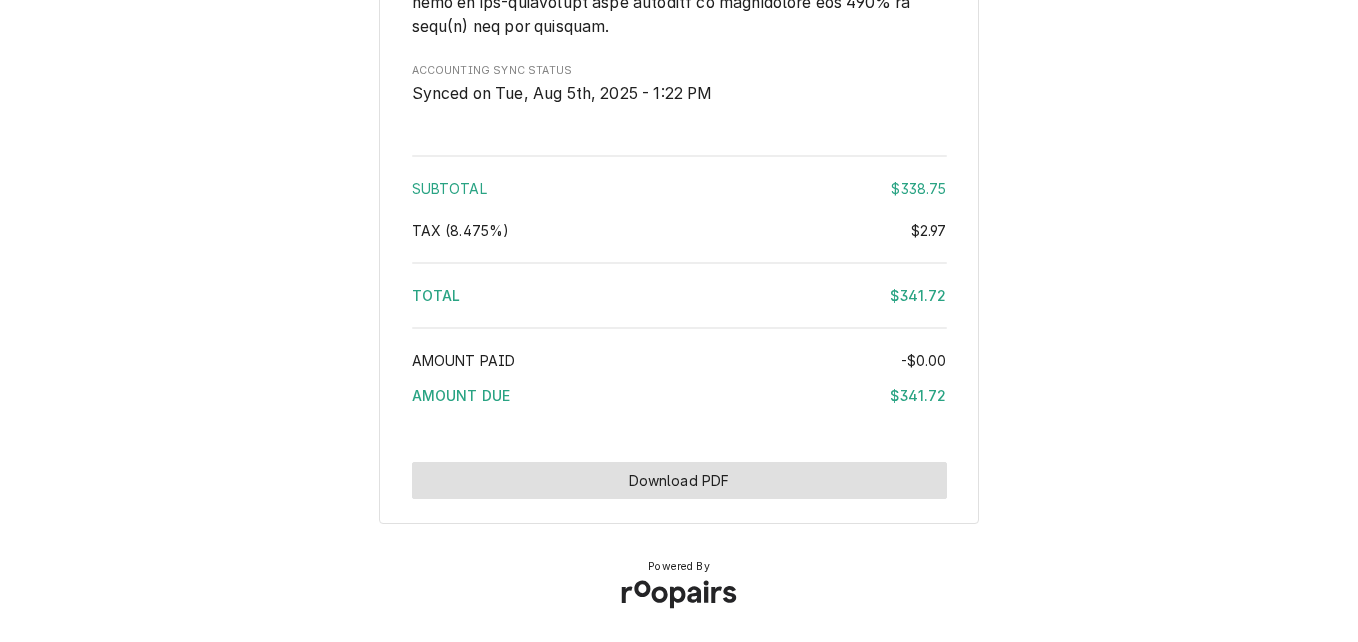 click on "Download PDF" at bounding box center [679, 480] 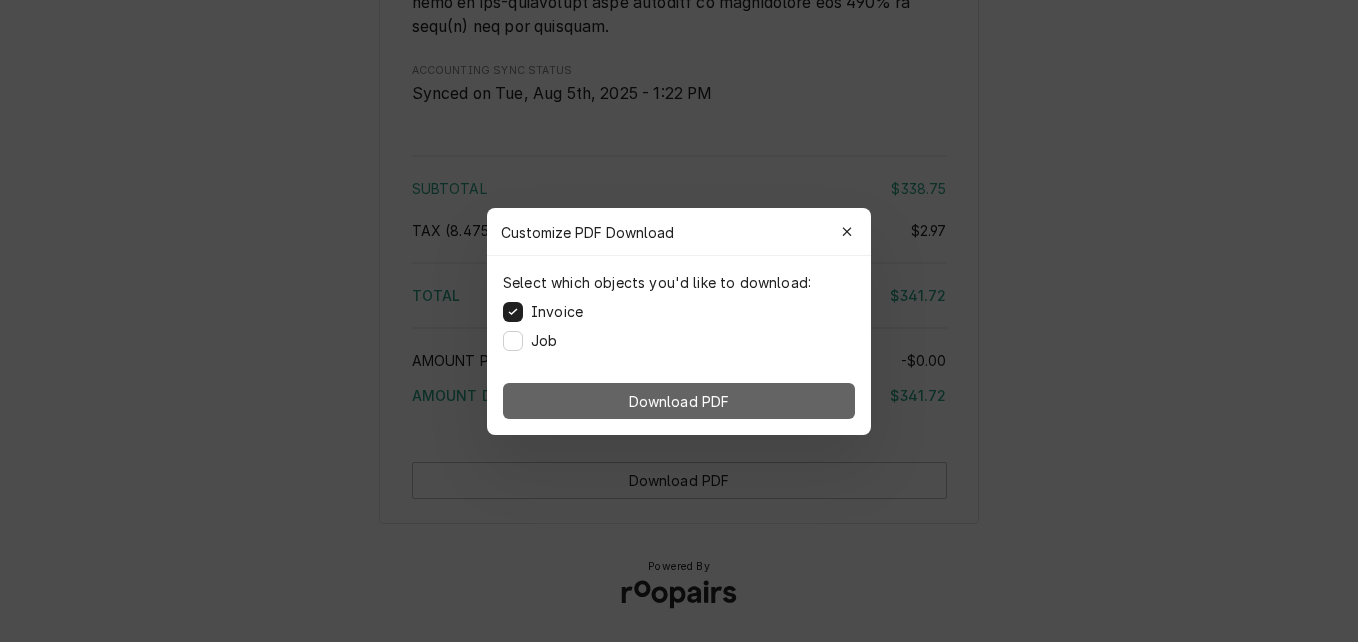 click on "Download PDF" at bounding box center (679, 401) 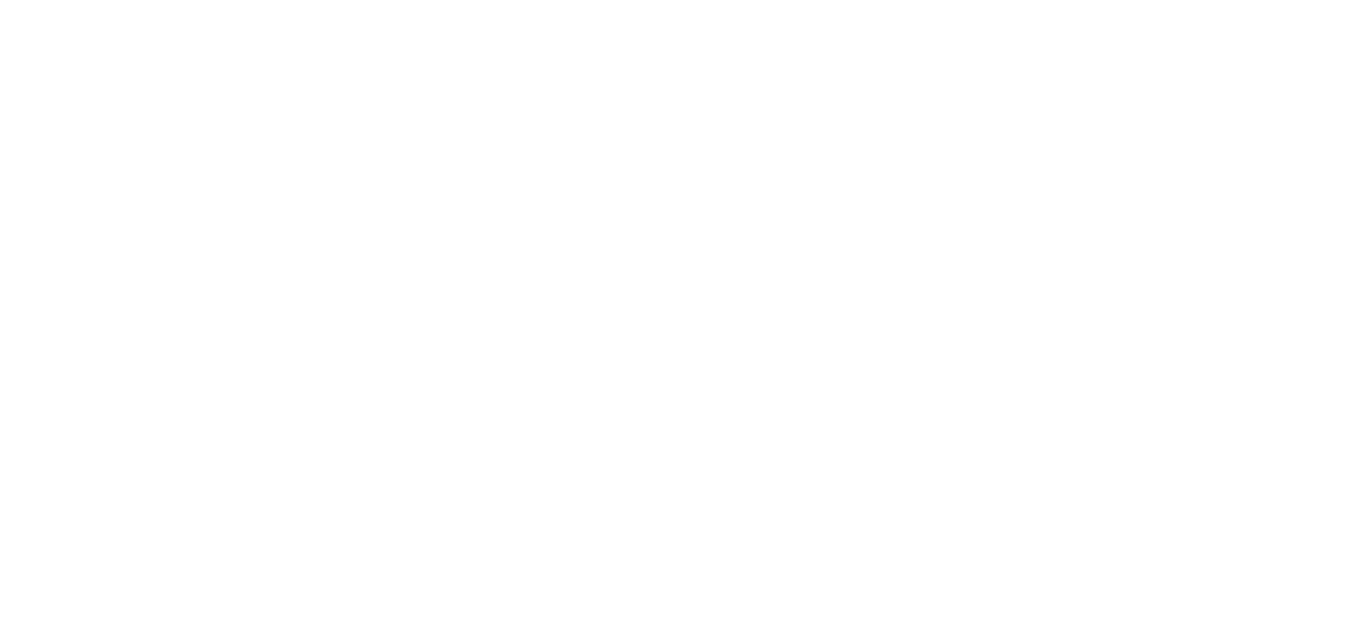 scroll, scrollTop: 0, scrollLeft: 0, axis: both 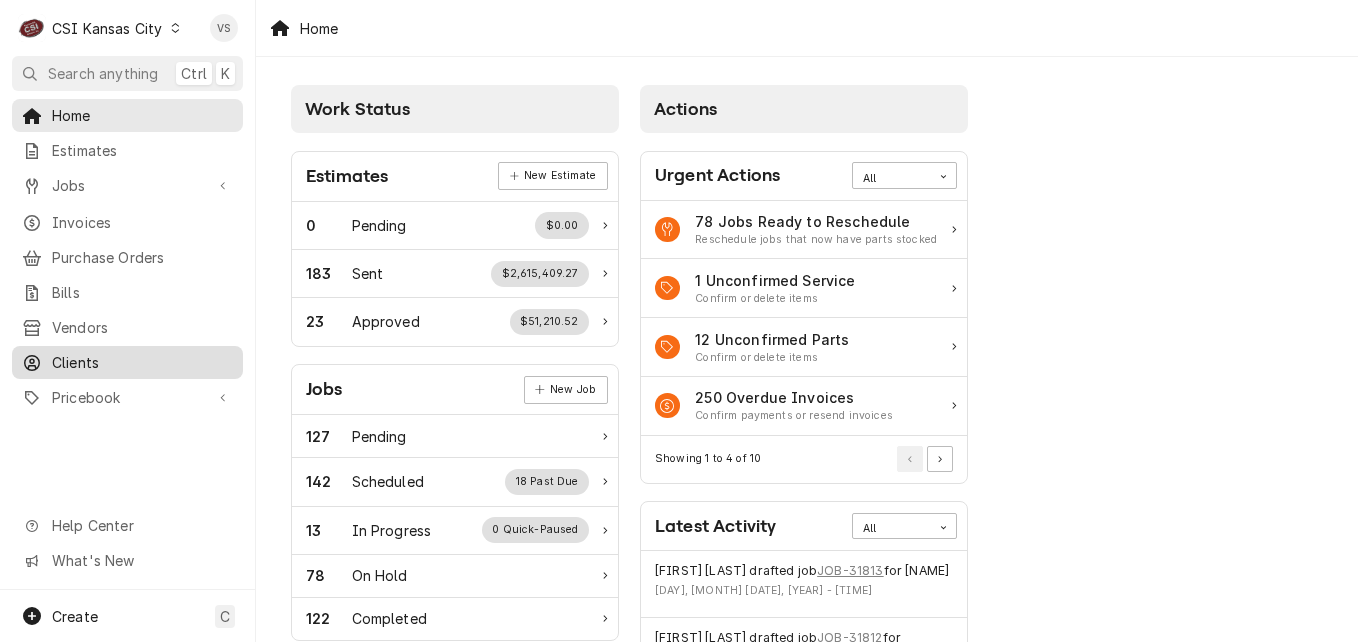 click on "Clients" at bounding box center (142, 362) 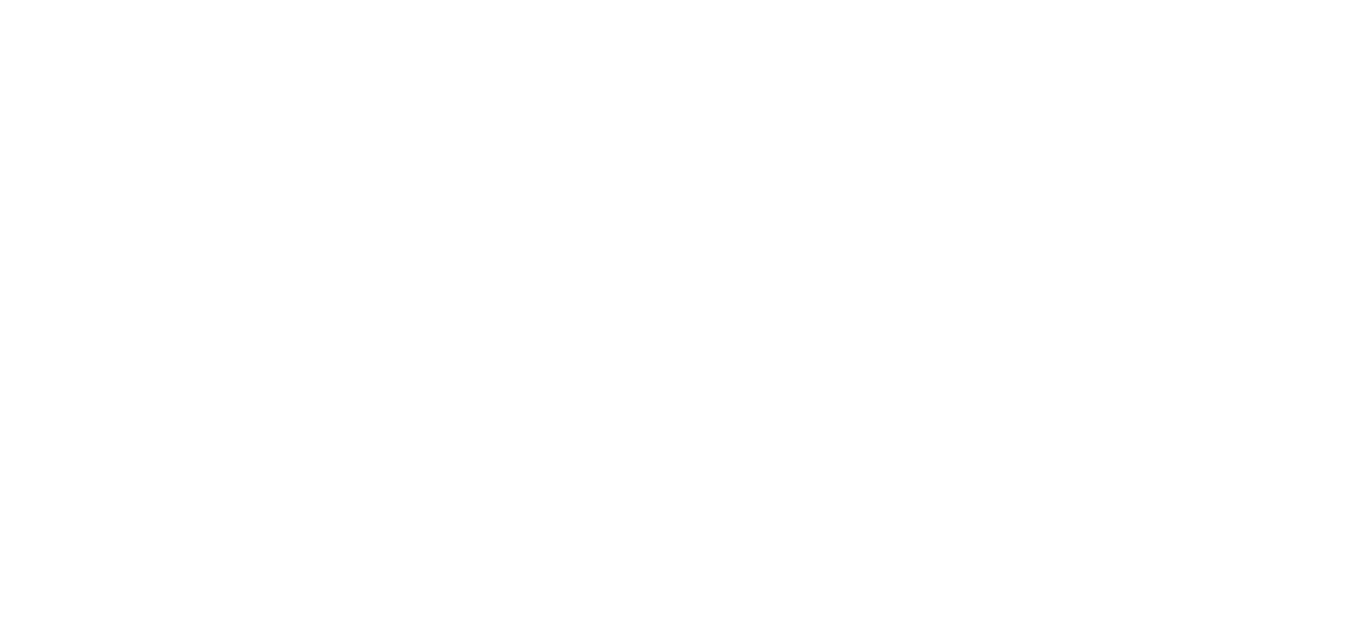 scroll, scrollTop: 0, scrollLeft: 0, axis: both 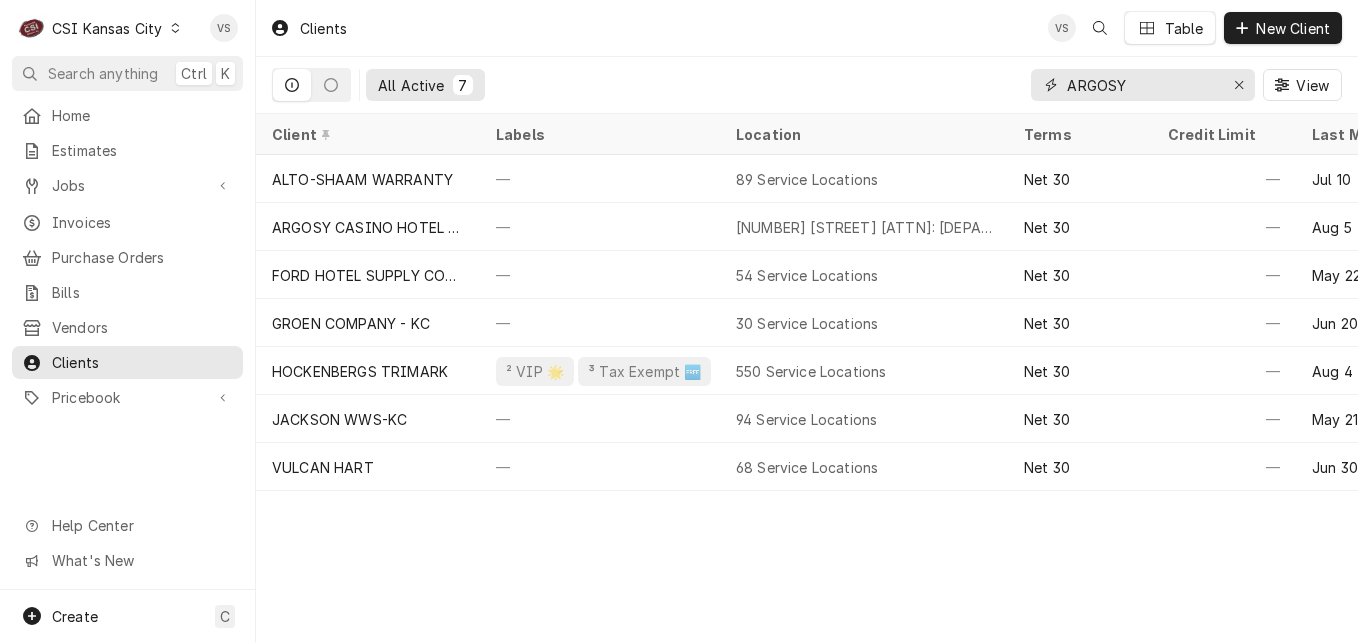 drag, startPoint x: 1130, startPoint y: 86, endPoint x: 1022, endPoint y: 104, distance: 109.48972 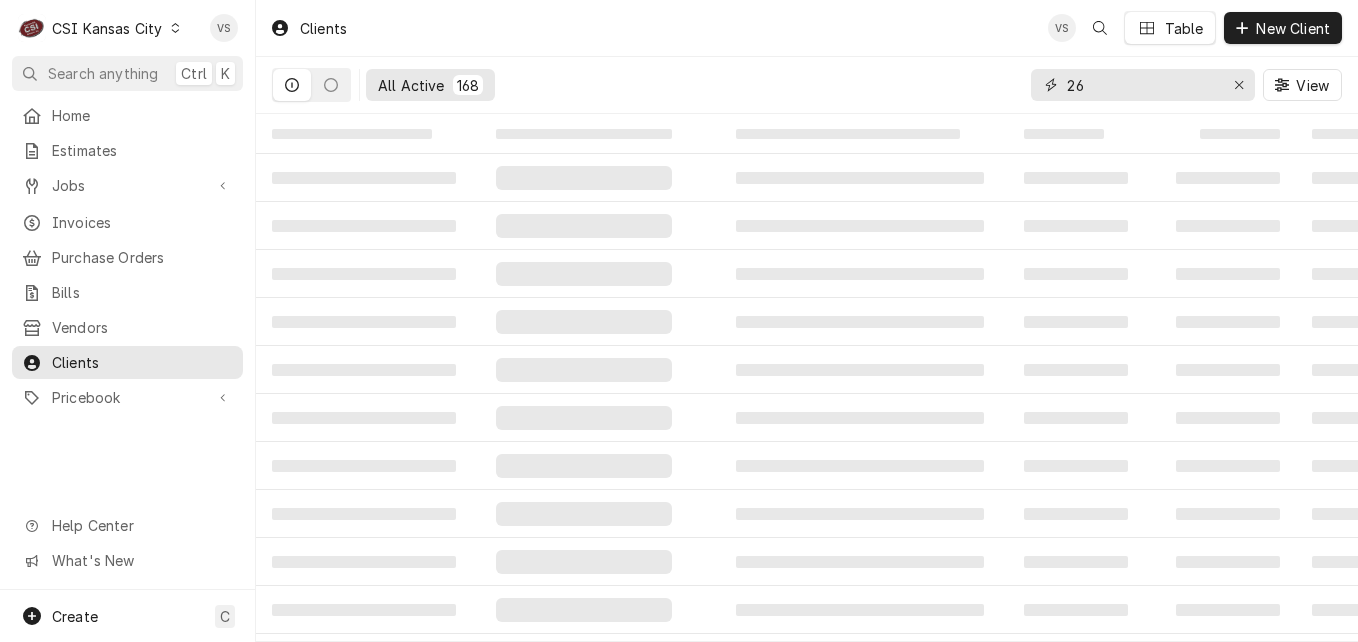 type on "2" 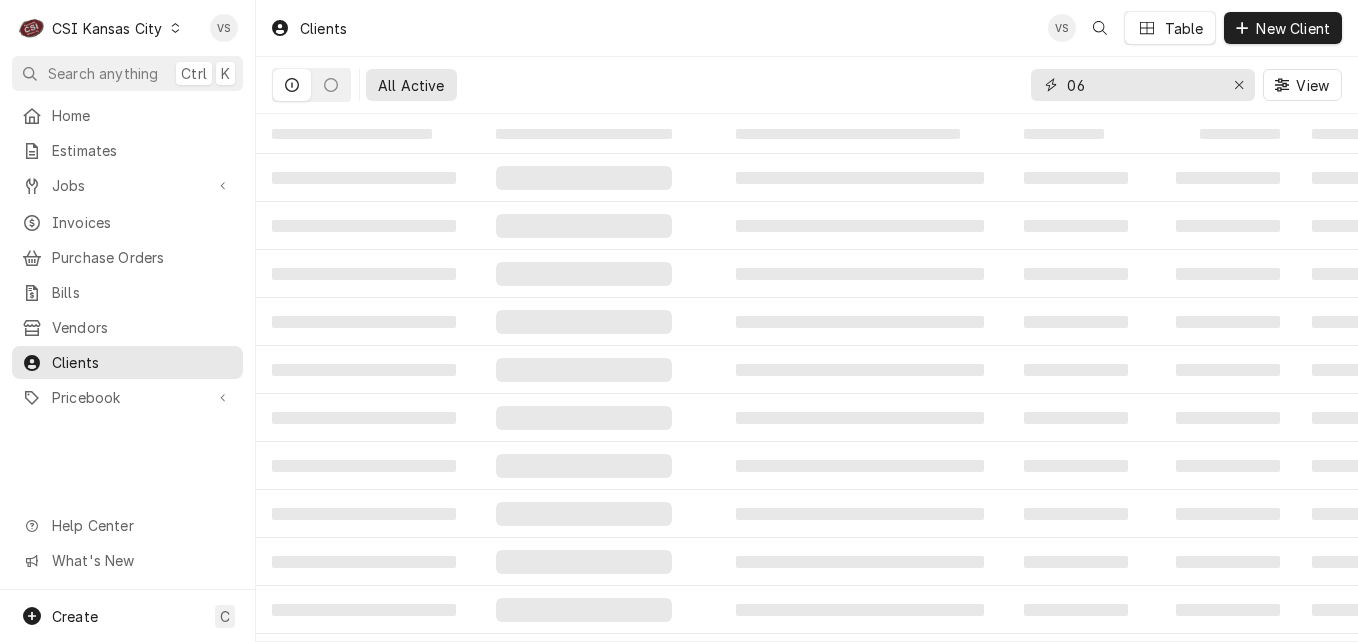 type on "0" 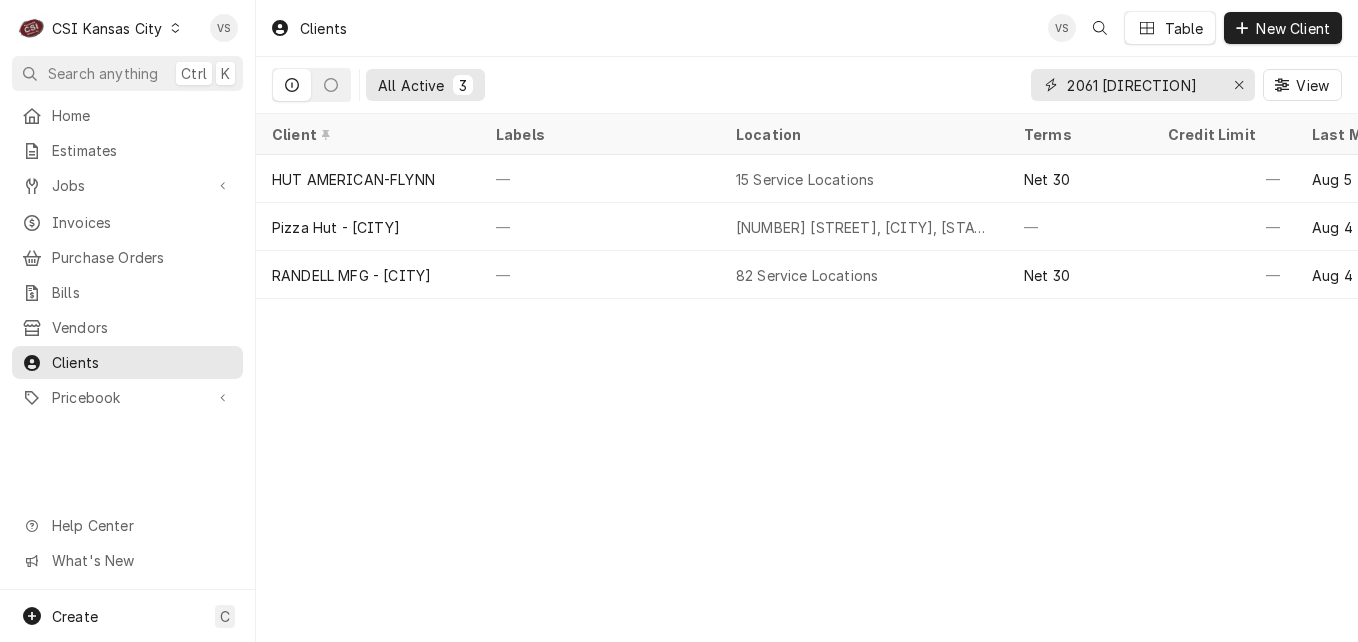 type on "2061 se" 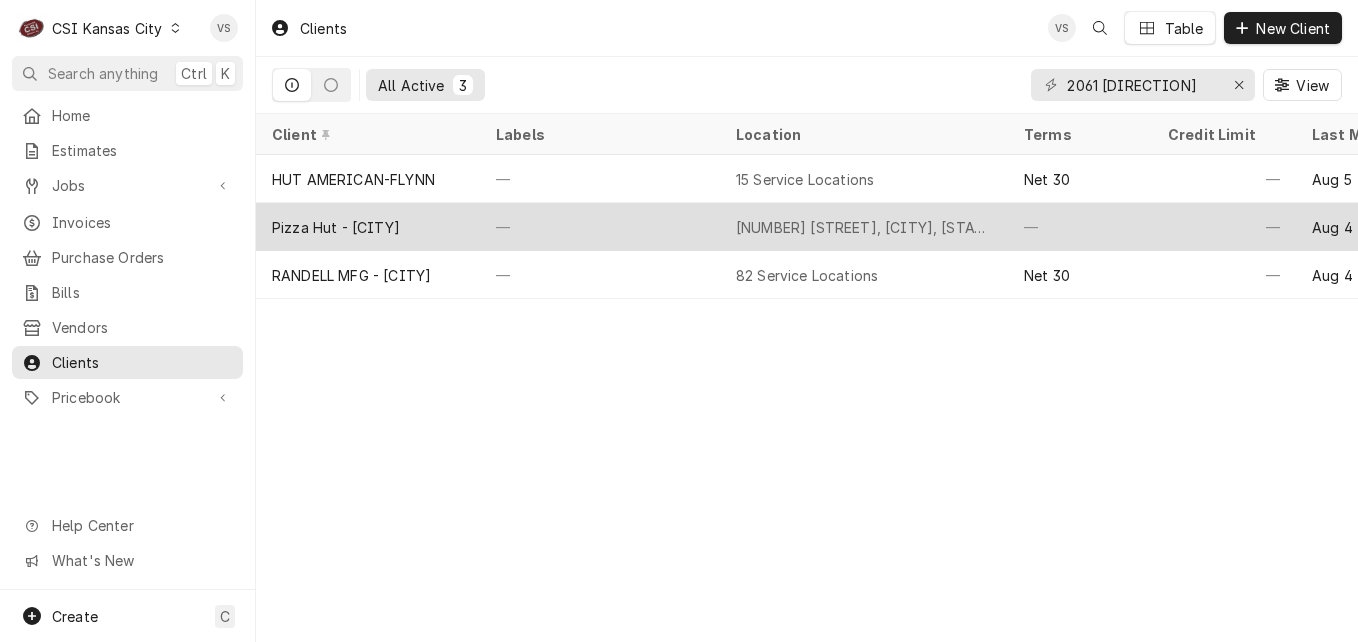 click on "Pizza Hut - Topeka" at bounding box center (336, 227) 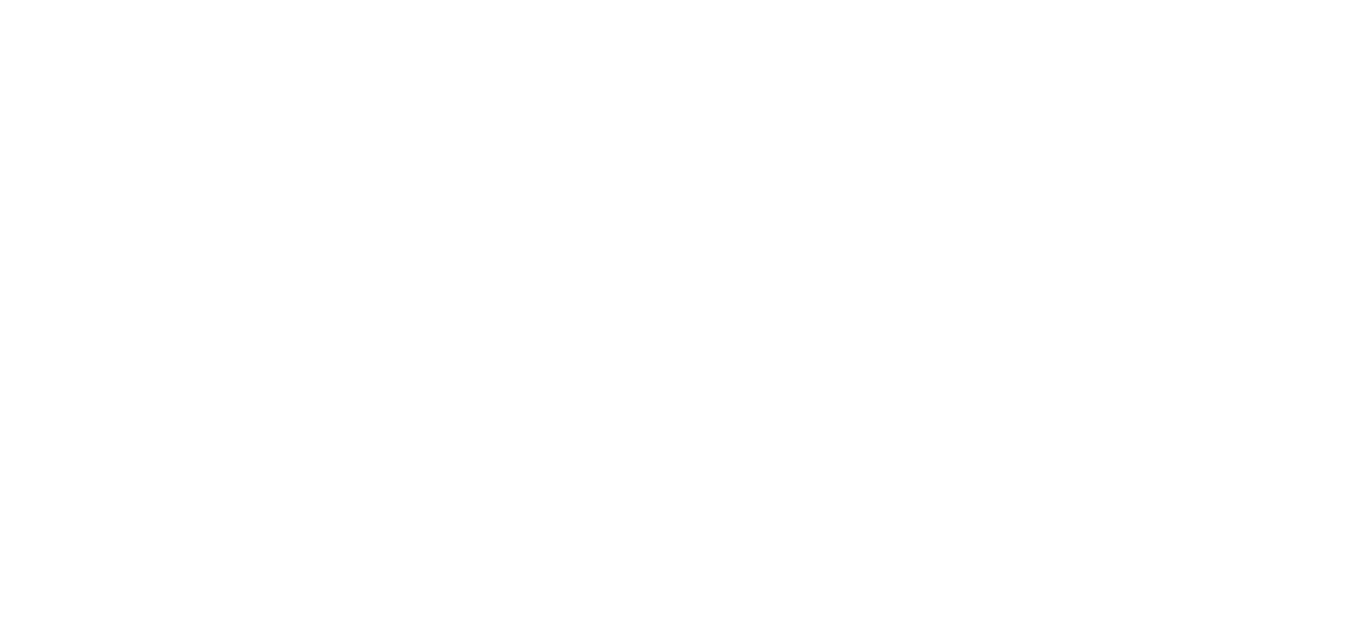 scroll, scrollTop: 0, scrollLeft: 0, axis: both 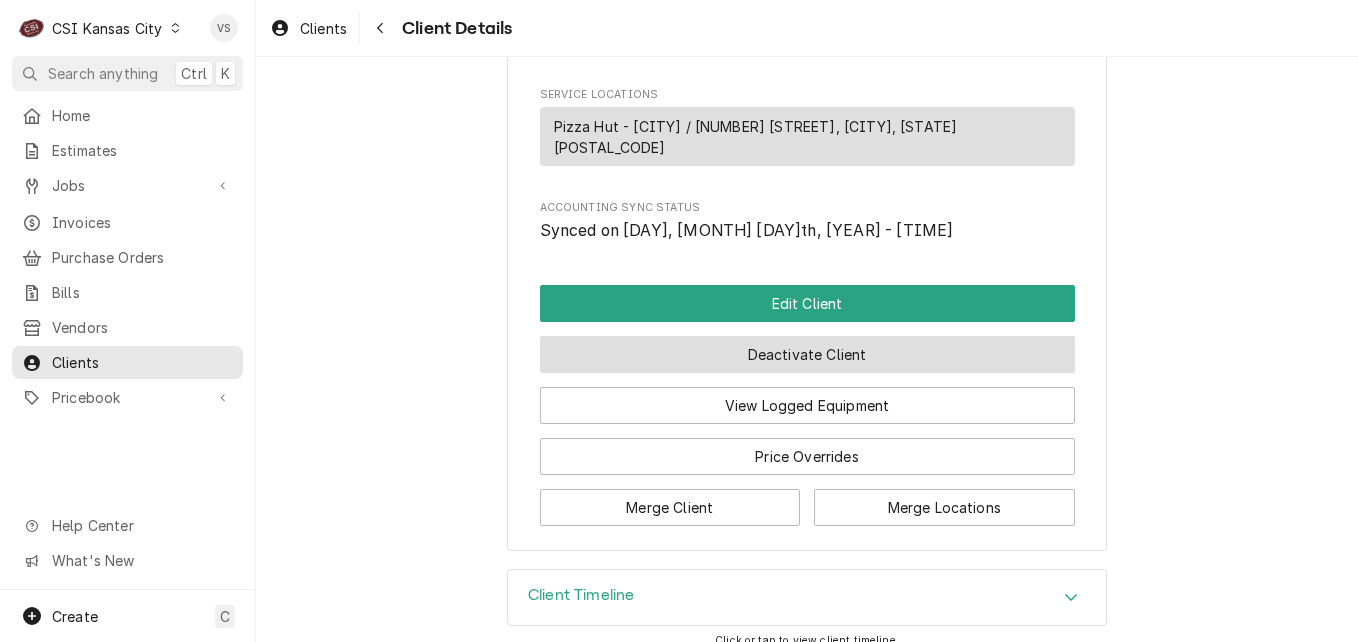 click on "Deactivate Client" at bounding box center (807, 354) 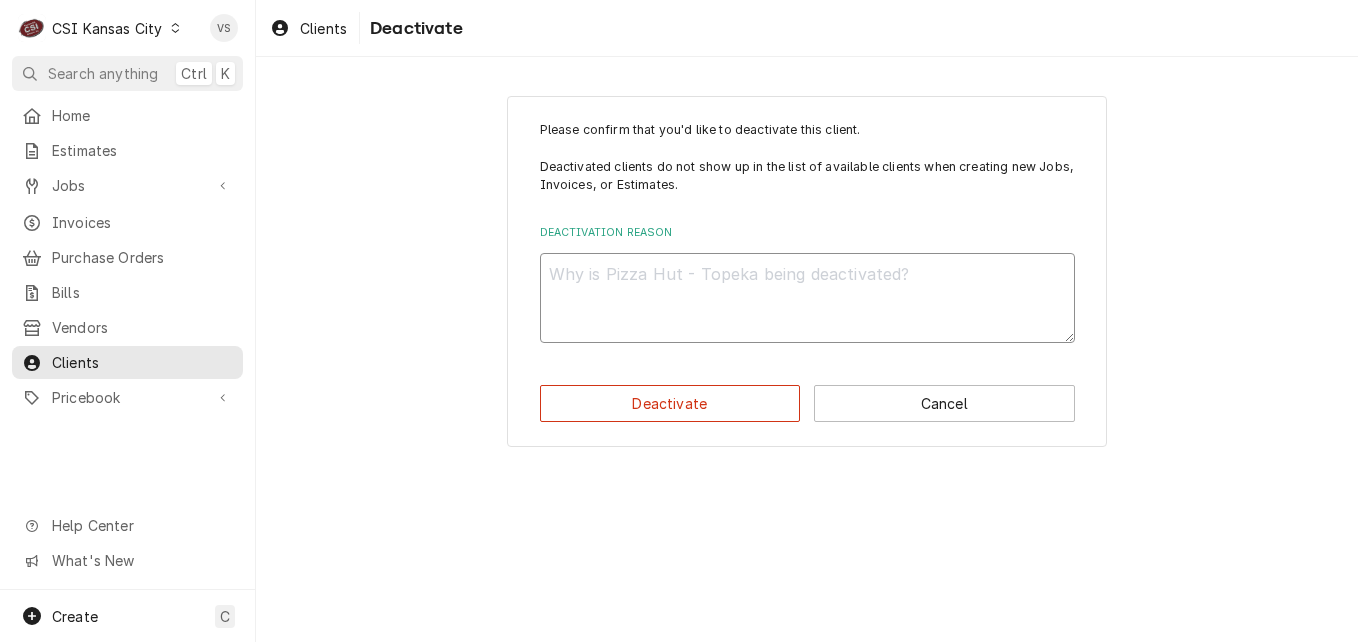 click on "Deactivation Reason" at bounding box center (807, 298) 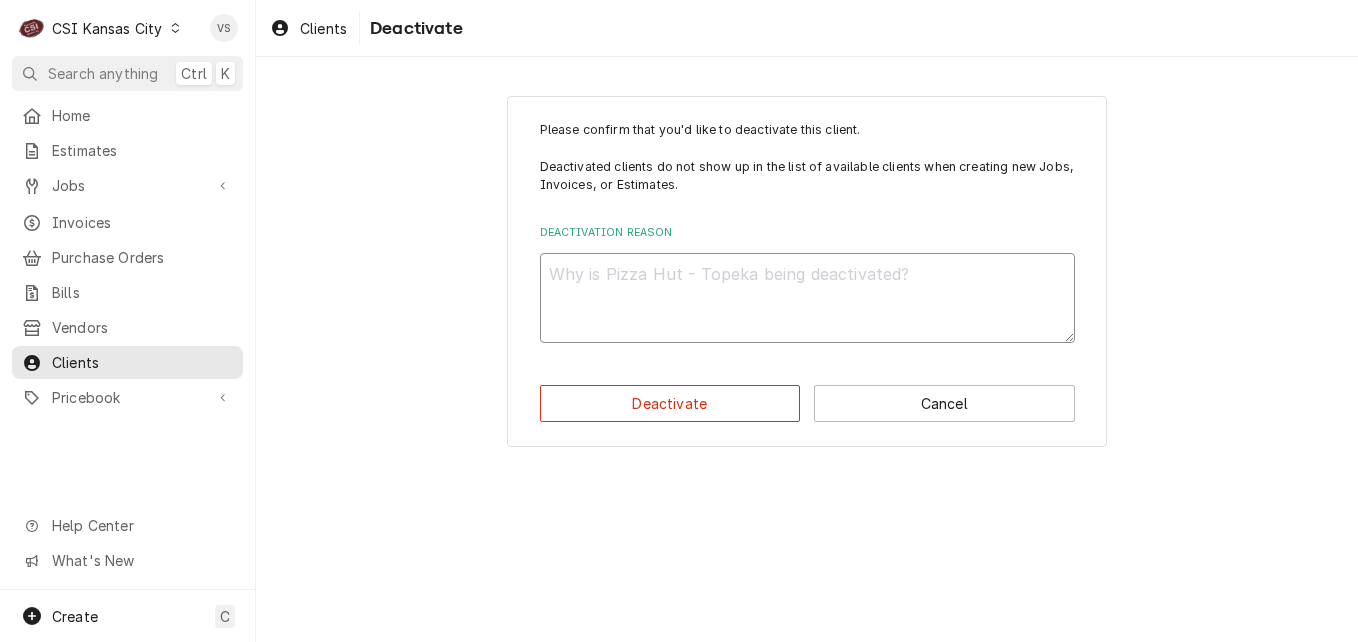 click on "Deactivation Reason" at bounding box center (807, 298) 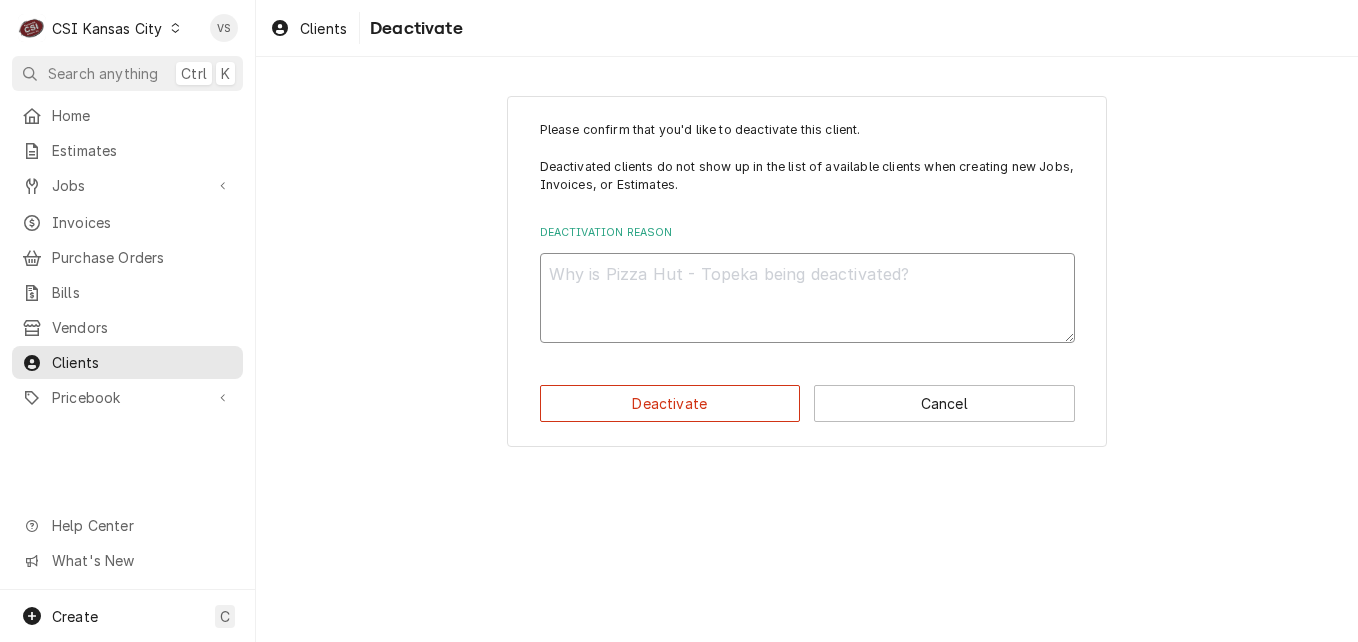 type on "x" 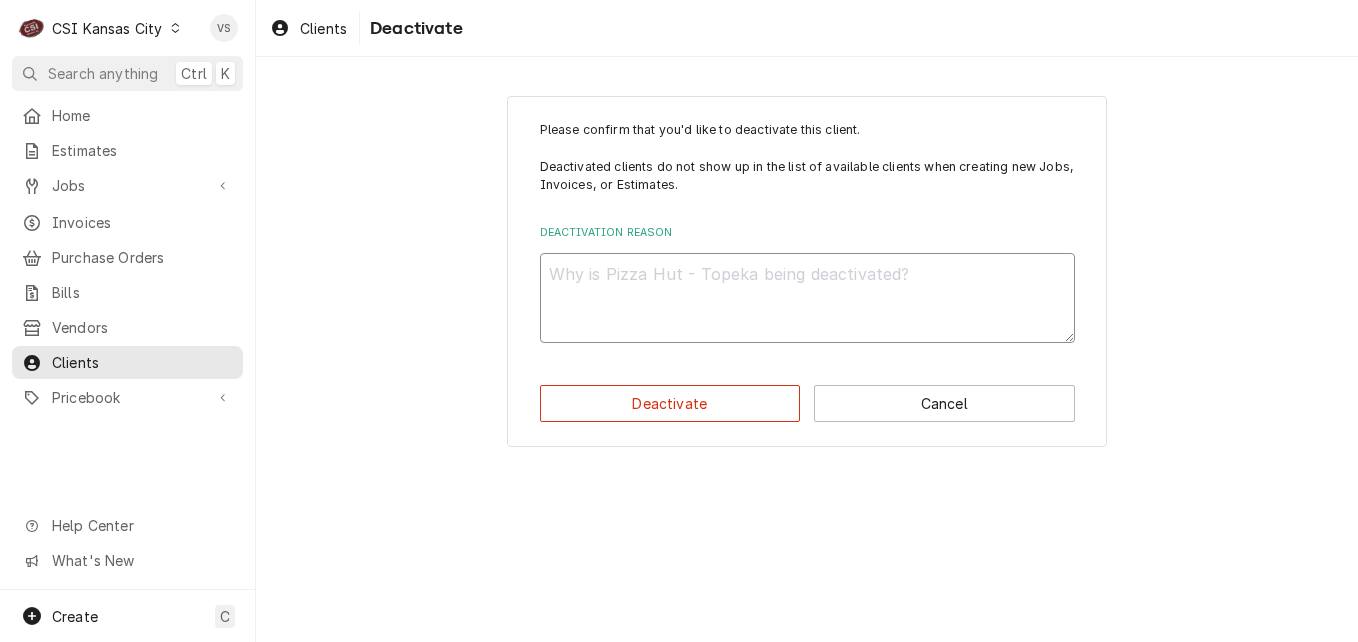 type on "t" 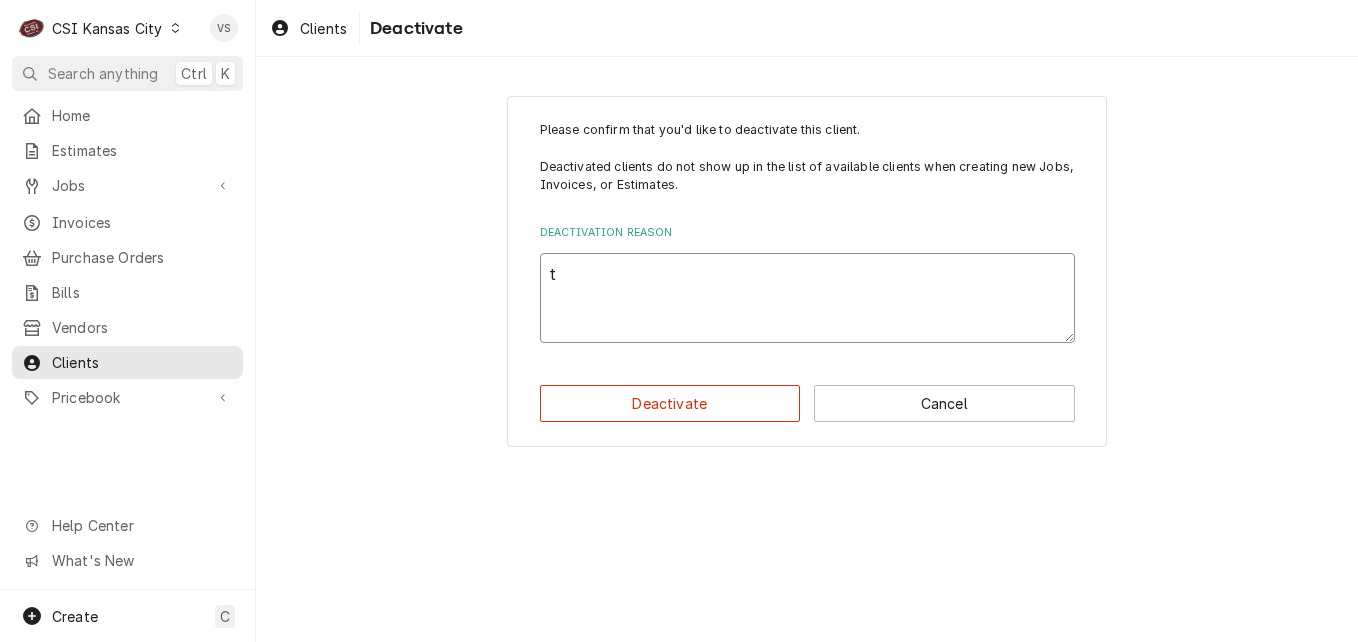 type on "x" 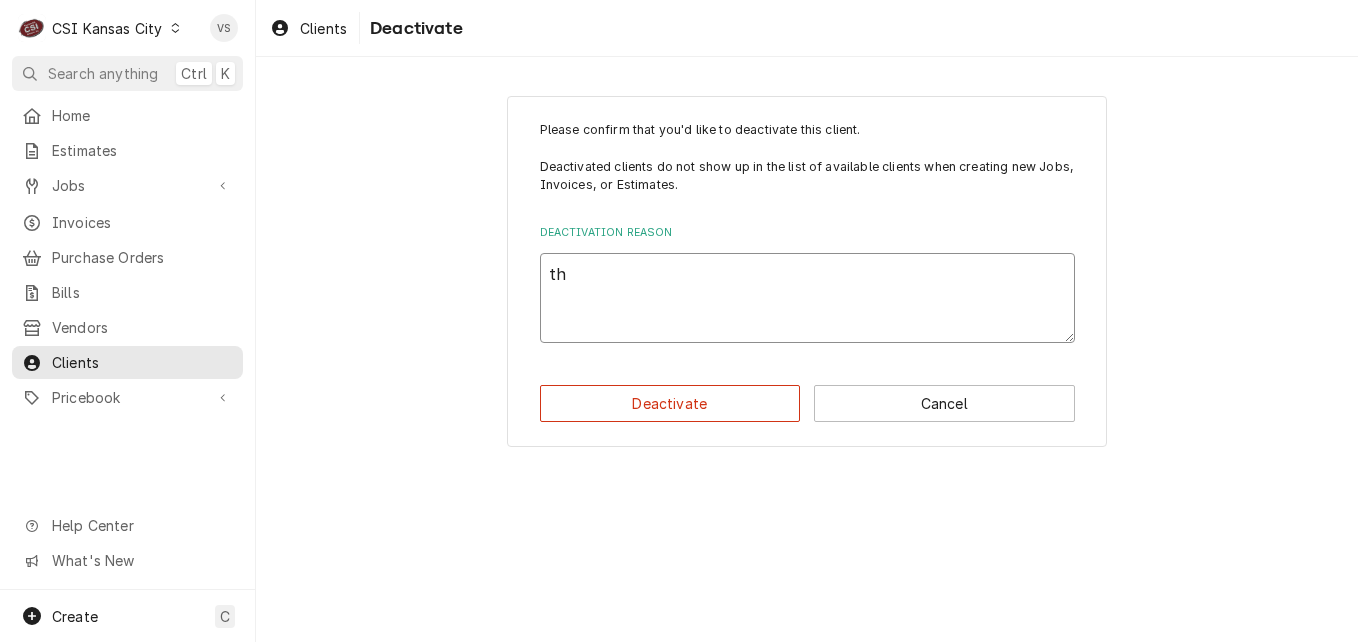 type on "x" 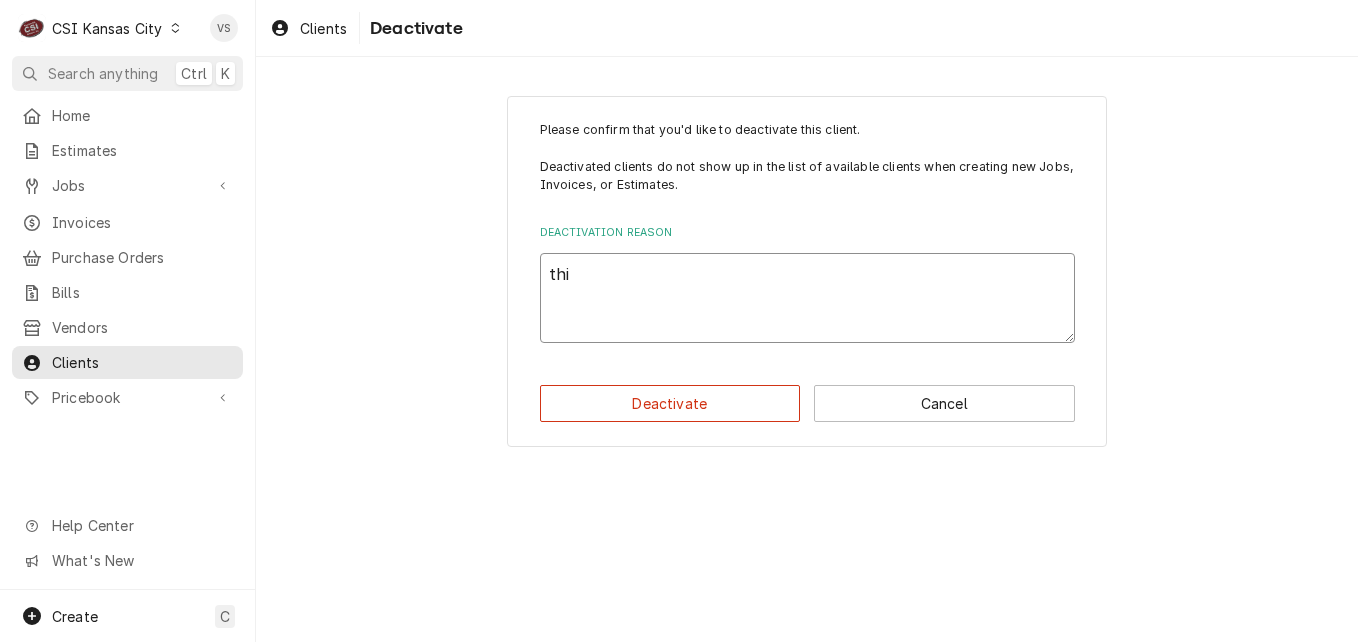 type on "x" 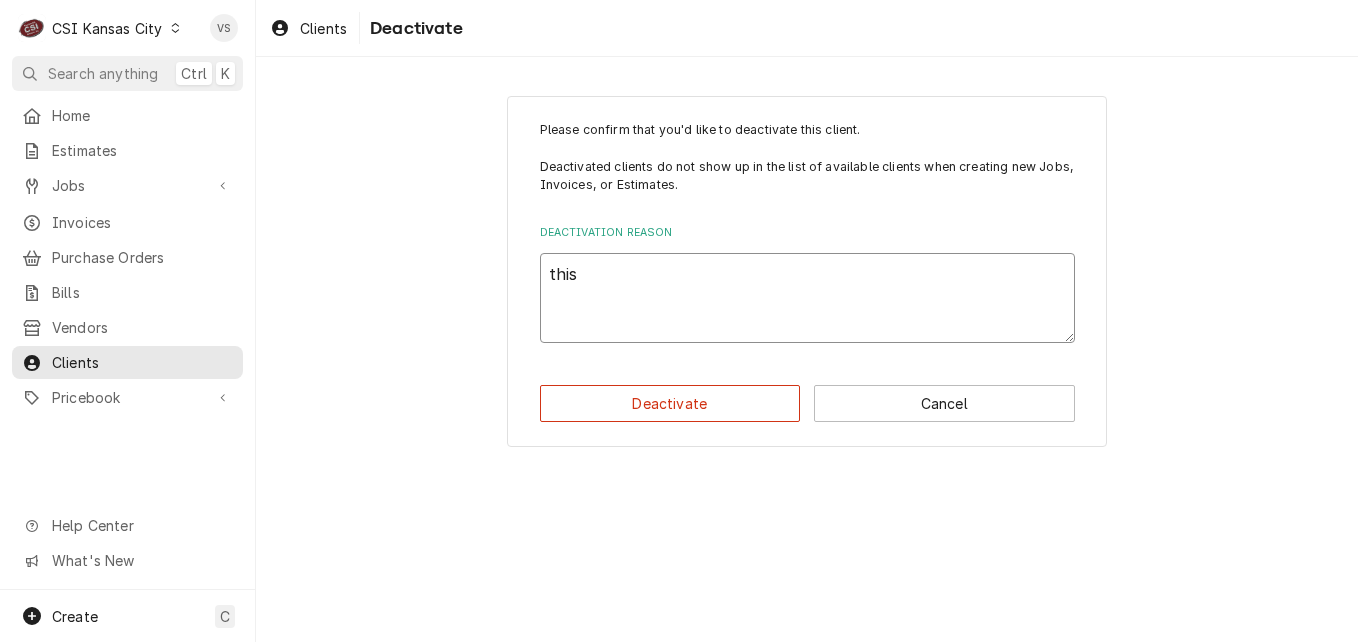 type on "x" 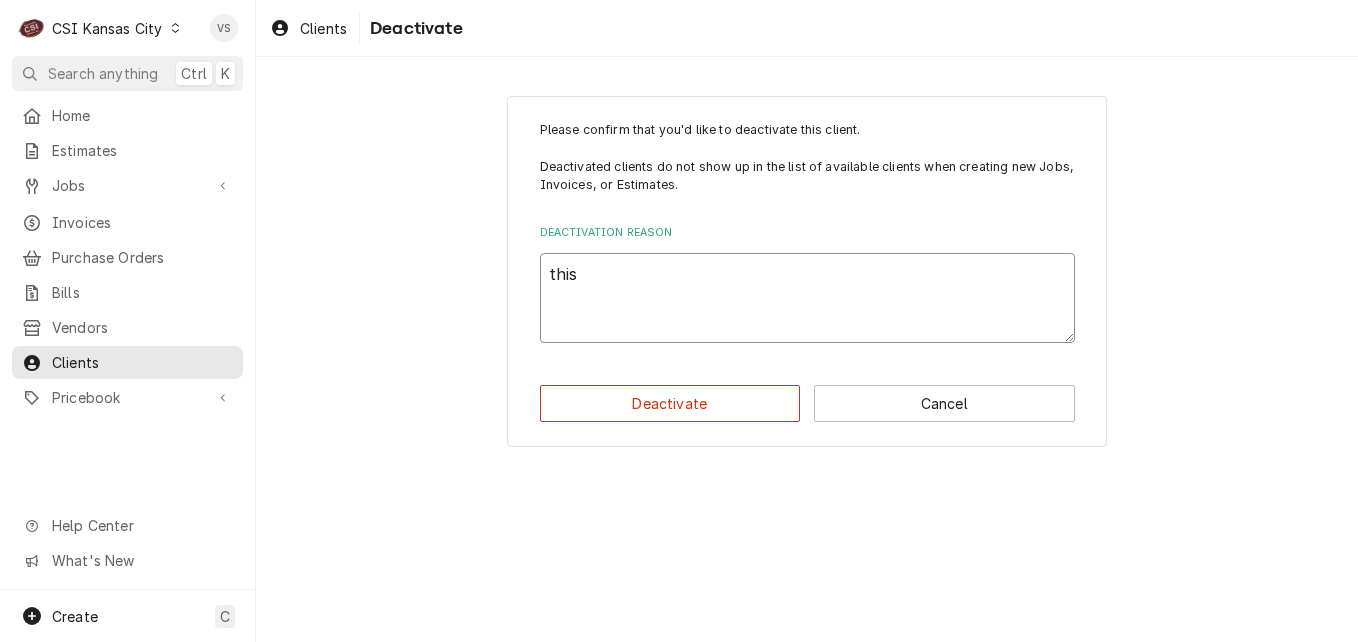 type on "x" 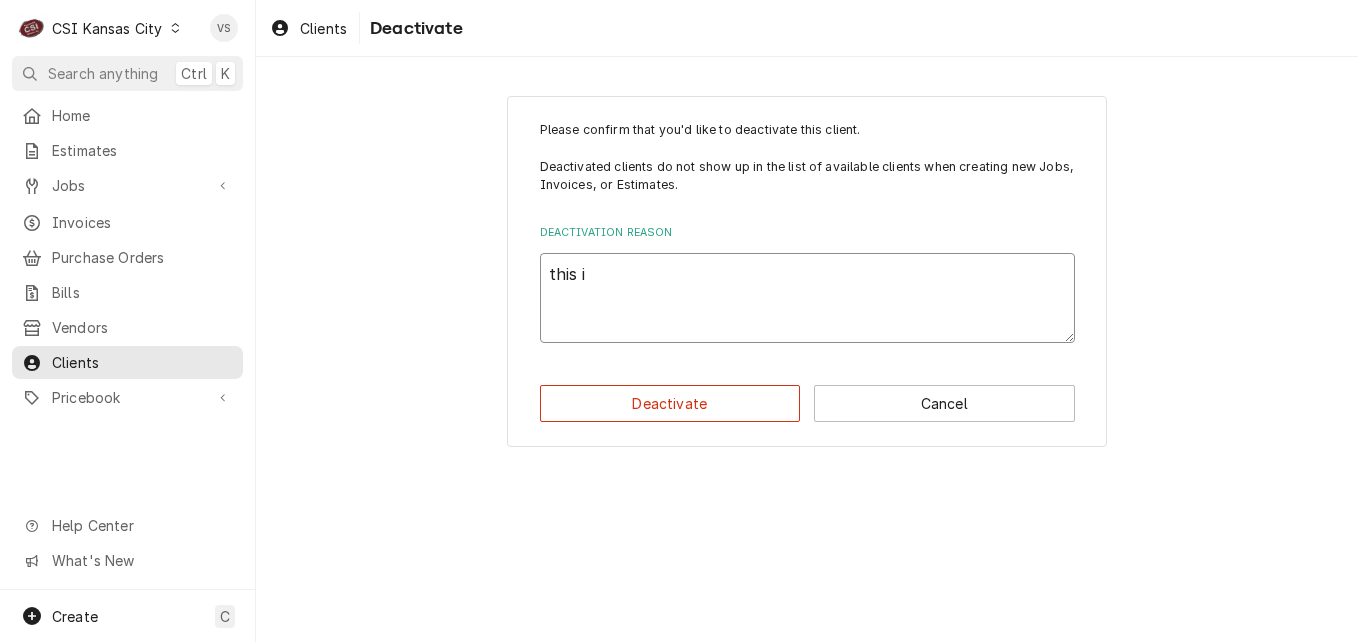 type on "x" 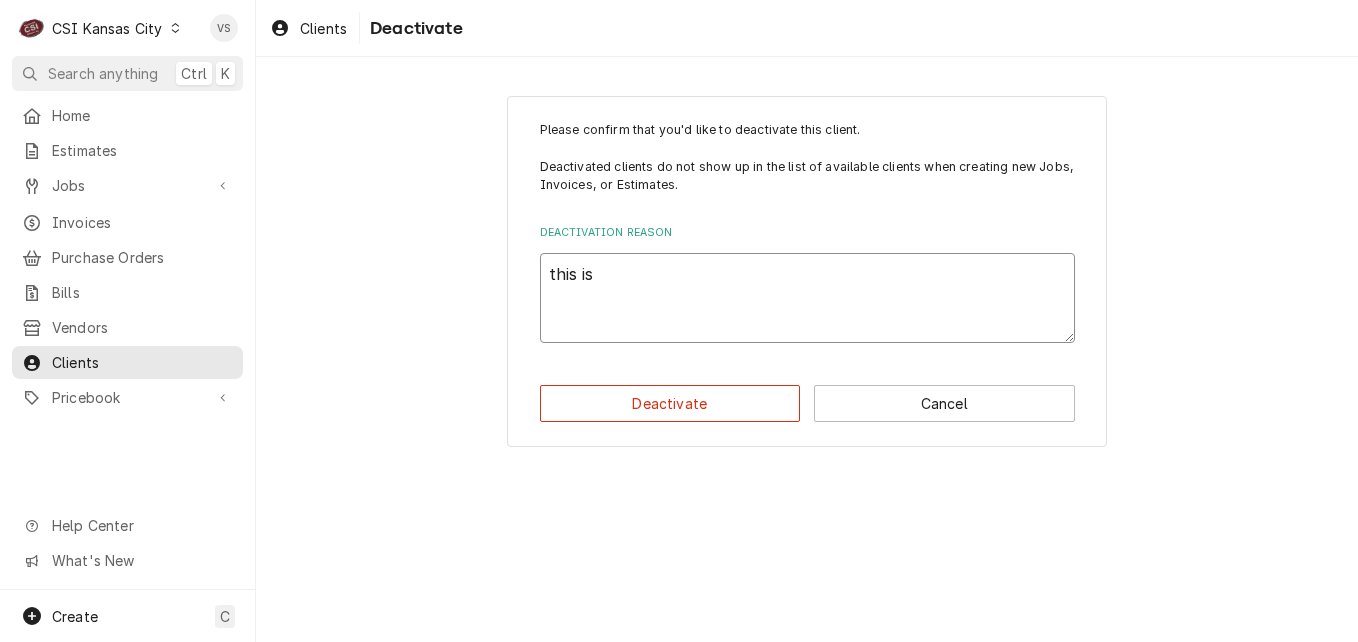 type on "x" 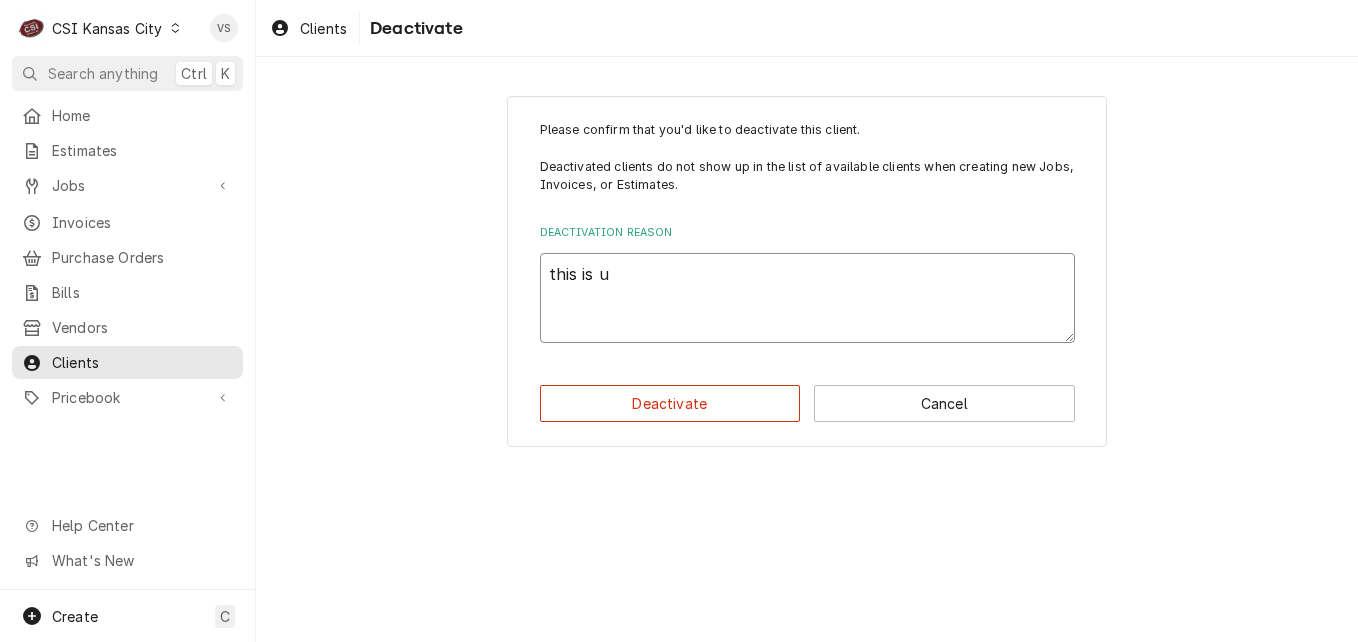 type on "x" 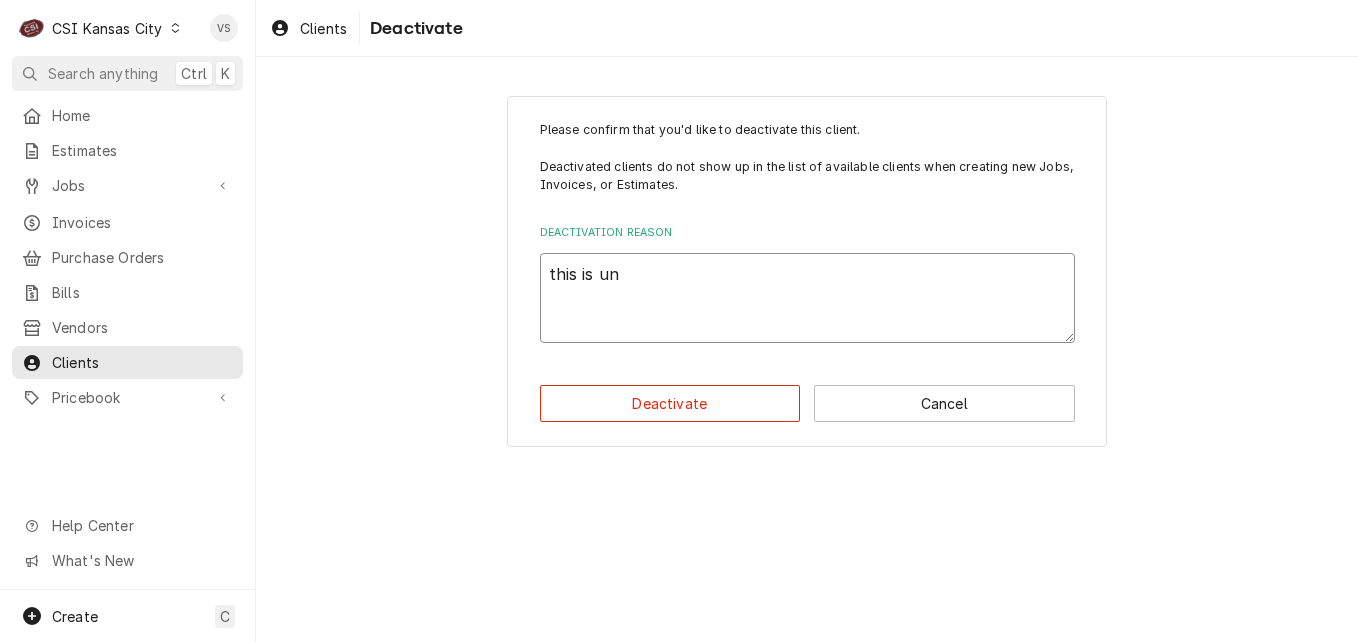 type on "x" 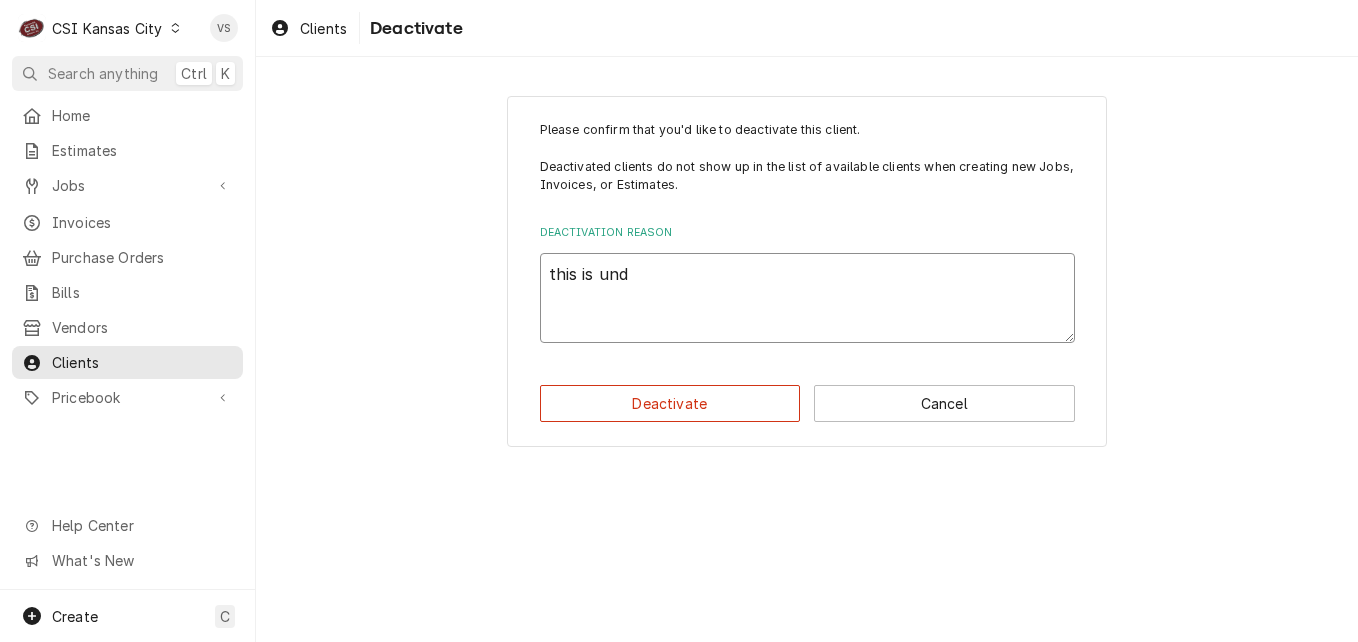 type on "x" 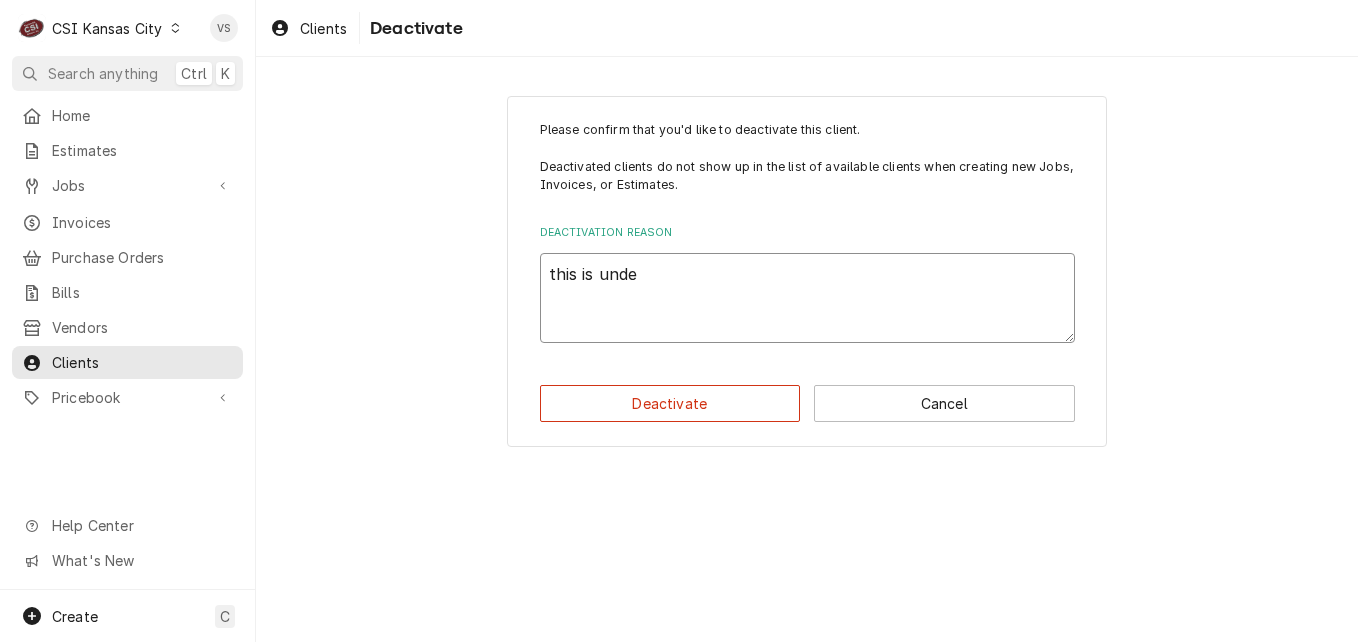 type on "x" 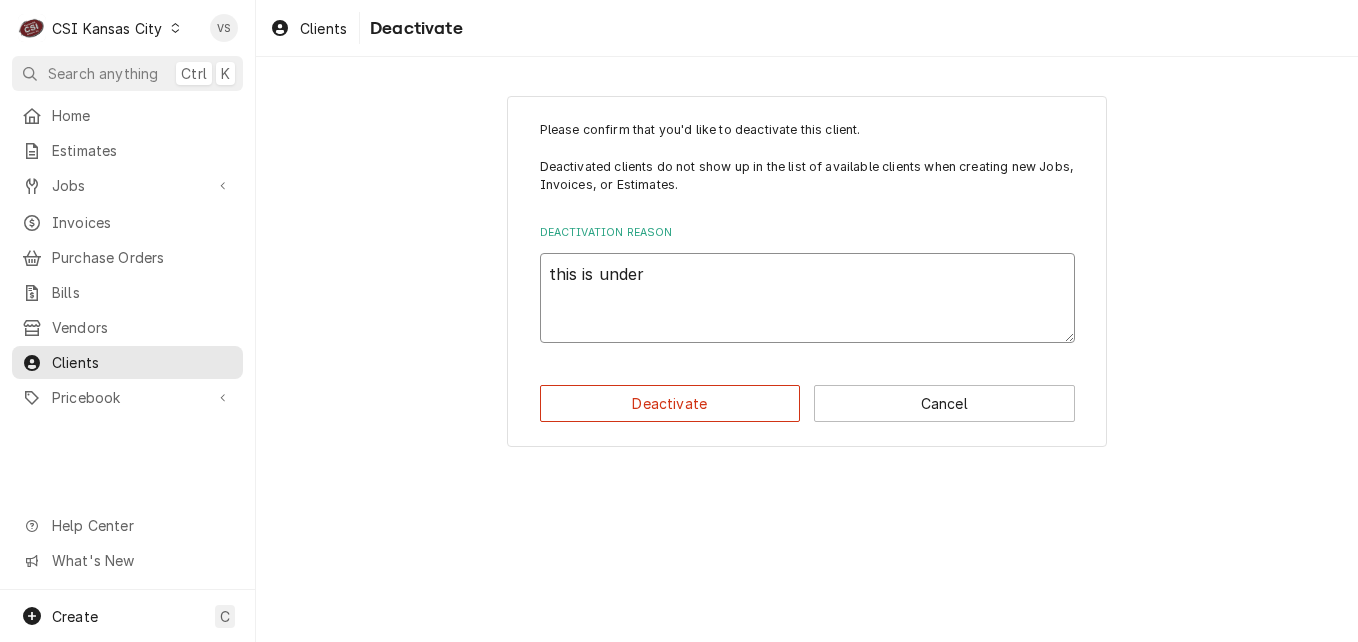 type on "x" 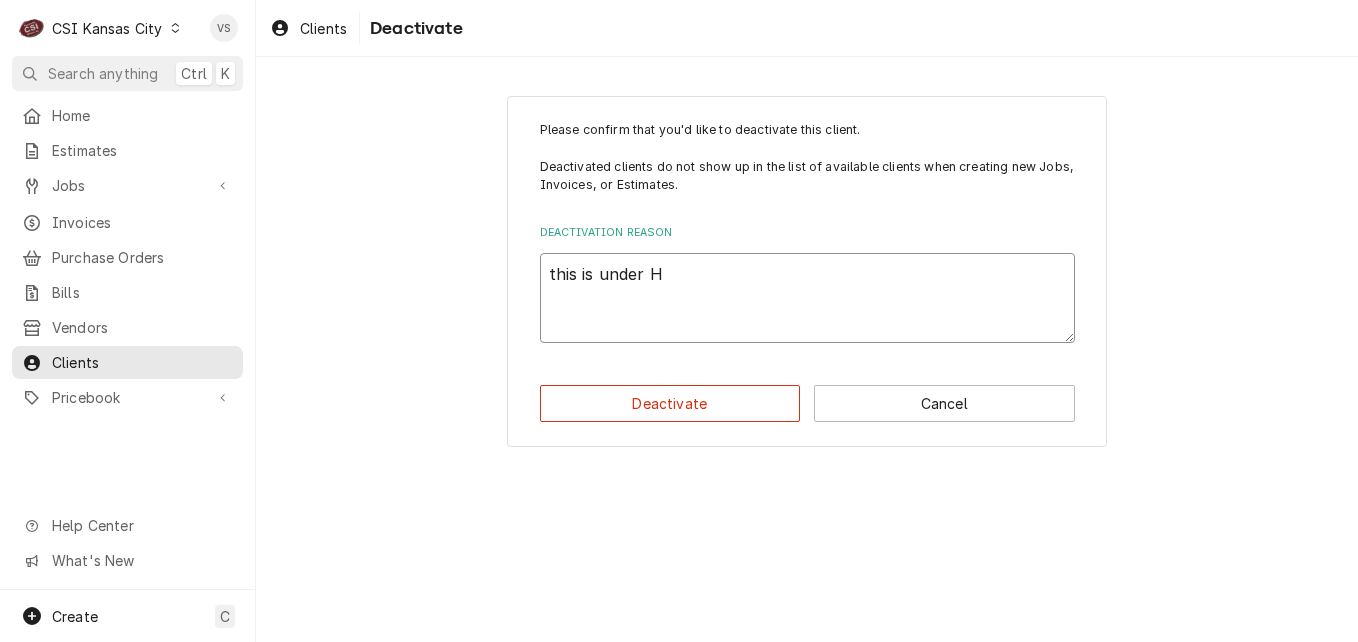 type on "x" 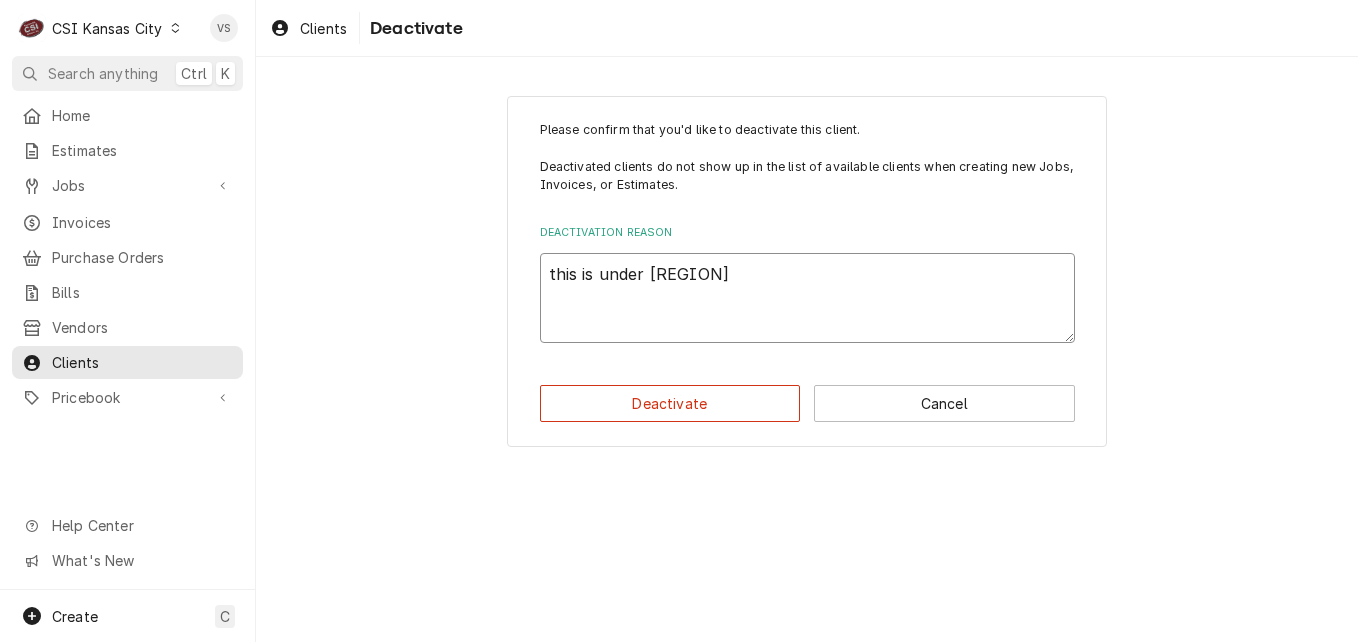 type on "x" 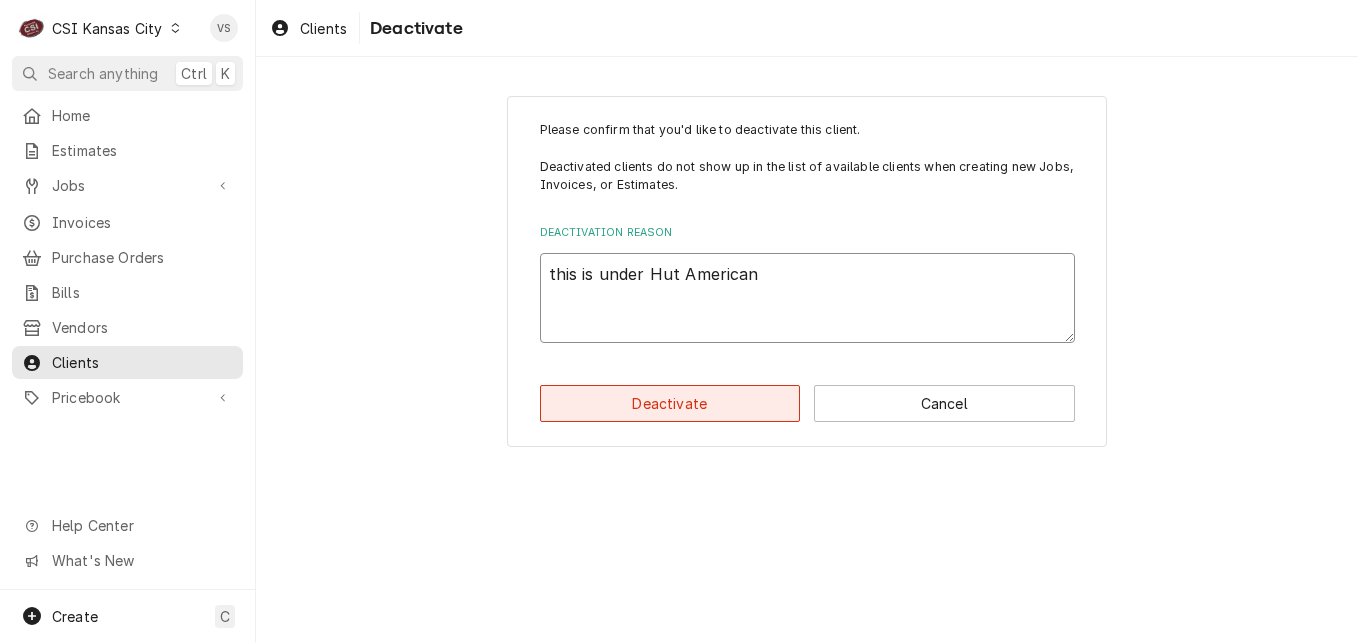 type on "this is under Hut American" 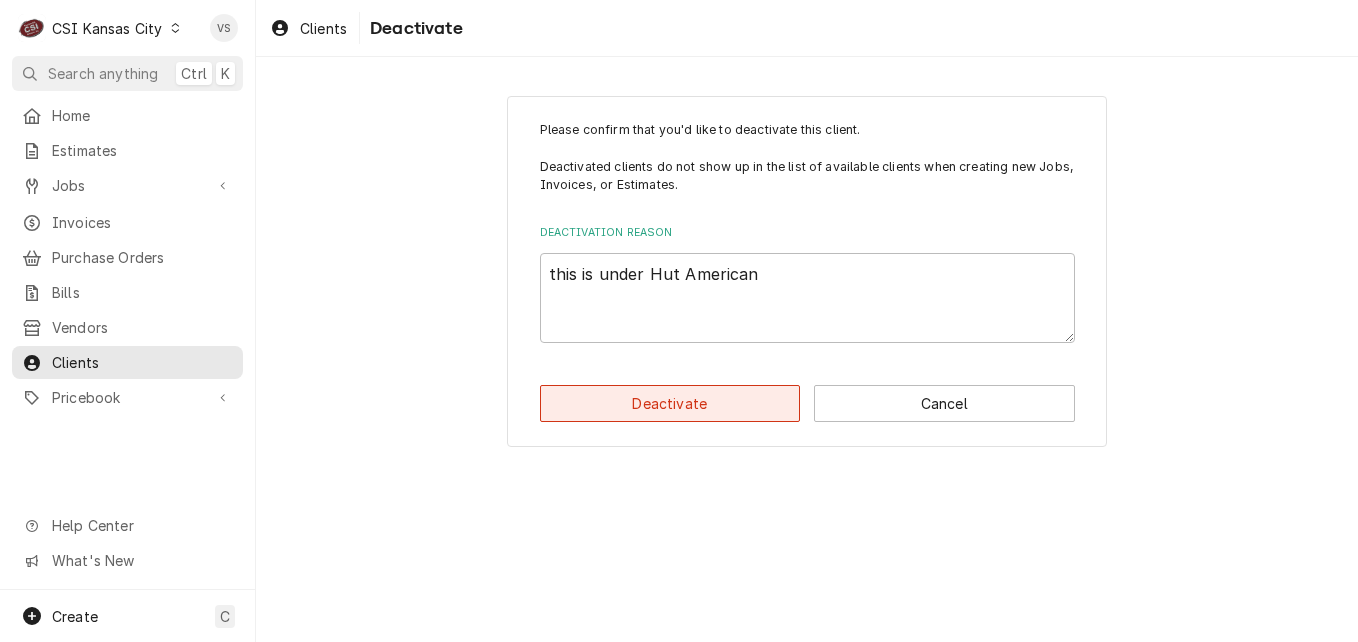 click on "Deactivate" at bounding box center [670, 403] 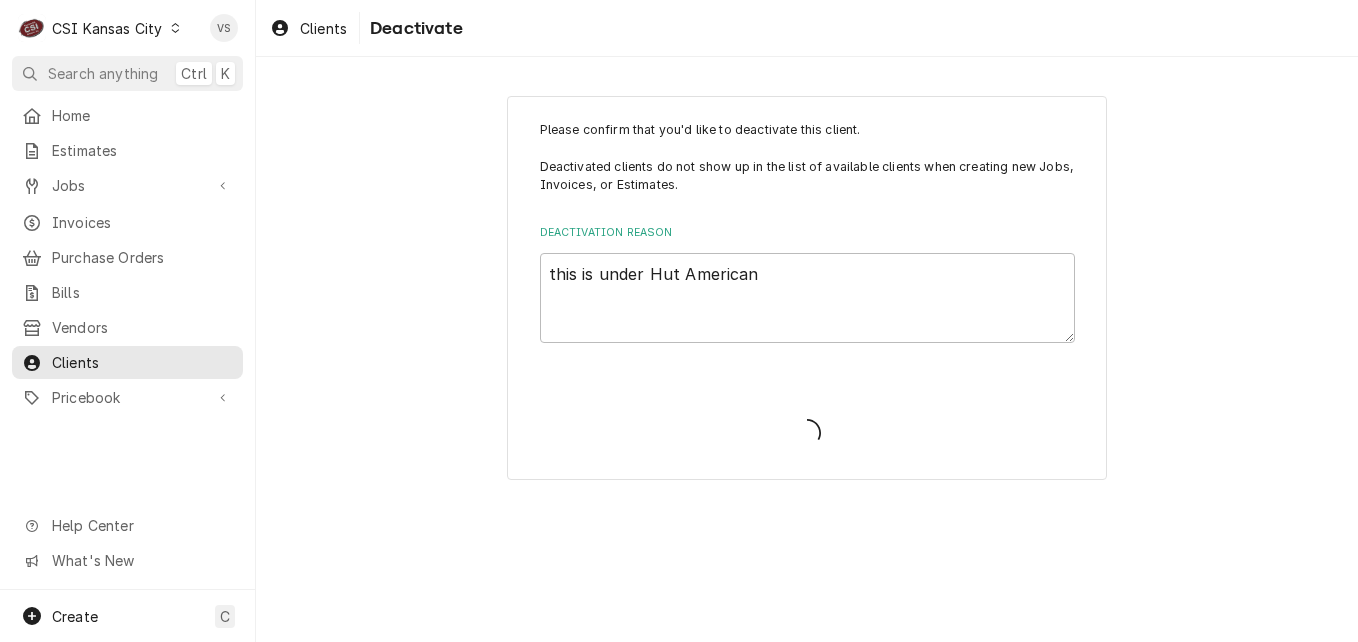 type on "x" 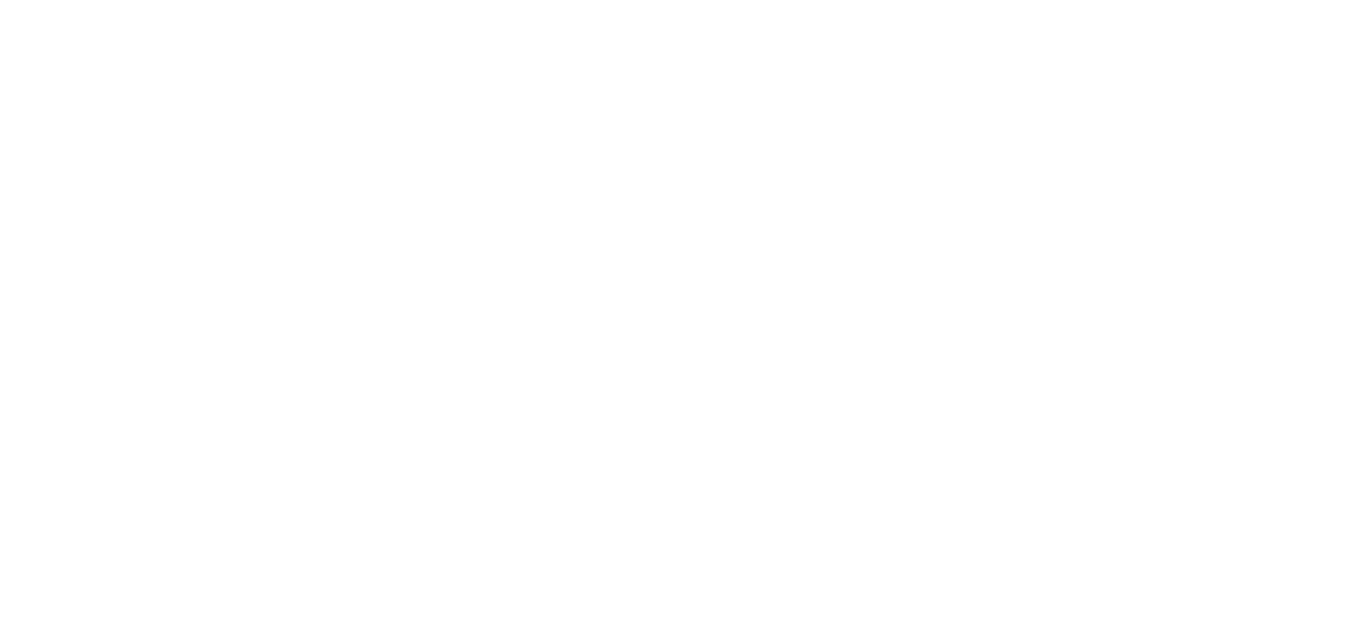 scroll, scrollTop: 0, scrollLeft: 0, axis: both 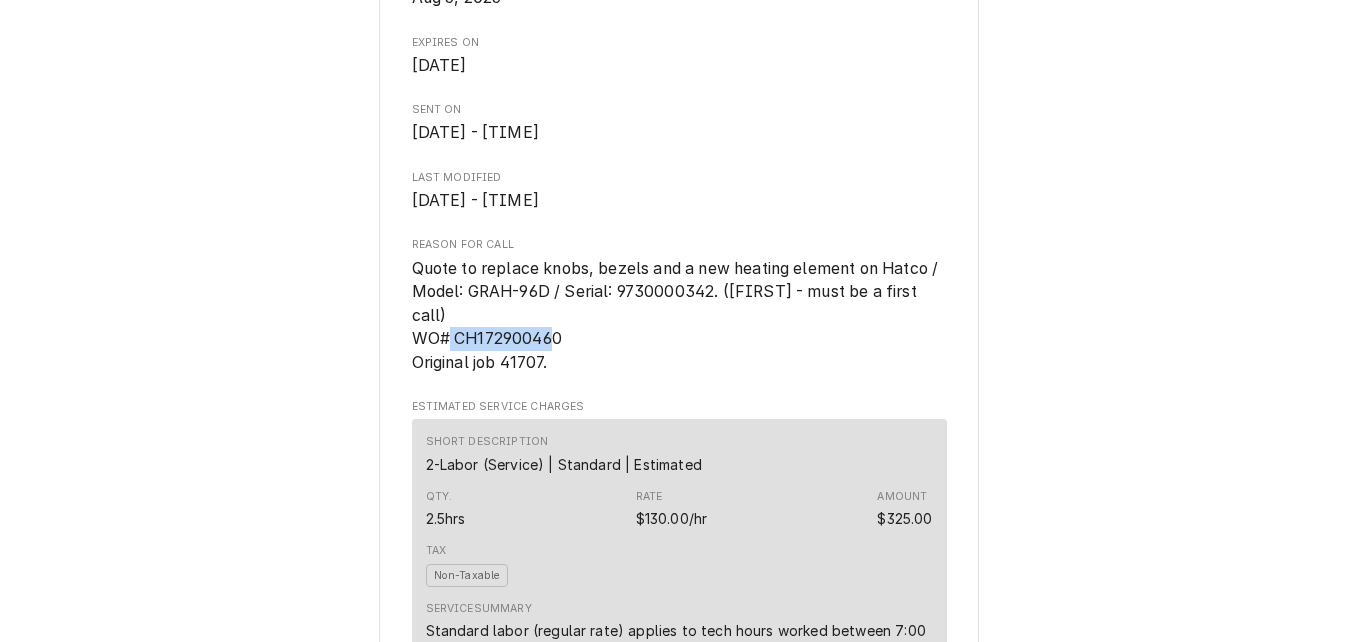 drag, startPoint x: 558, startPoint y: 337, endPoint x: 448, endPoint y: 336, distance: 110.00455 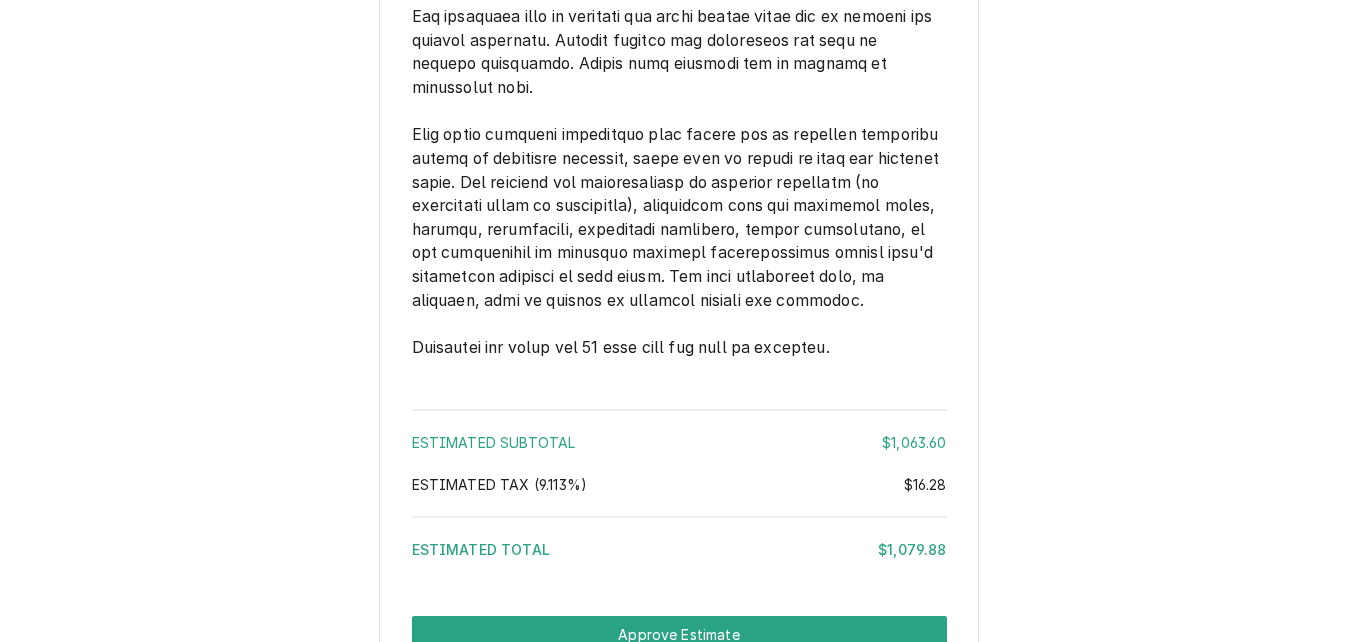 scroll, scrollTop: 4156, scrollLeft: 0, axis: vertical 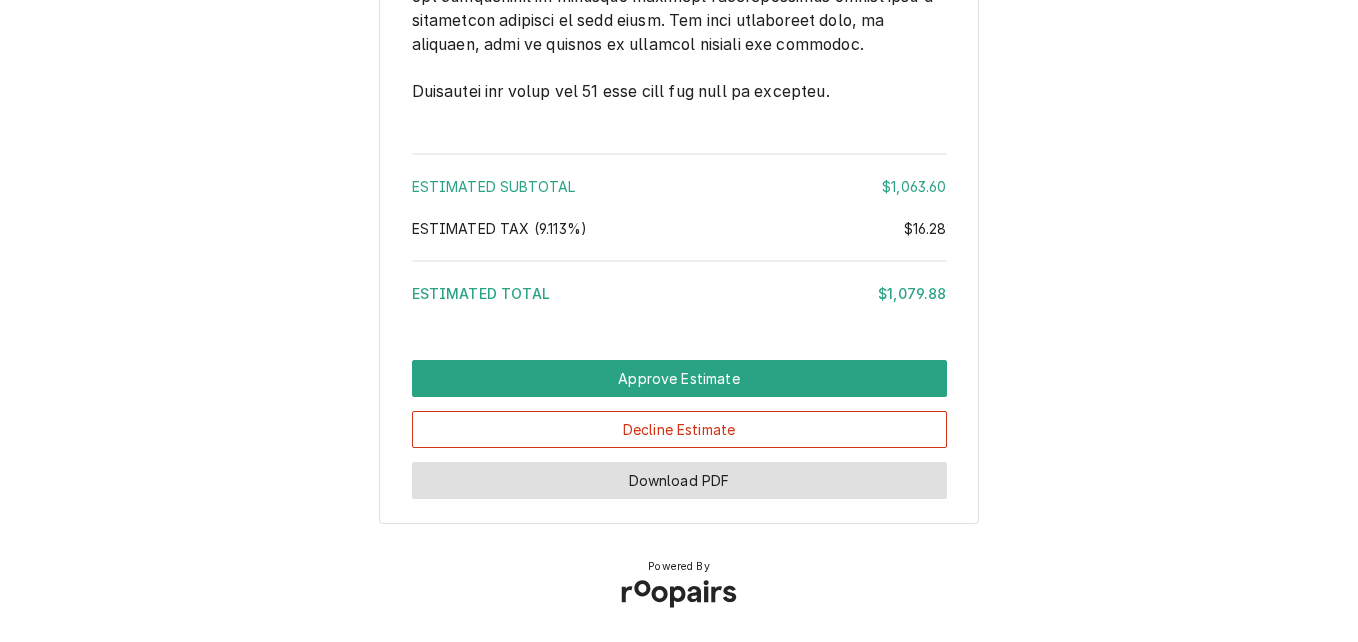 drag, startPoint x: 660, startPoint y: 490, endPoint x: 532, endPoint y: 505, distance: 128.87592 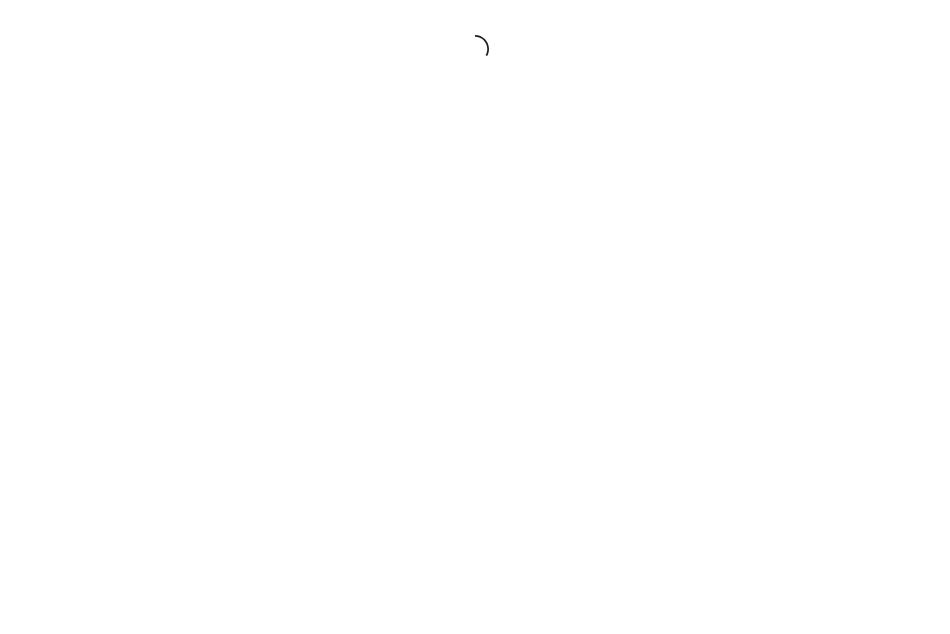 scroll, scrollTop: 0, scrollLeft: 0, axis: both 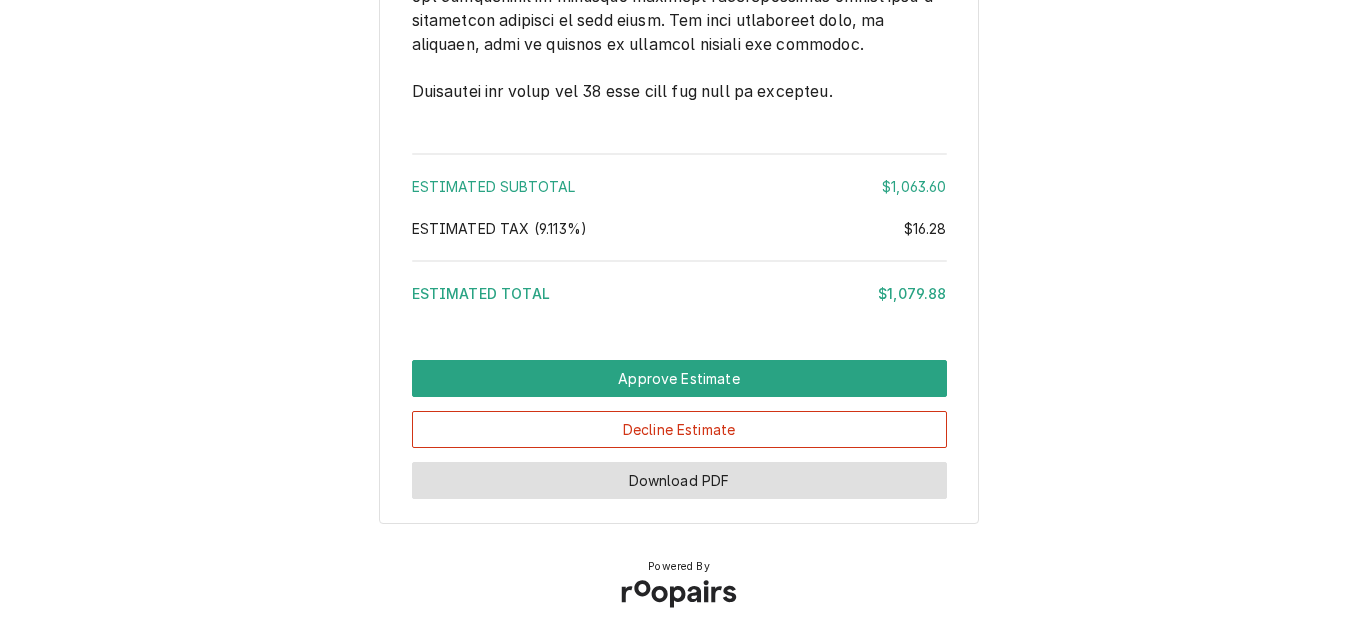 click on "Download PDF" at bounding box center [679, 480] 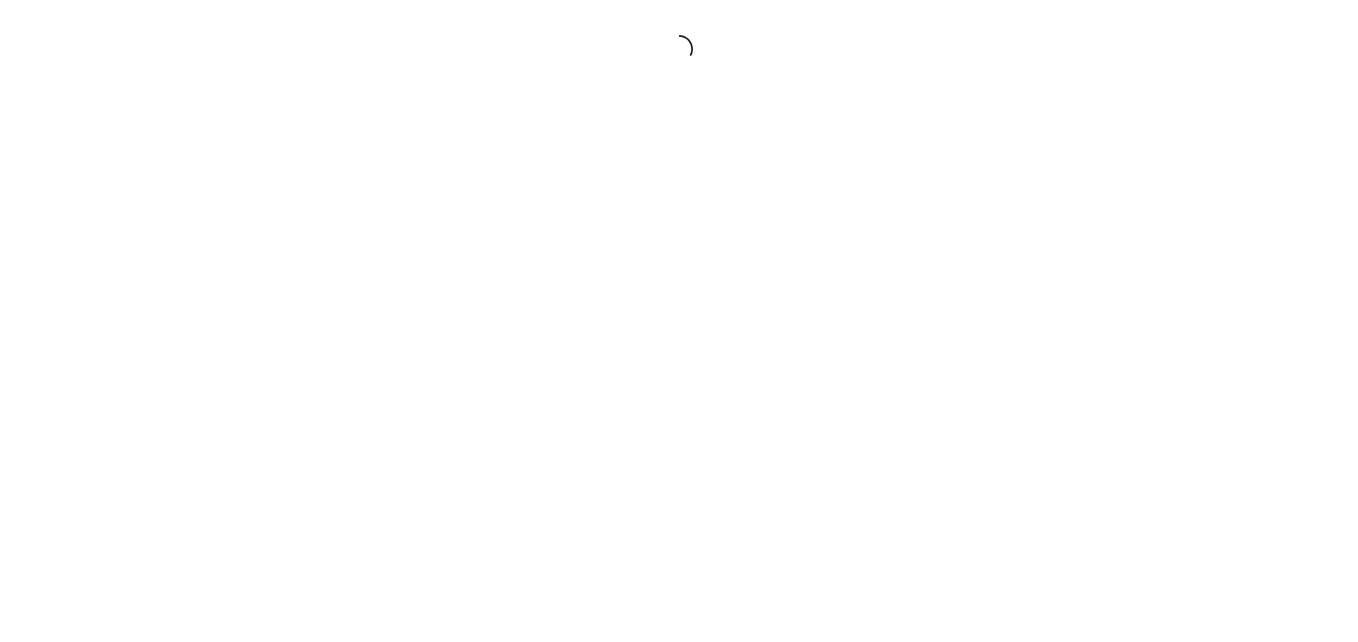scroll, scrollTop: 0, scrollLeft: 0, axis: both 